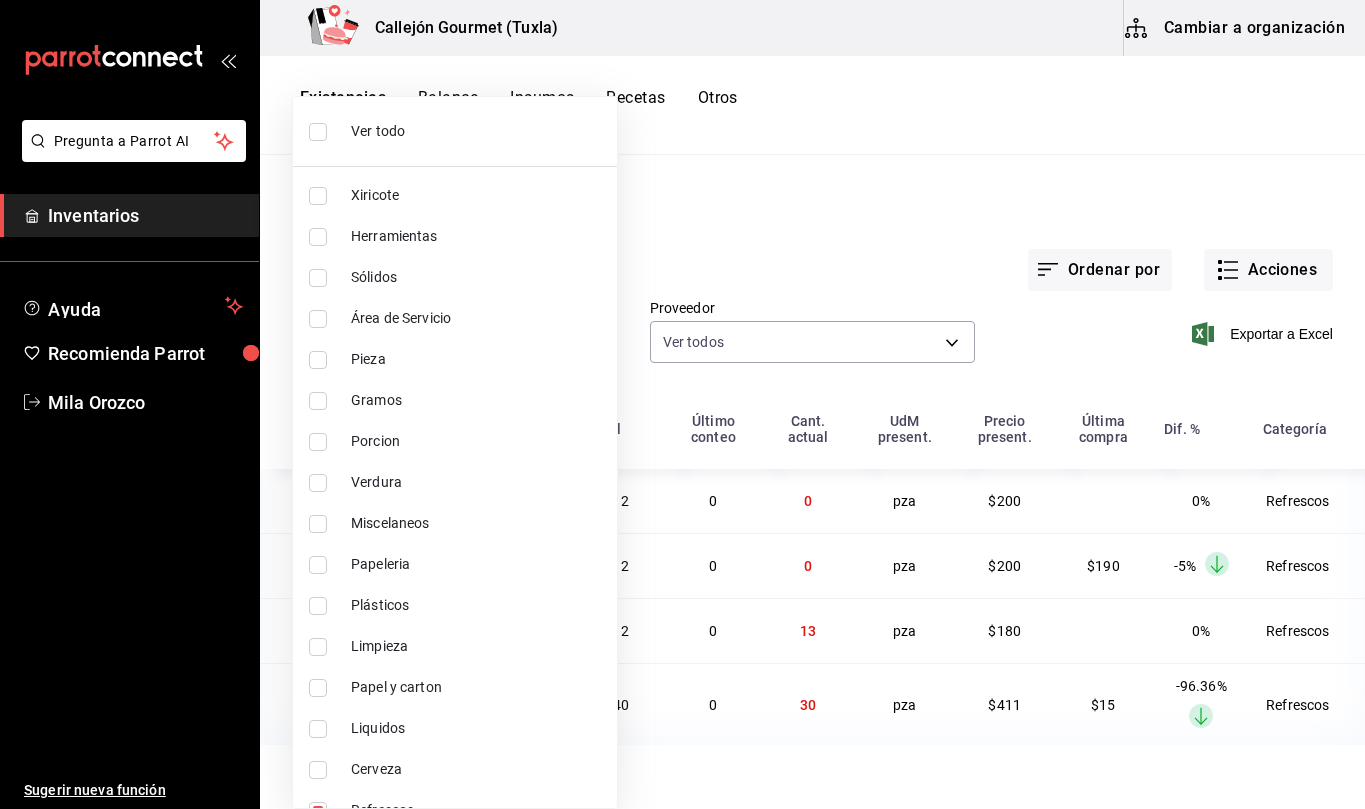 scroll, scrollTop: 0, scrollLeft: 0, axis: both 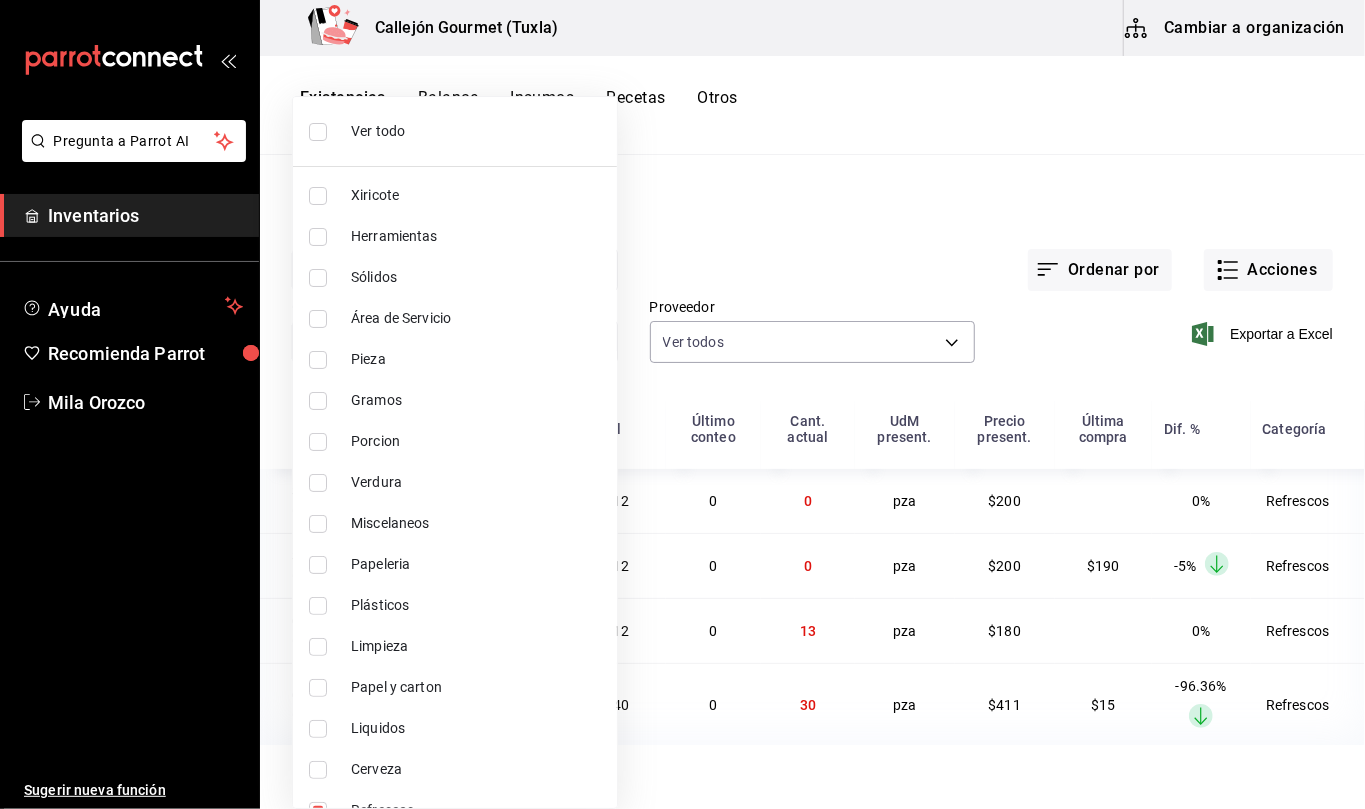click at bounding box center [682, 404] 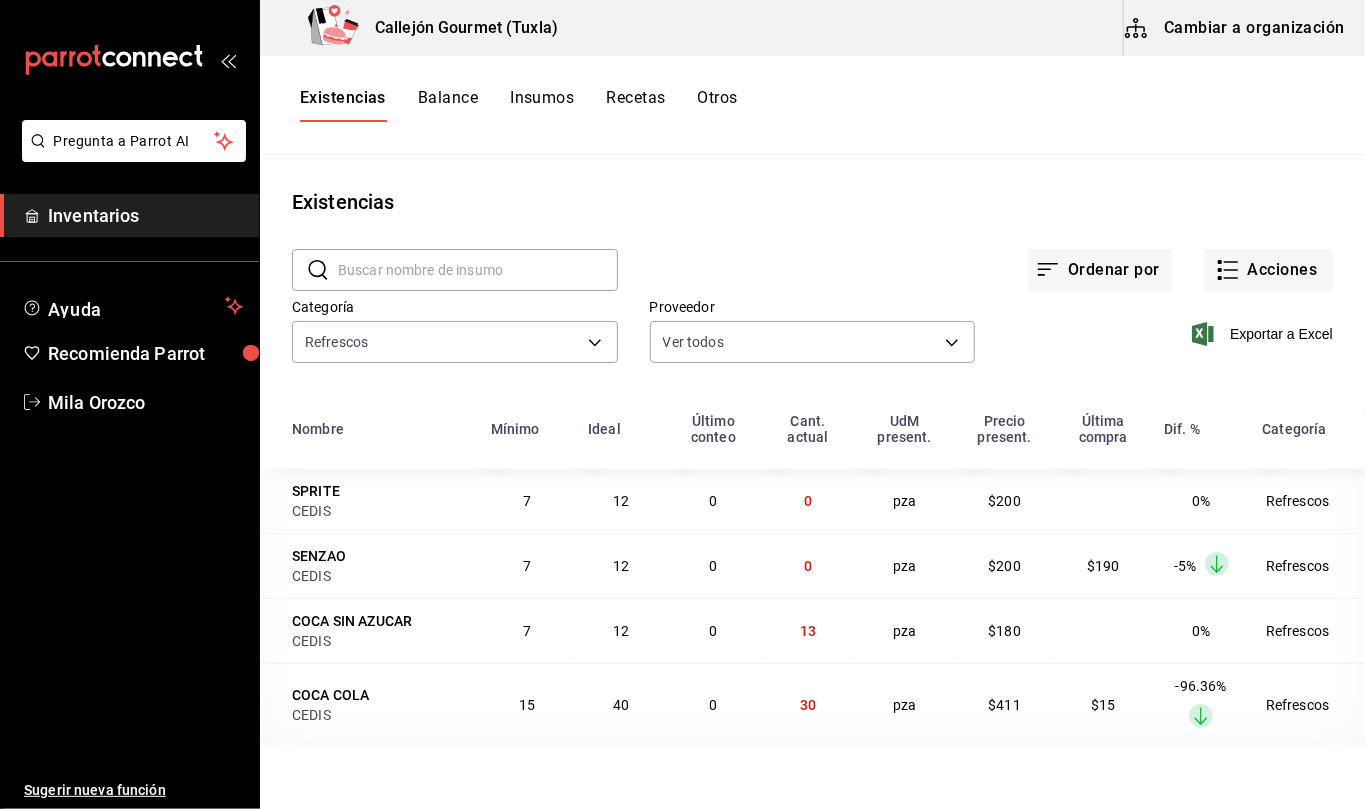 click on "Ver todo Xiricote Herramientas Sólidos Área de Servicio Pieza Gramos Porcion Verdura Miscelaneos Papeleria Plásticos Limpieza Papel y carton Liquidos Cerveza Refrescos Bebidas Secos" at bounding box center [682, 404] 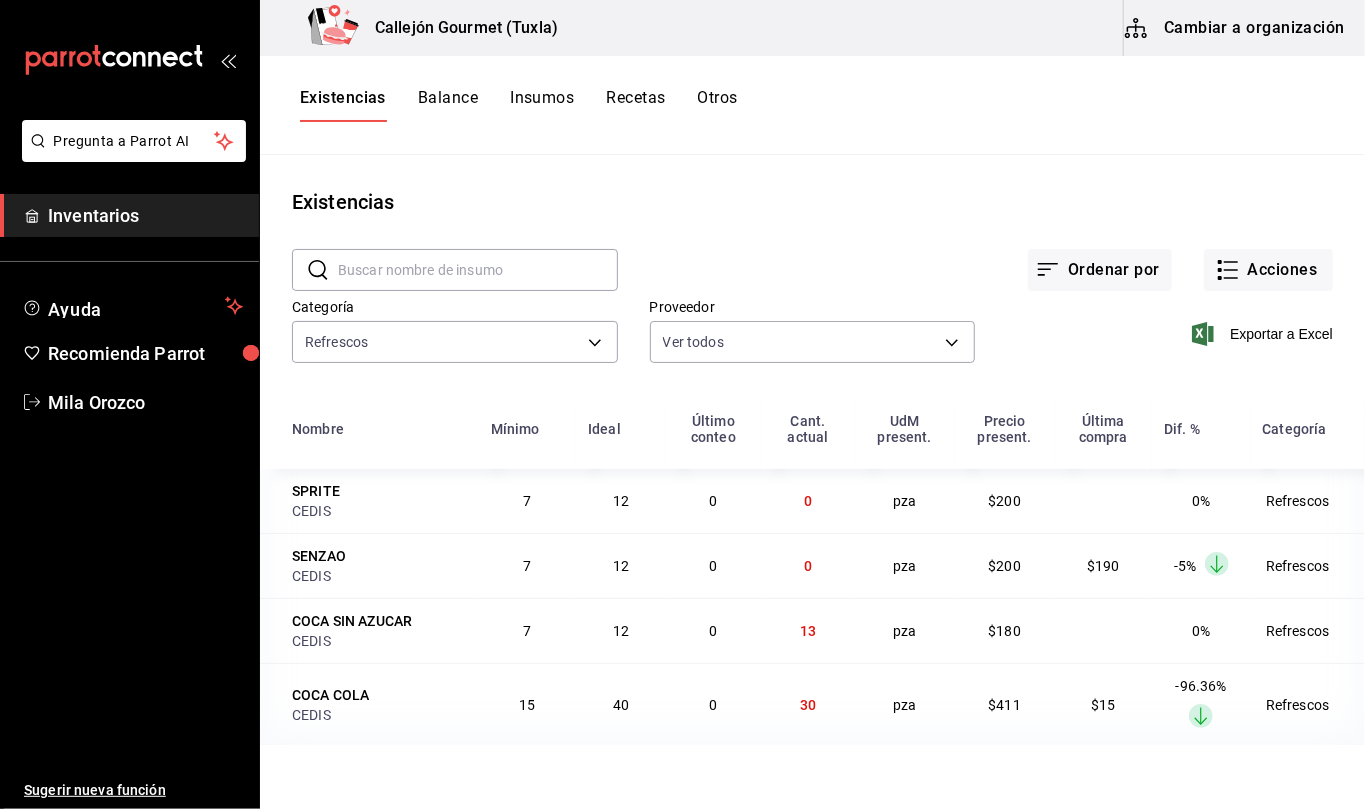 drag, startPoint x: 726, startPoint y: 76, endPoint x: 728, endPoint y: 92, distance: 16.124516 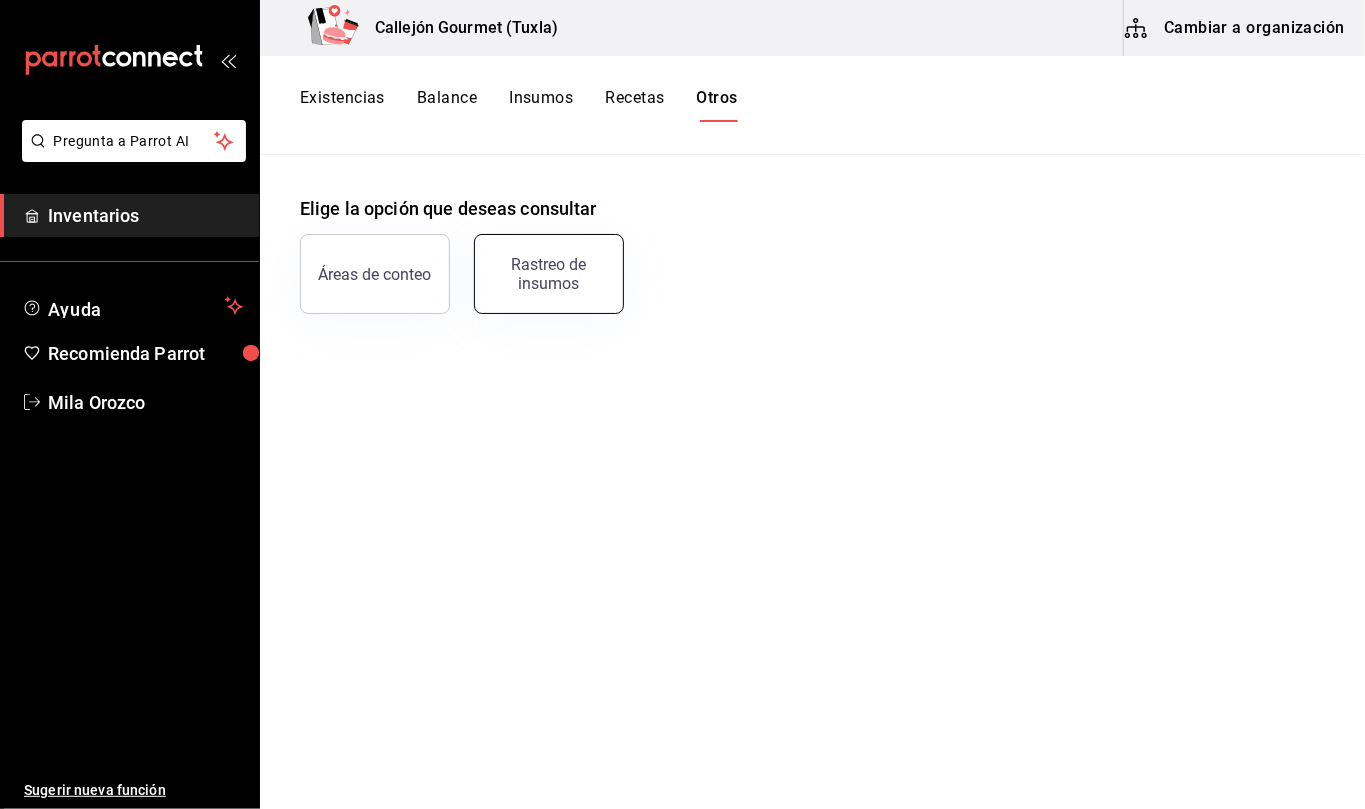 click on "Rastreo de insumos" at bounding box center [549, 274] 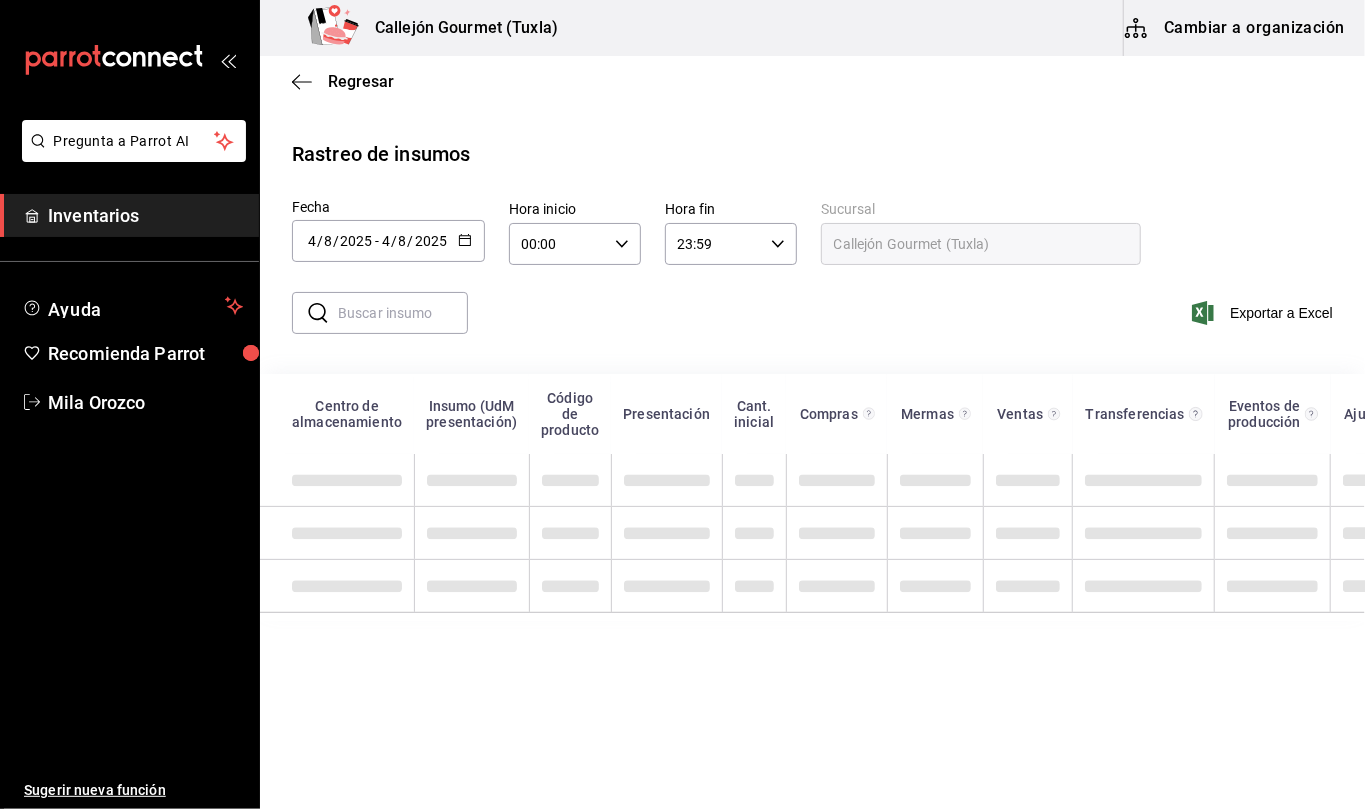 click 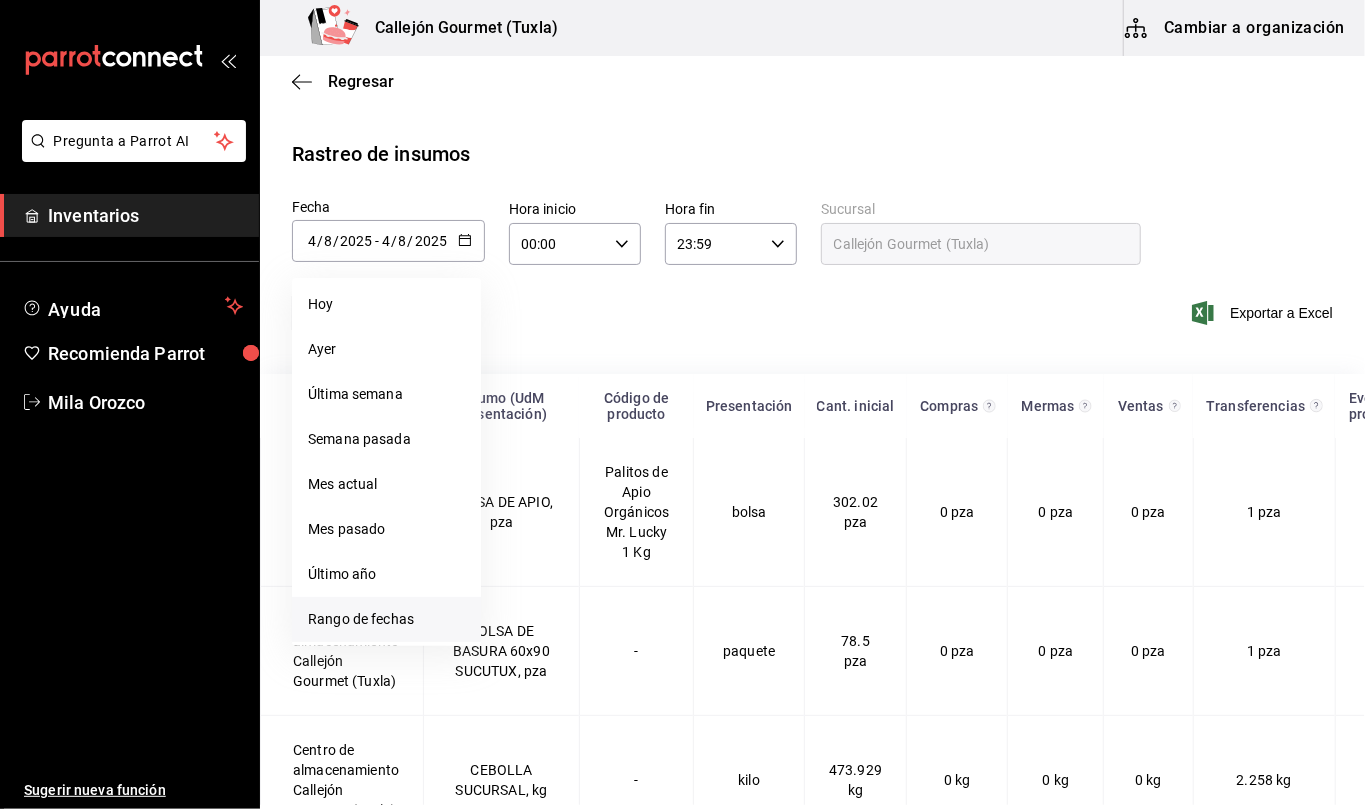 click on "Rango de fechas" at bounding box center (386, 619) 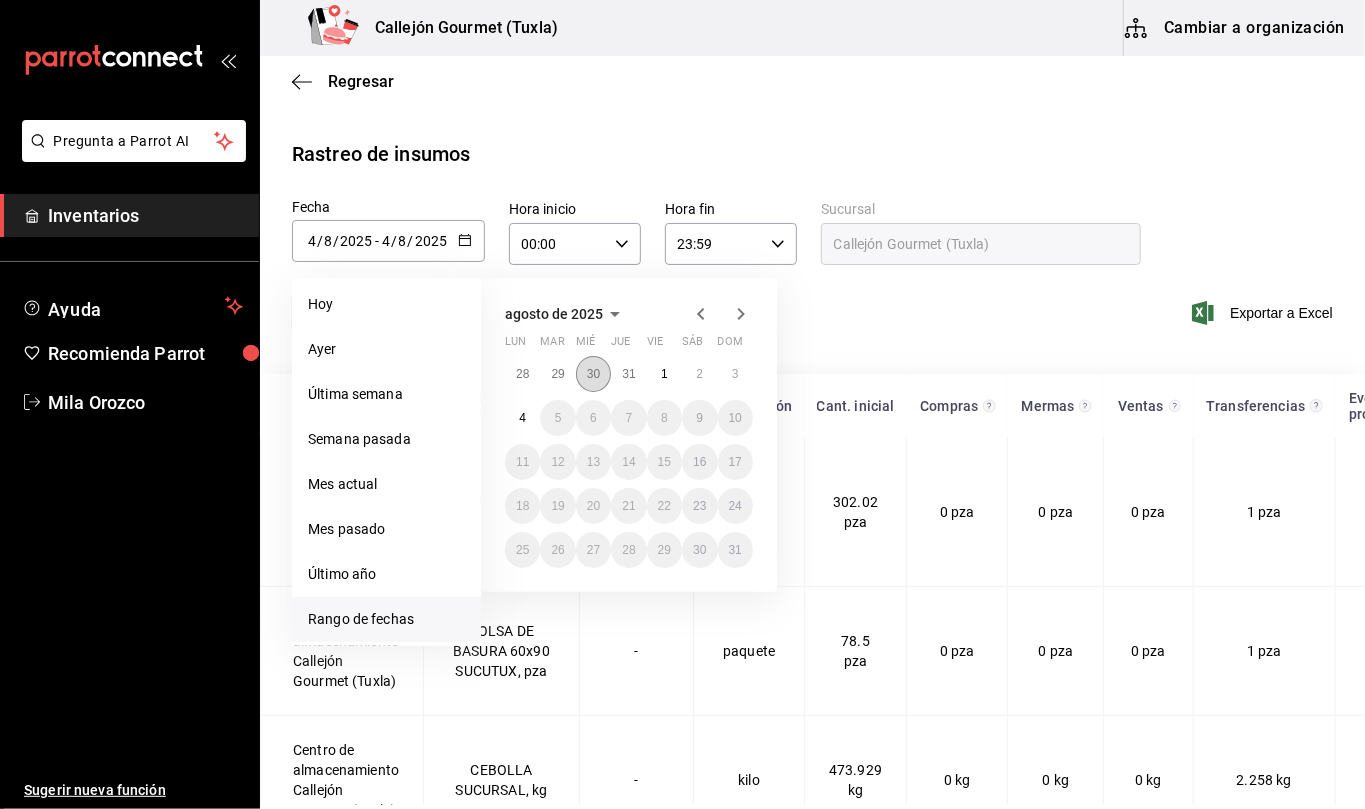 click on "30" at bounding box center [593, 374] 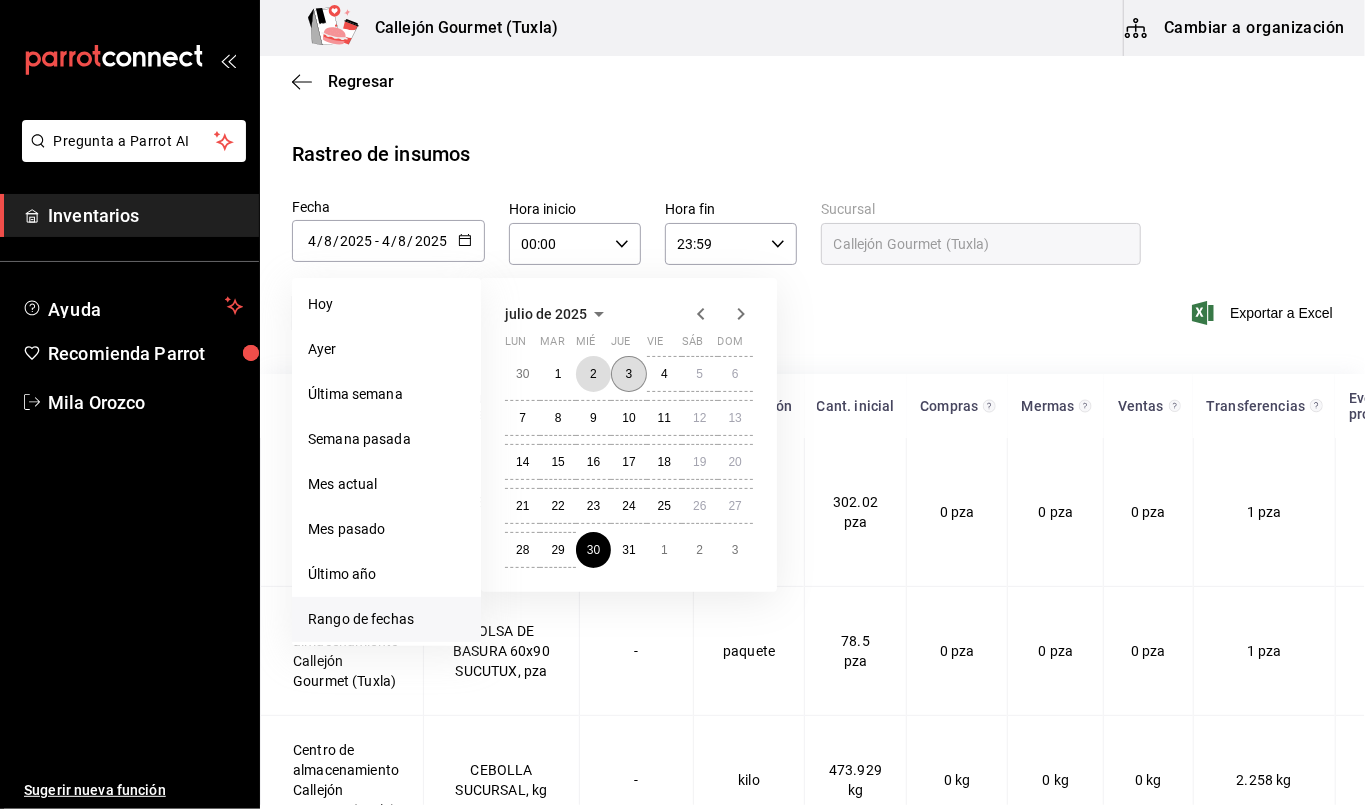 drag, startPoint x: 594, startPoint y: 372, endPoint x: 634, endPoint y: 373, distance: 40.012497 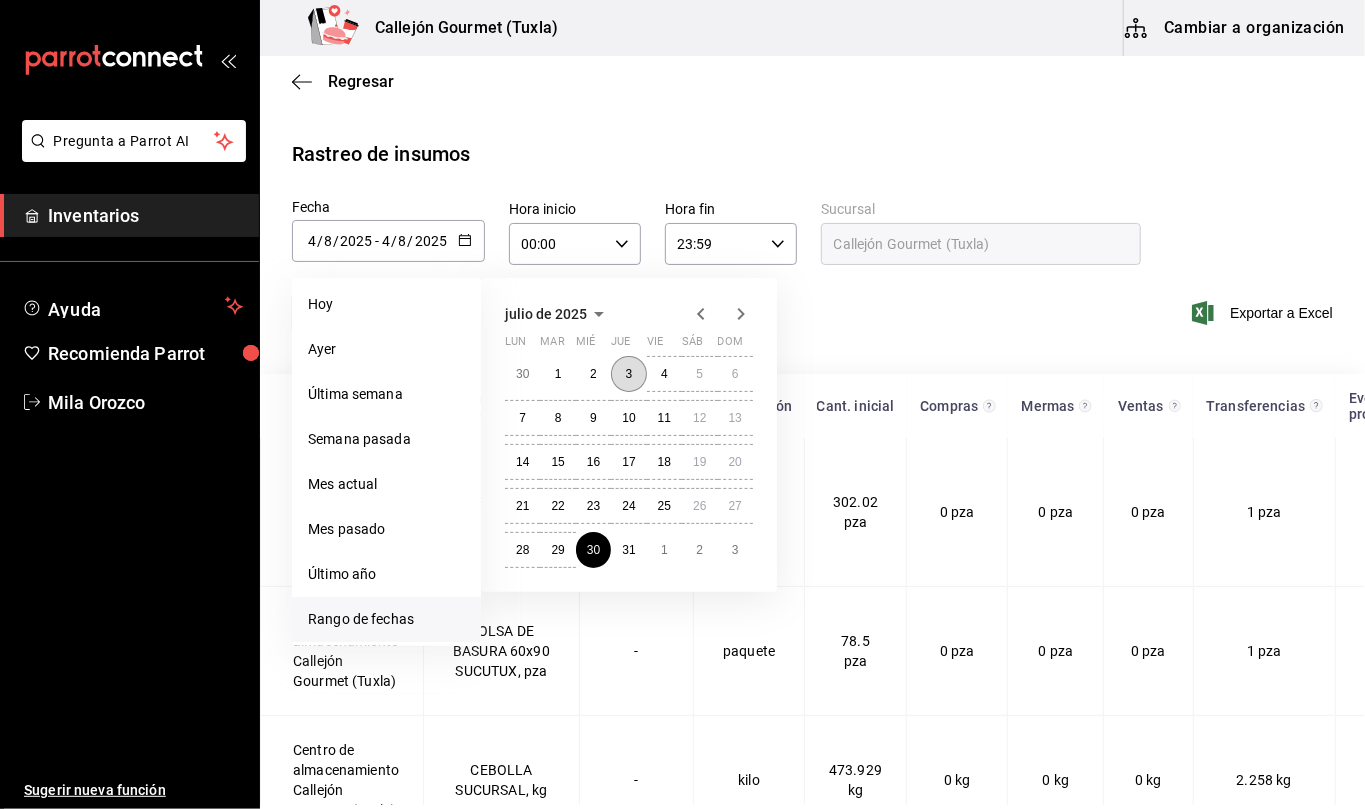 click on "3" at bounding box center (628, 374) 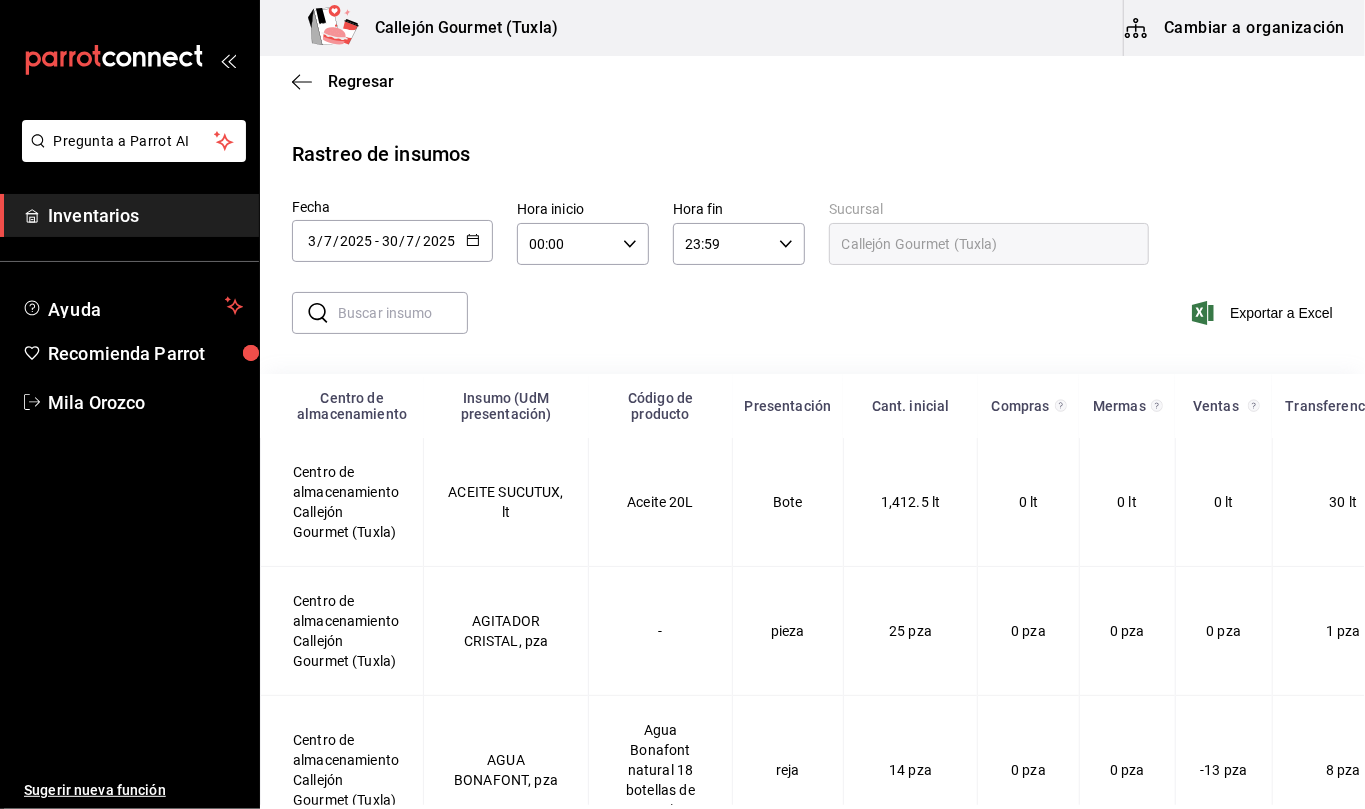 click 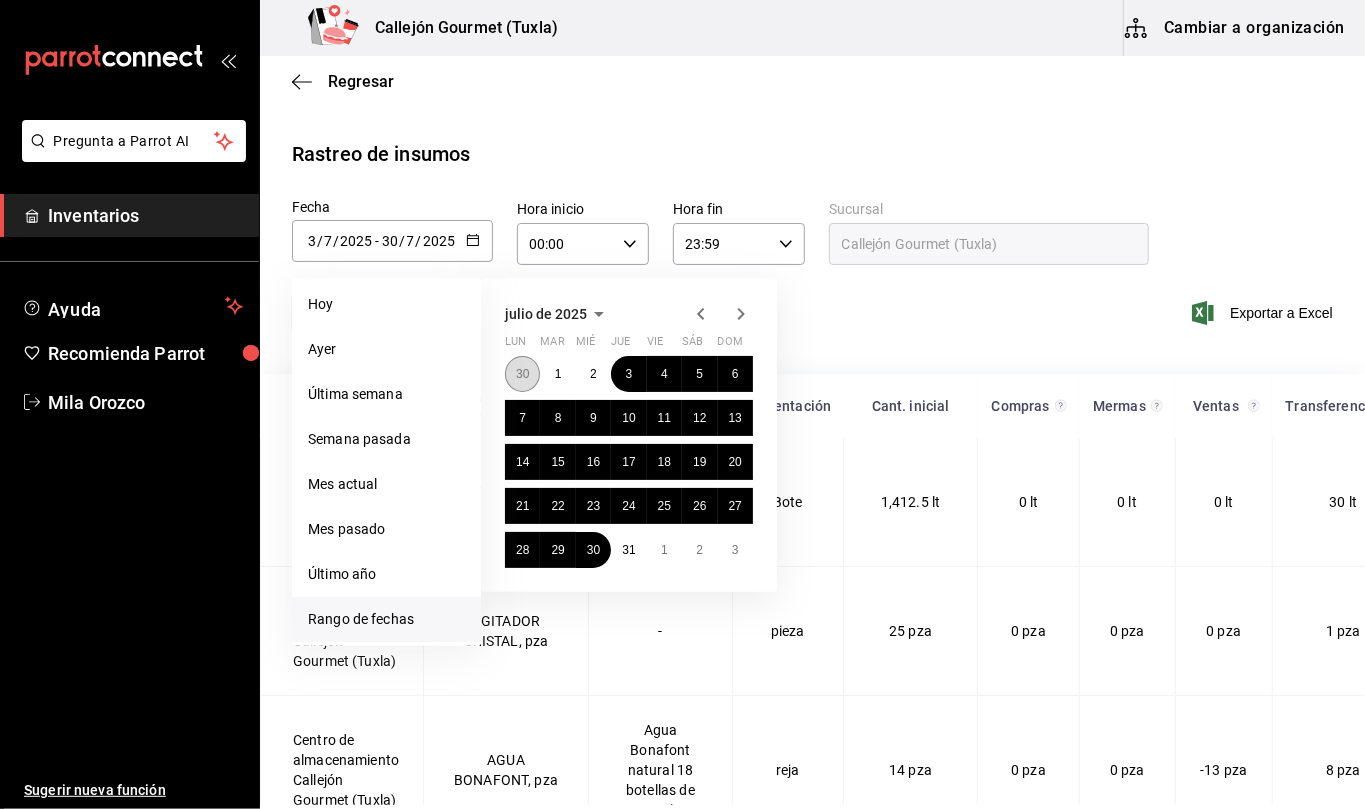 click on "30" at bounding box center [522, 374] 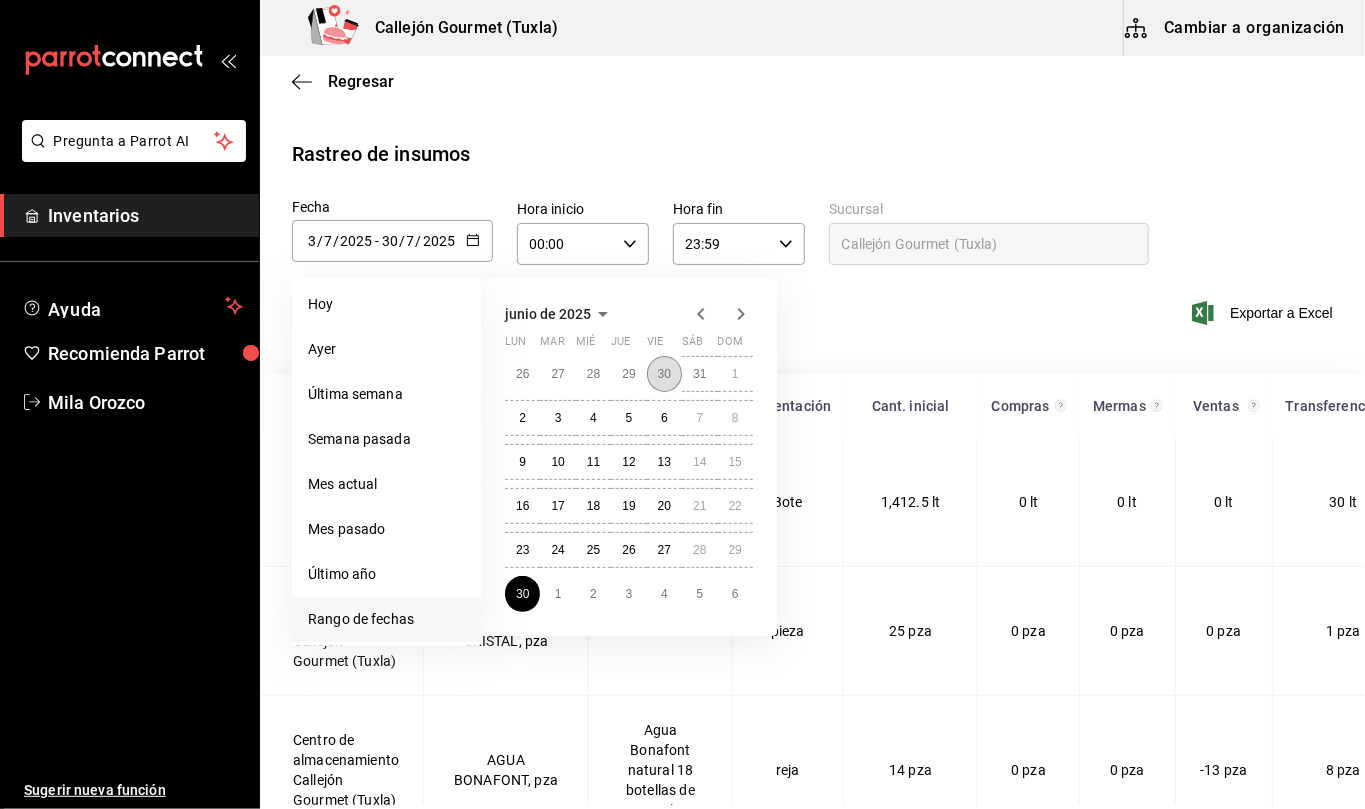 click on "30" at bounding box center [664, 374] 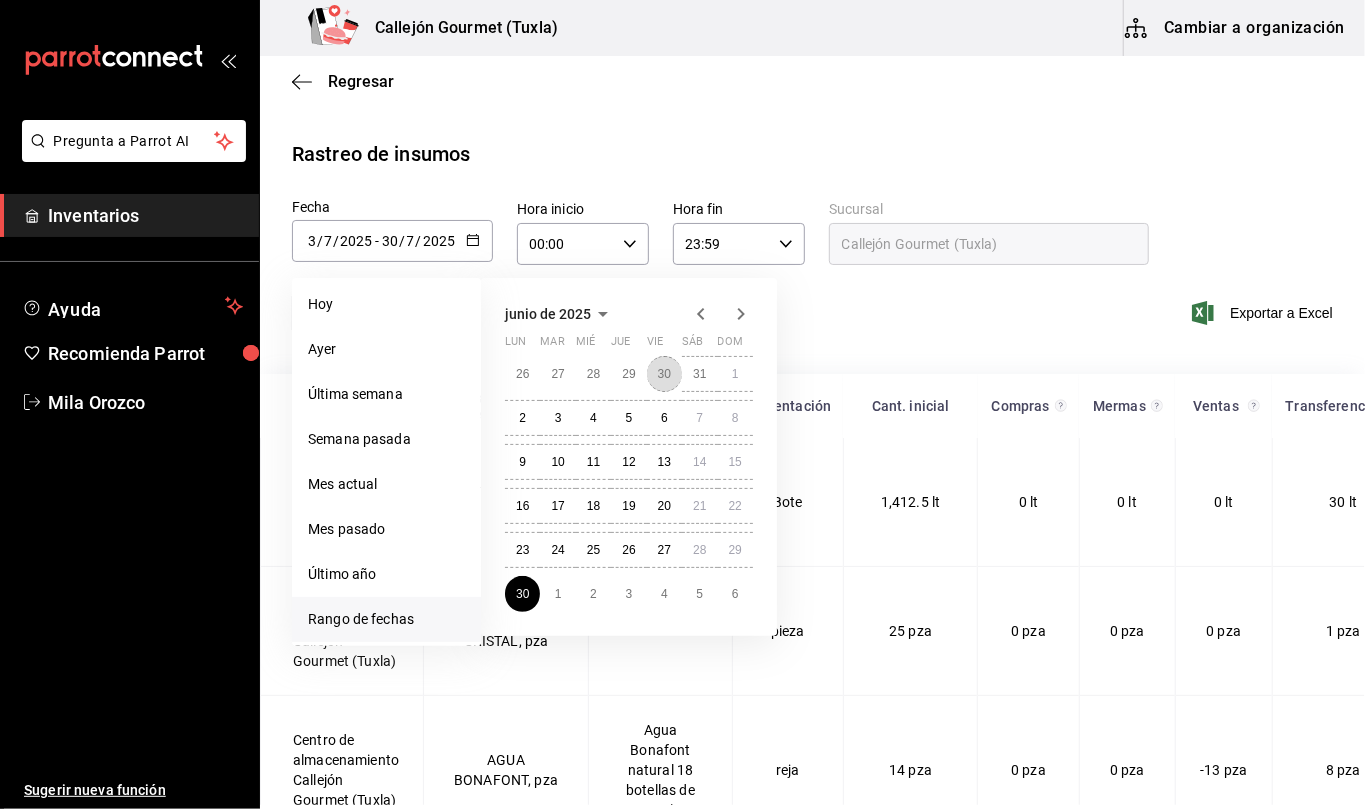 type on "2025-05-30" 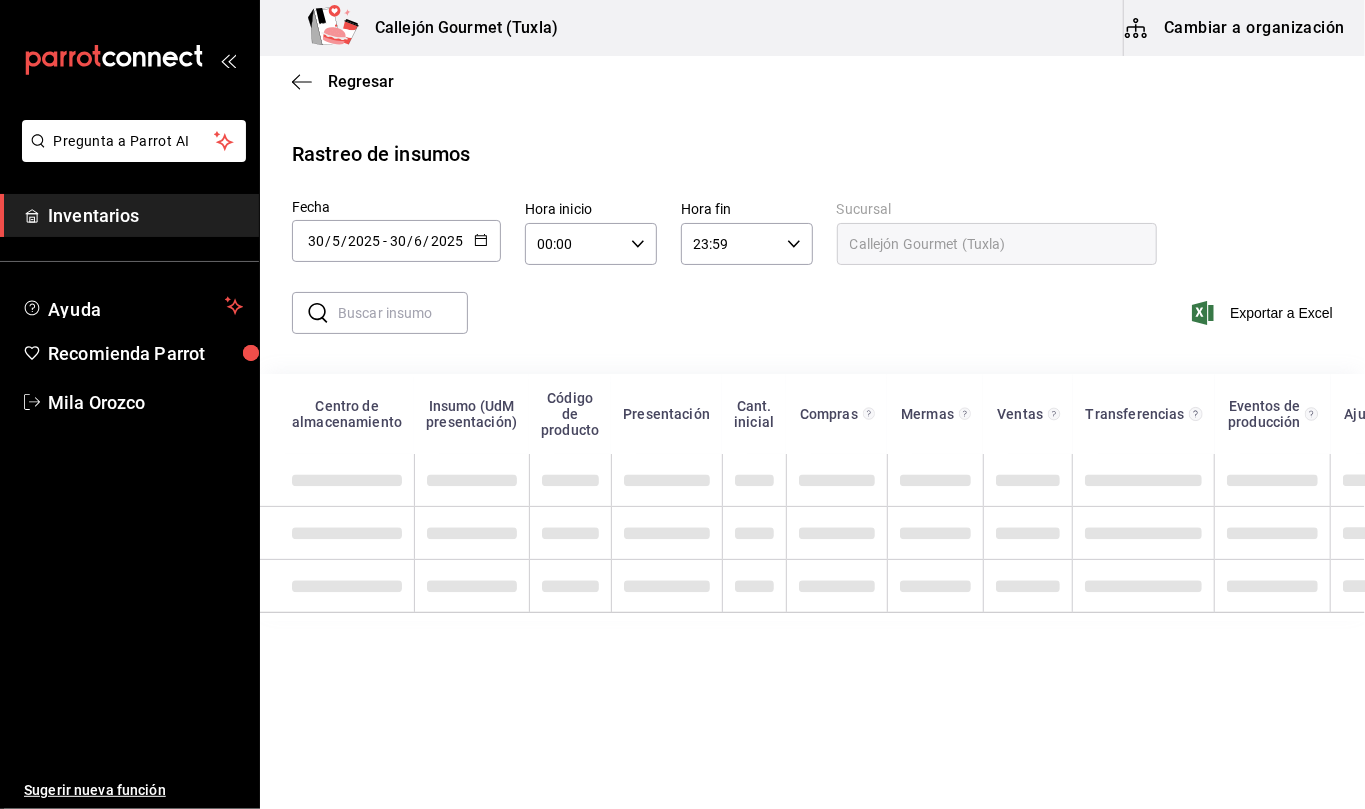 click on "2025-05-30 30 / 5 / 2025 - 2025-06-30 30 / 6 / 2025" at bounding box center (396, 241) 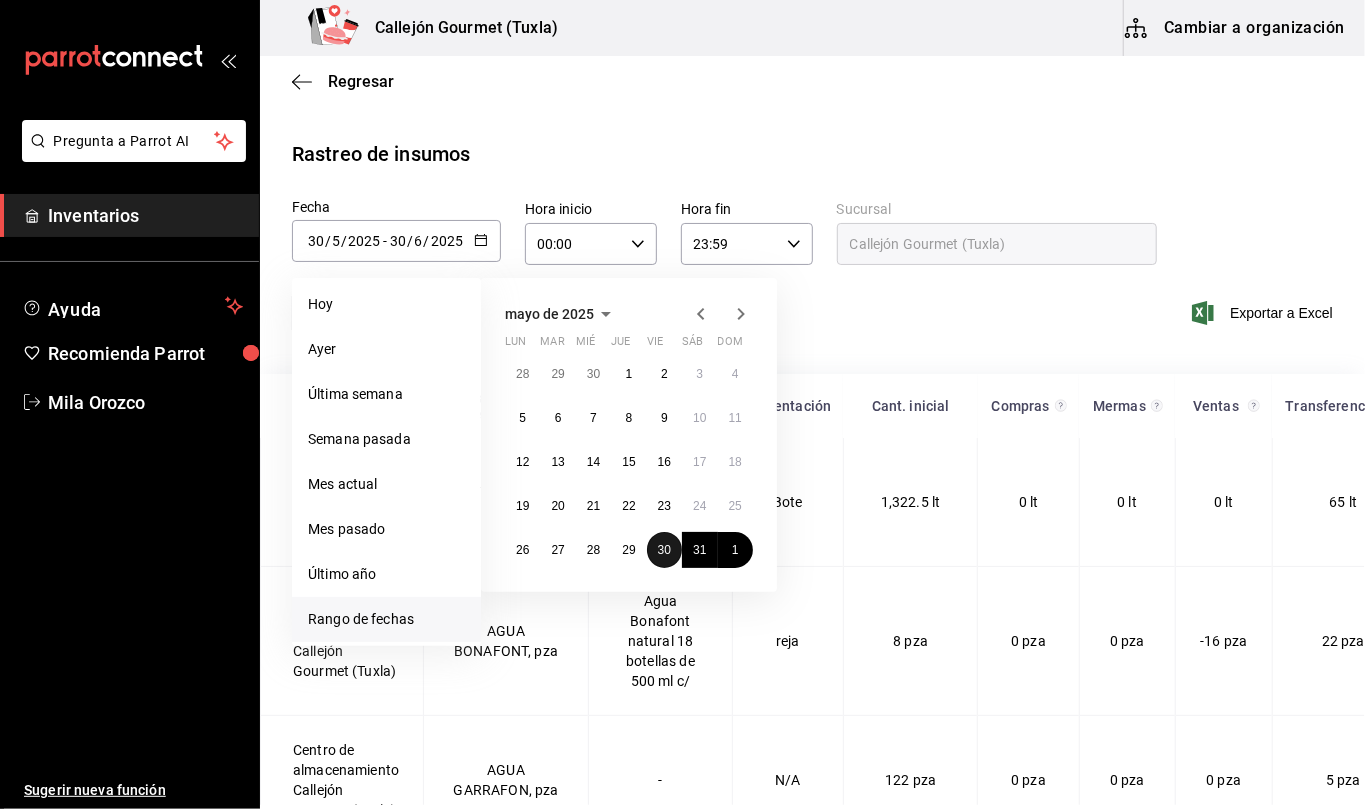 click on "30" at bounding box center [664, 550] 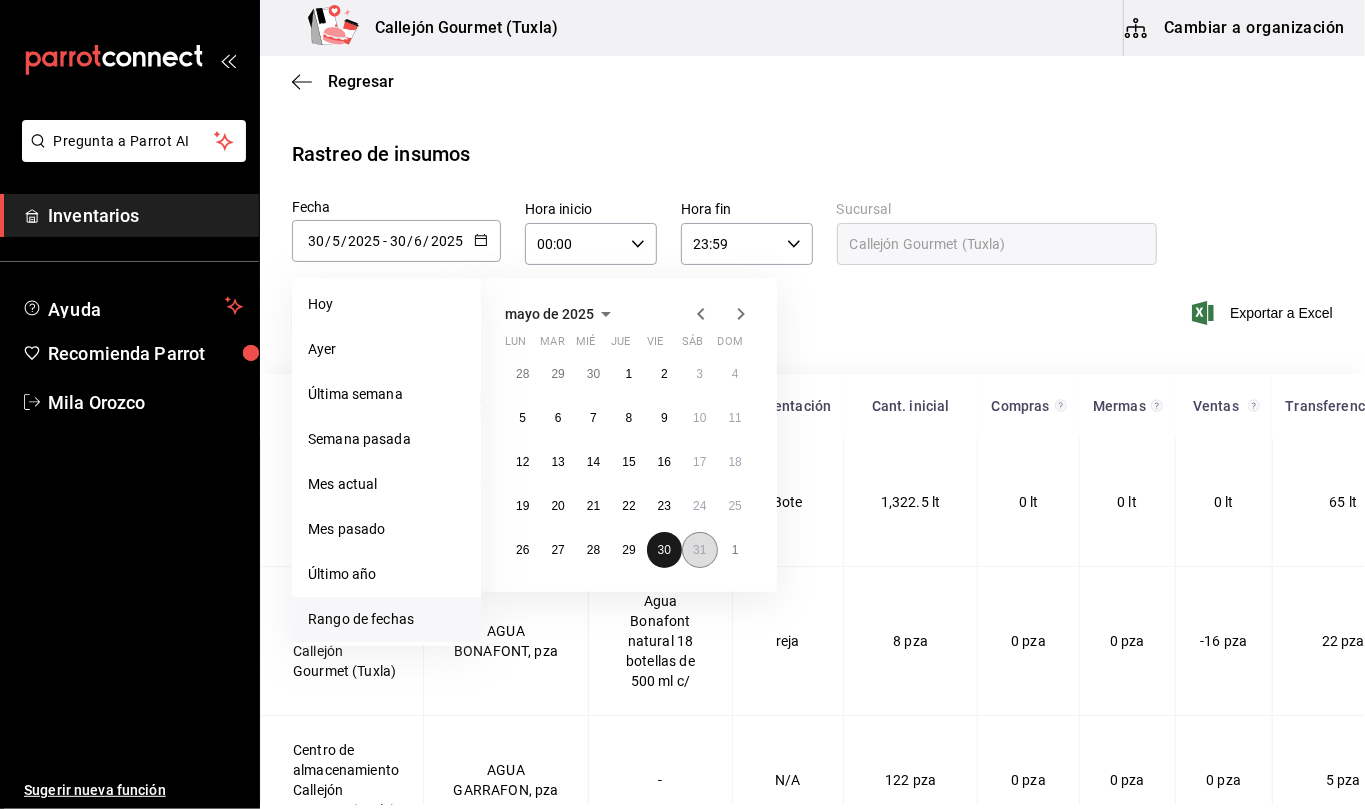 drag, startPoint x: 657, startPoint y: 549, endPoint x: 698, endPoint y: 552, distance: 41.109608 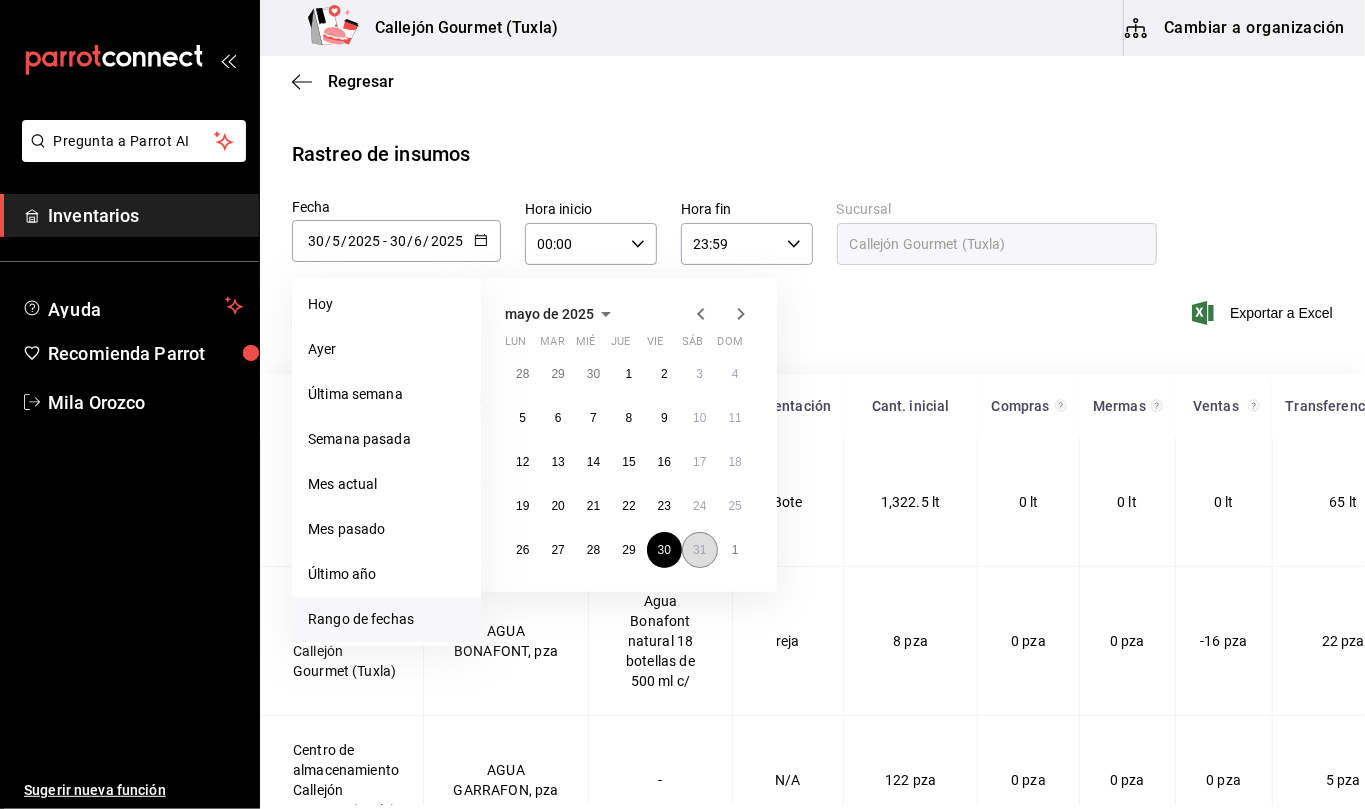 click on "31" at bounding box center [699, 550] 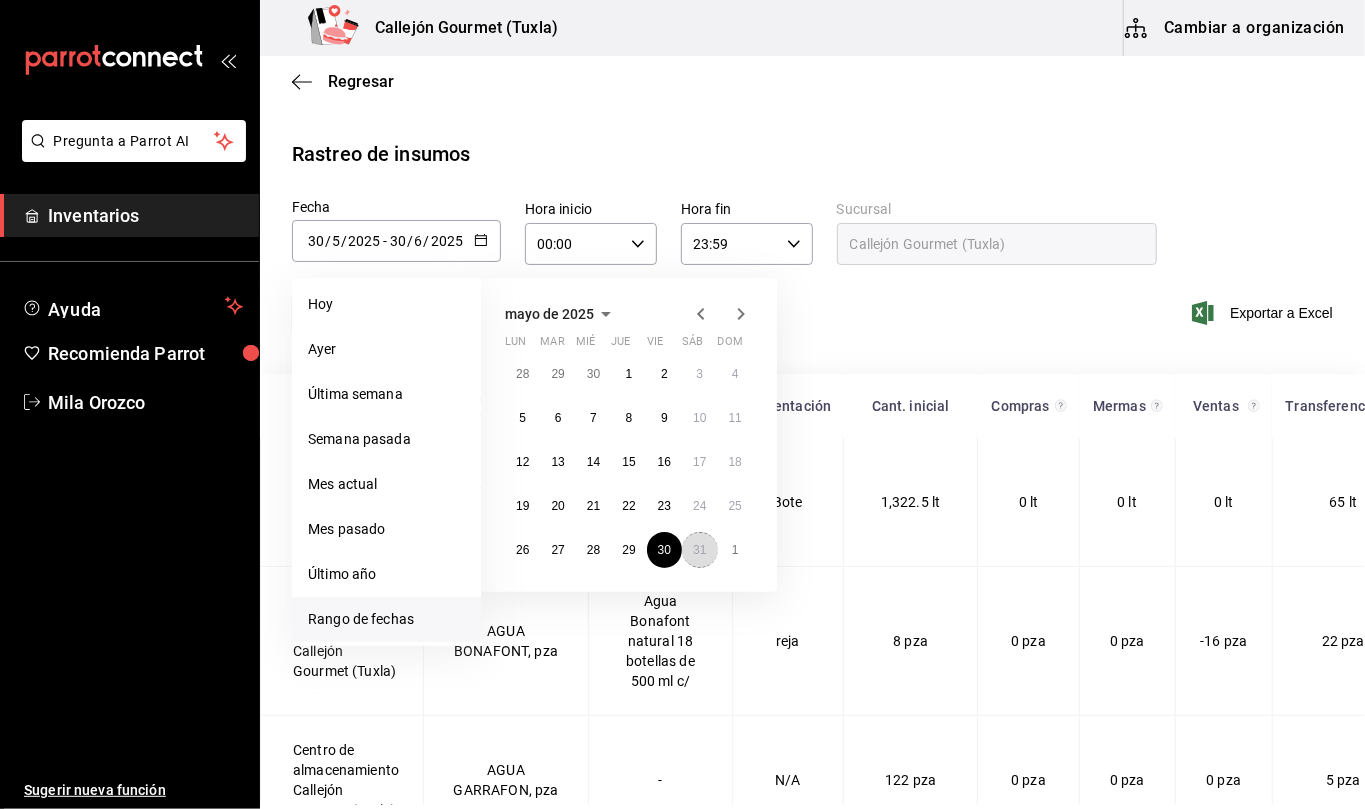 type on "2025-05-31" 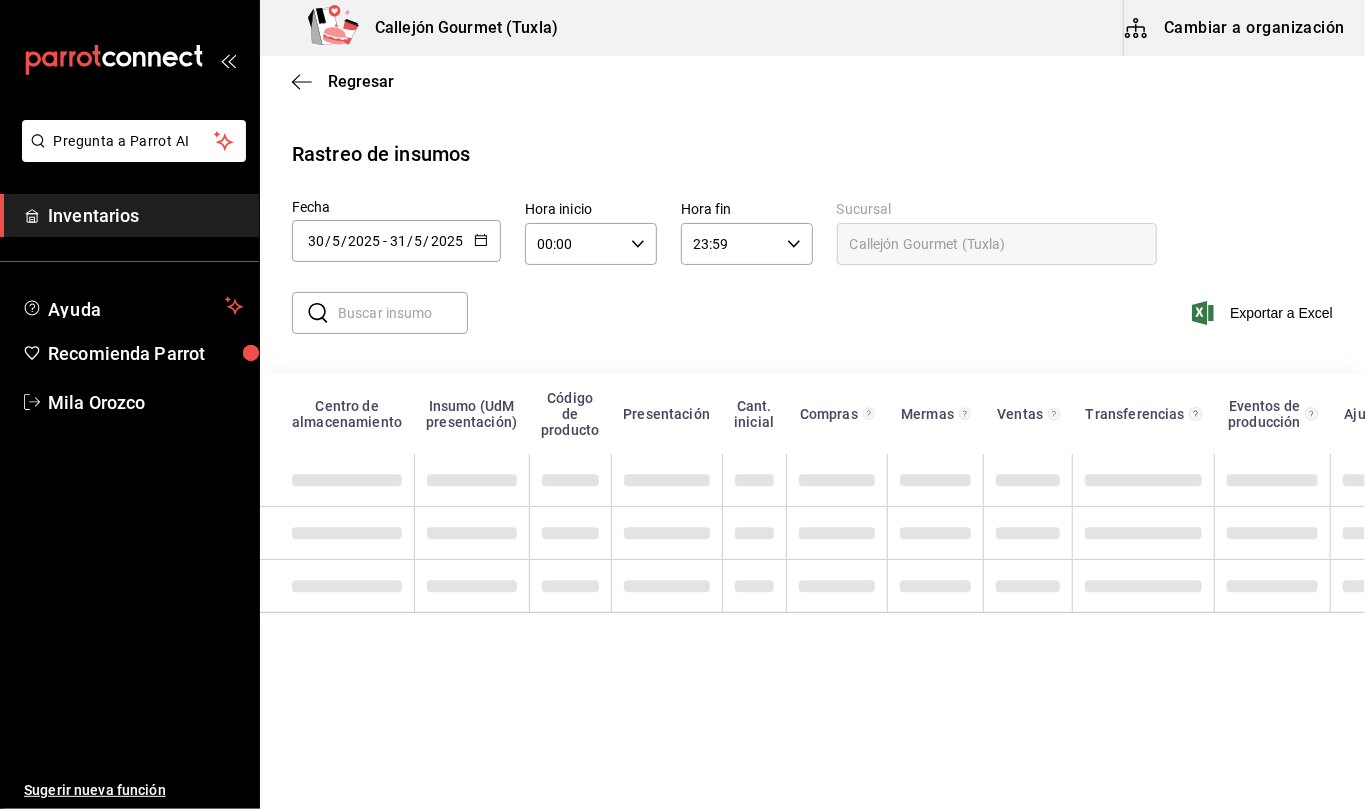 click 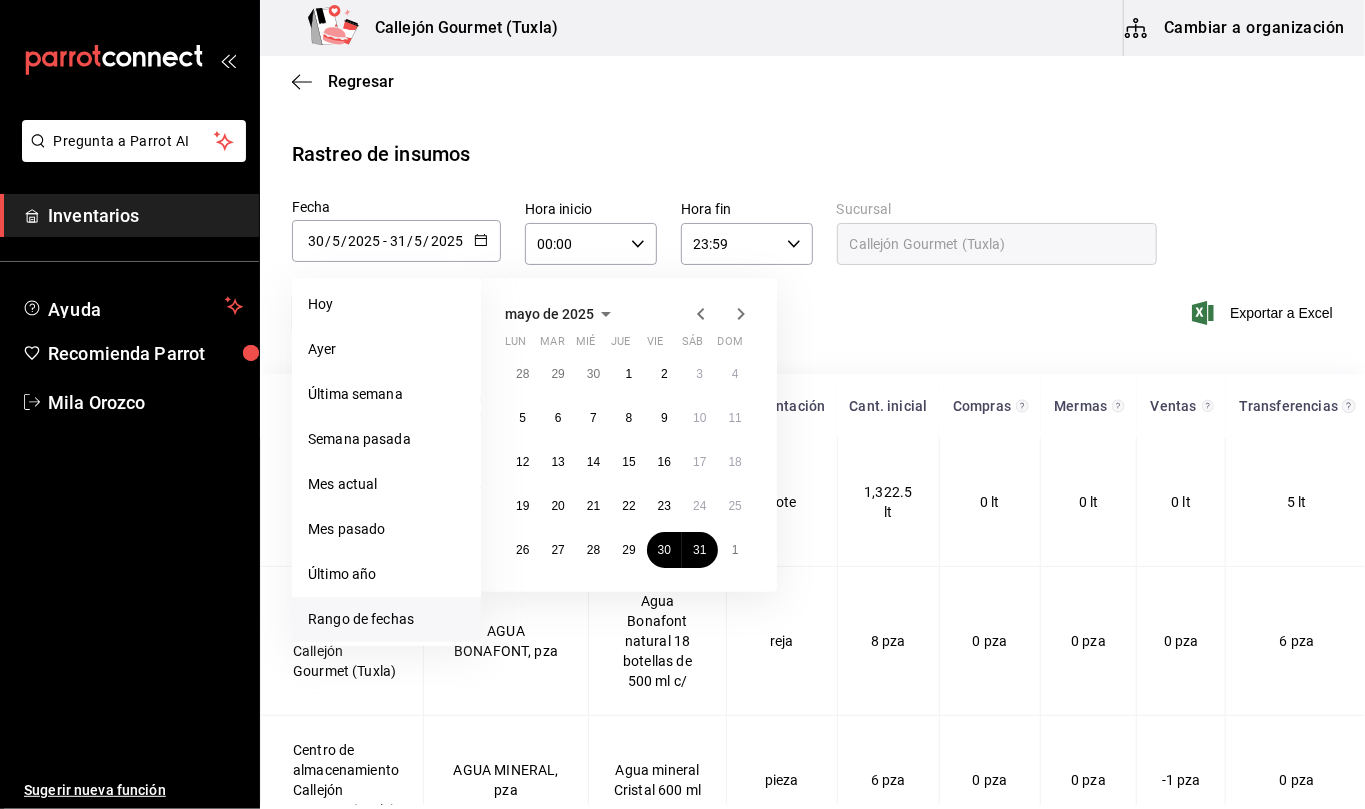 click 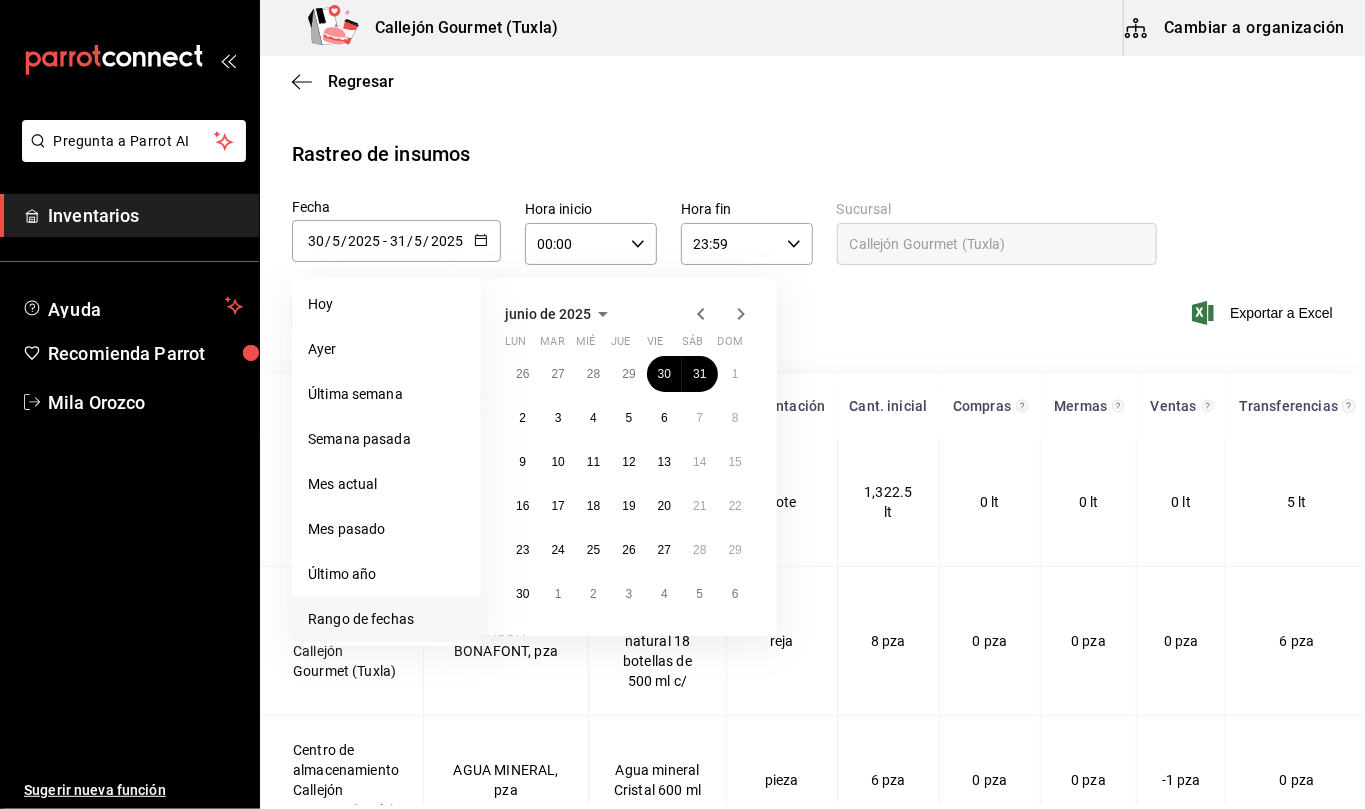 click 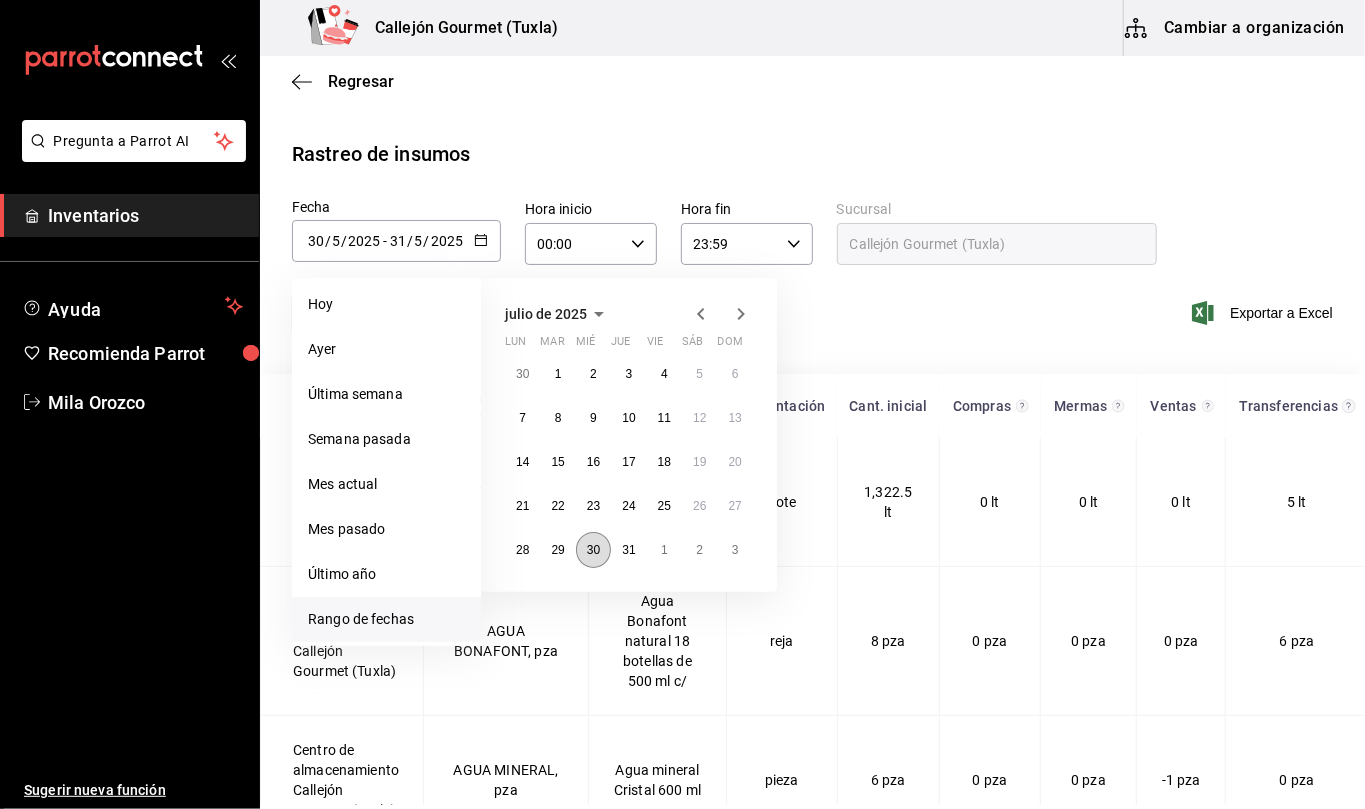 click on "30" at bounding box center (593, 550) 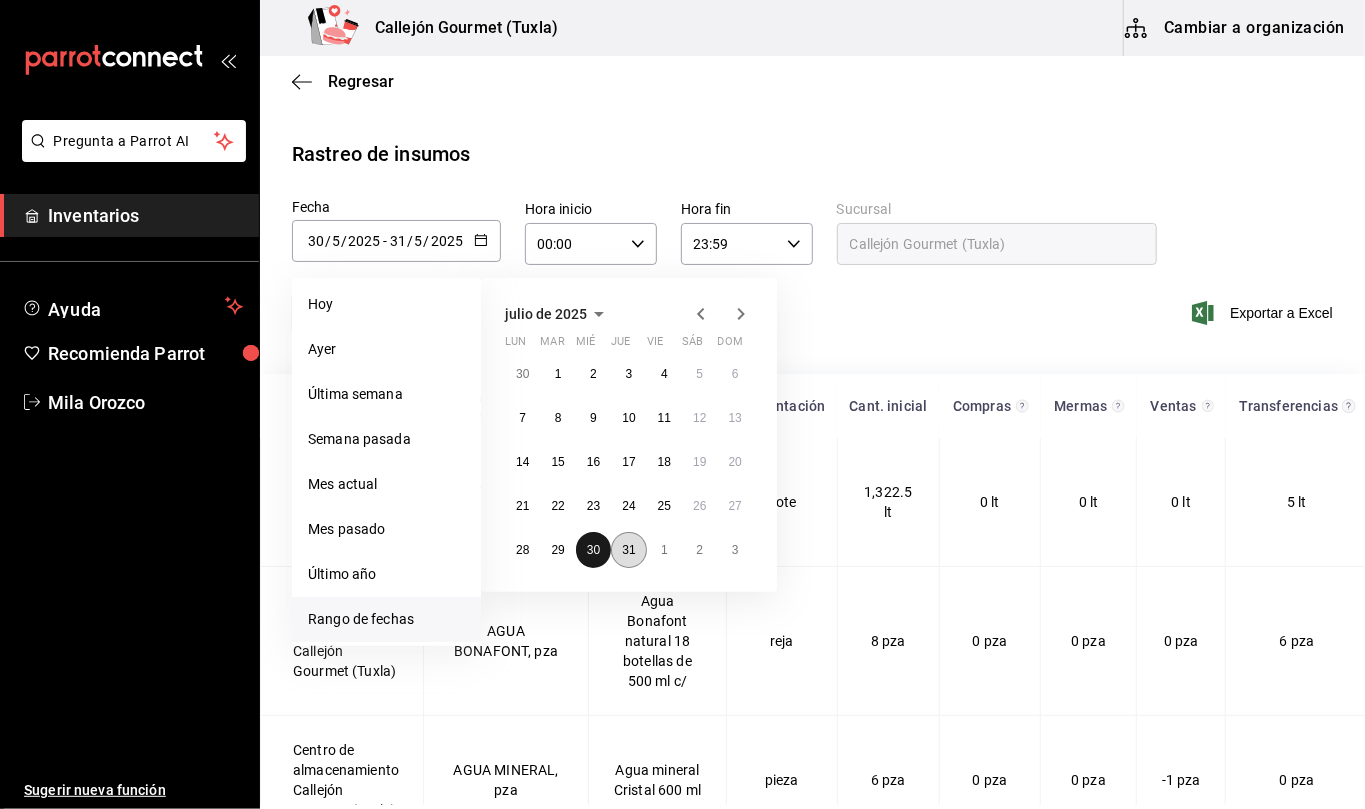 drag, startPoint x: 593, startPoint y: 546, endPoint x: 622, endPoint y: 546, distance: 29 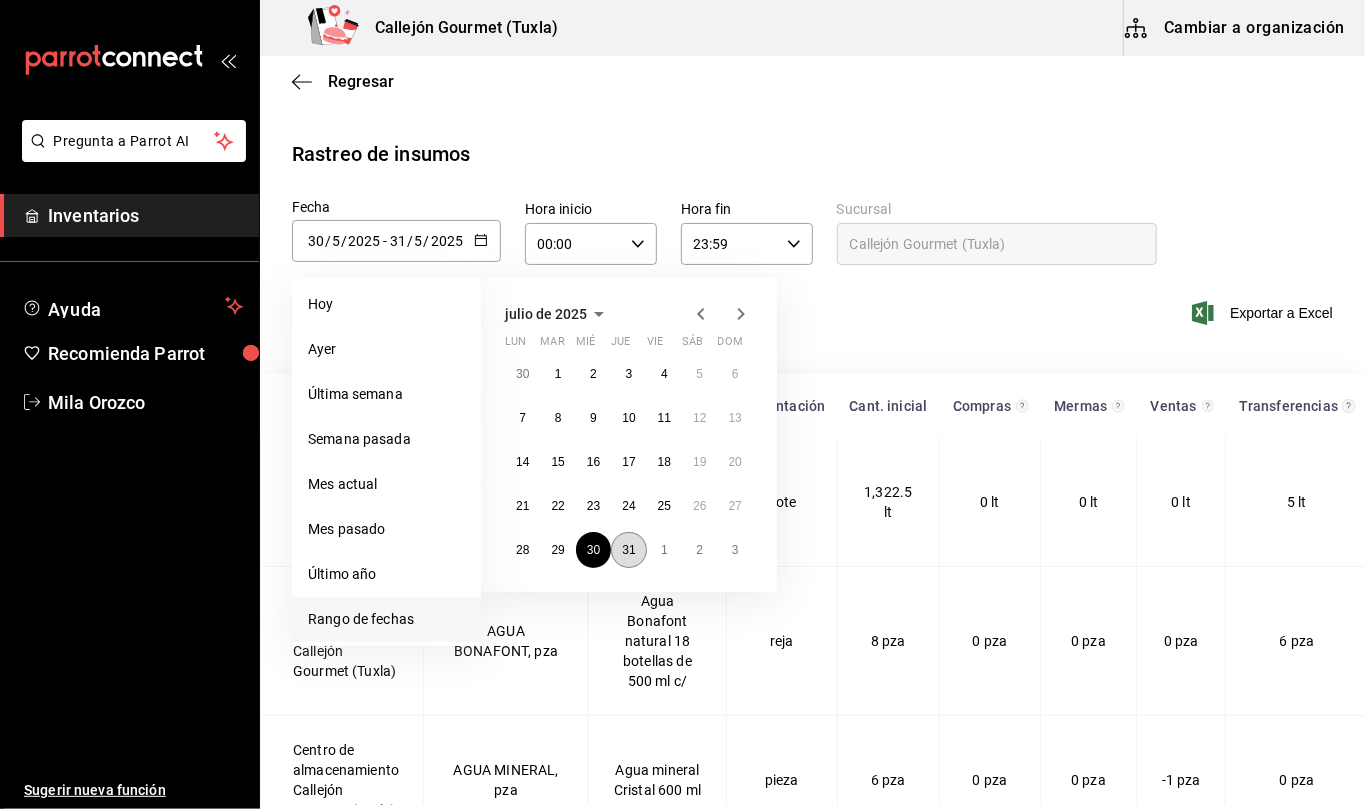 click on "31" at bounding box center [628, 550] 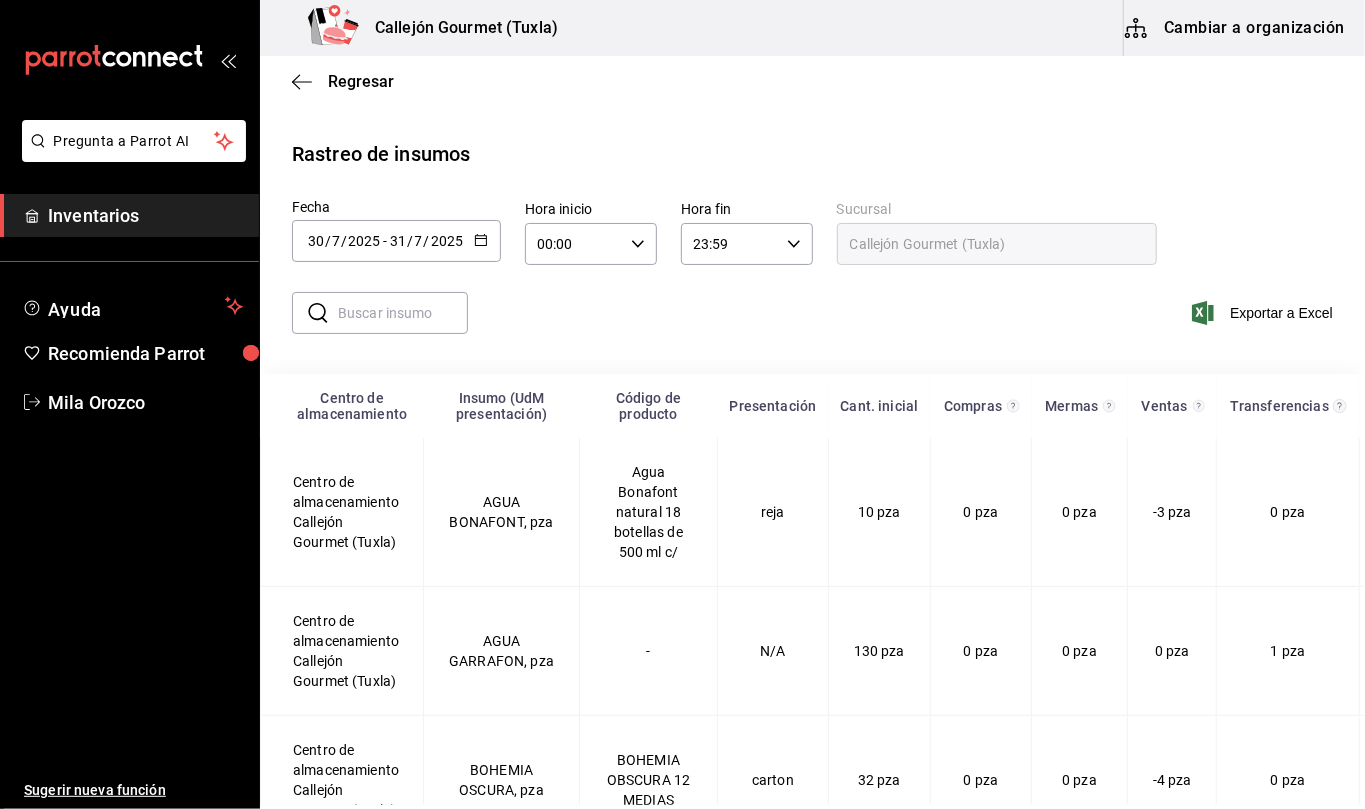 click at bounding box center (403, 313) 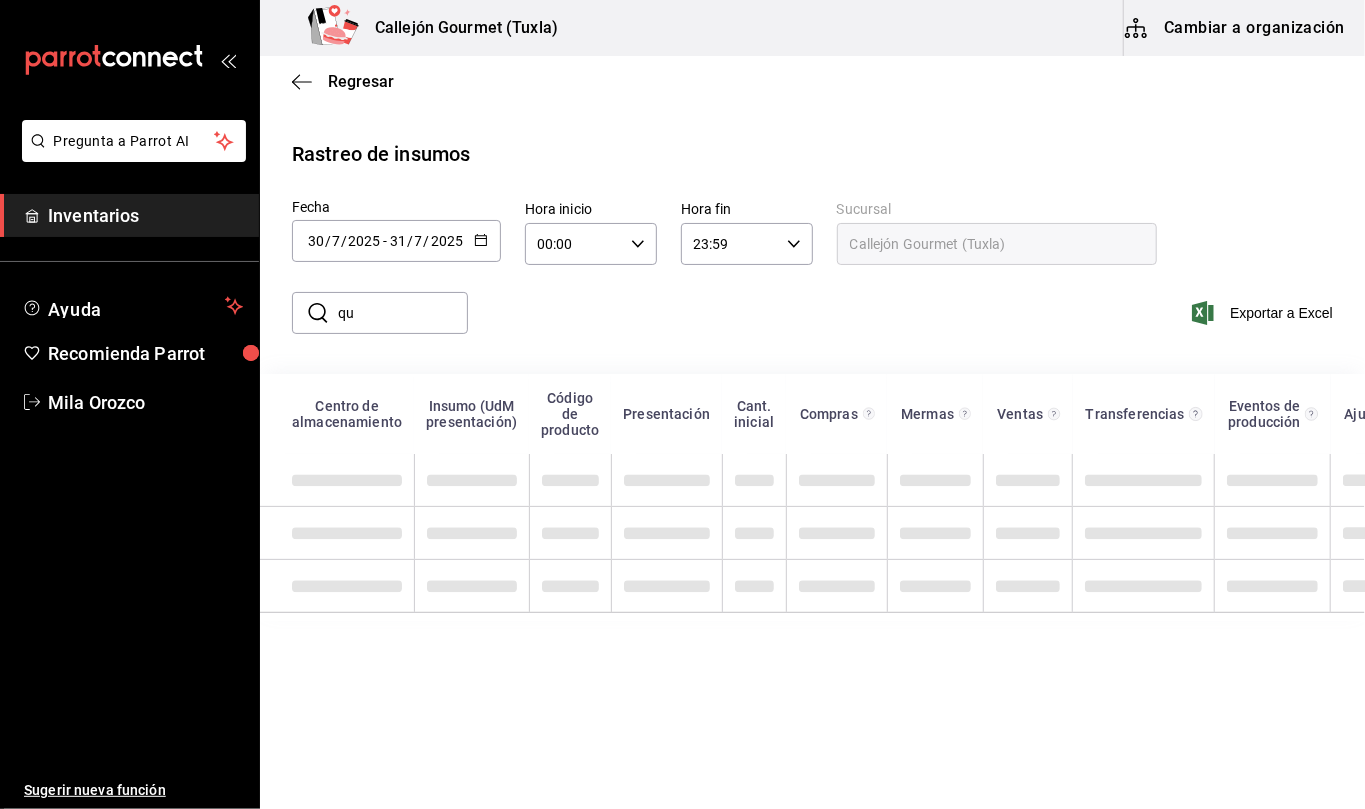 type on "q" 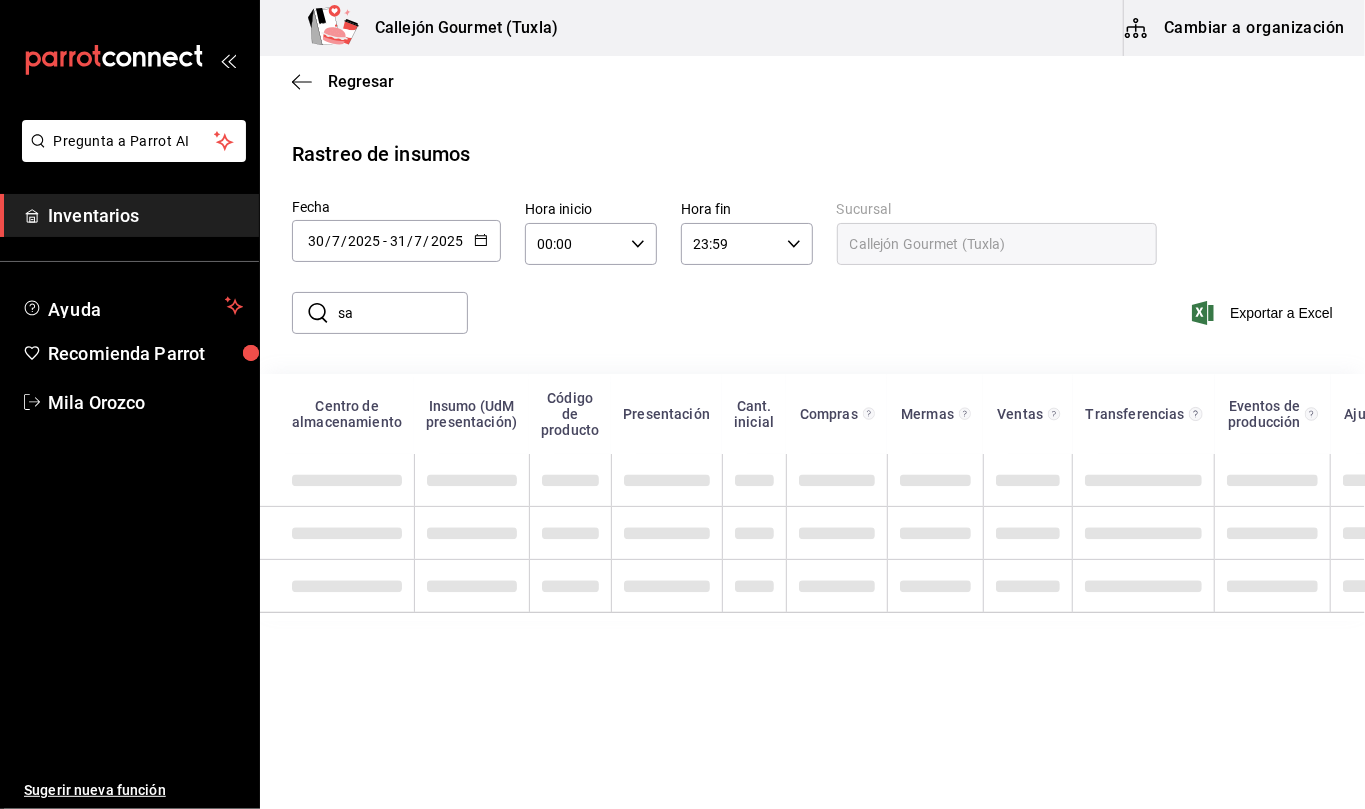 type on "s" 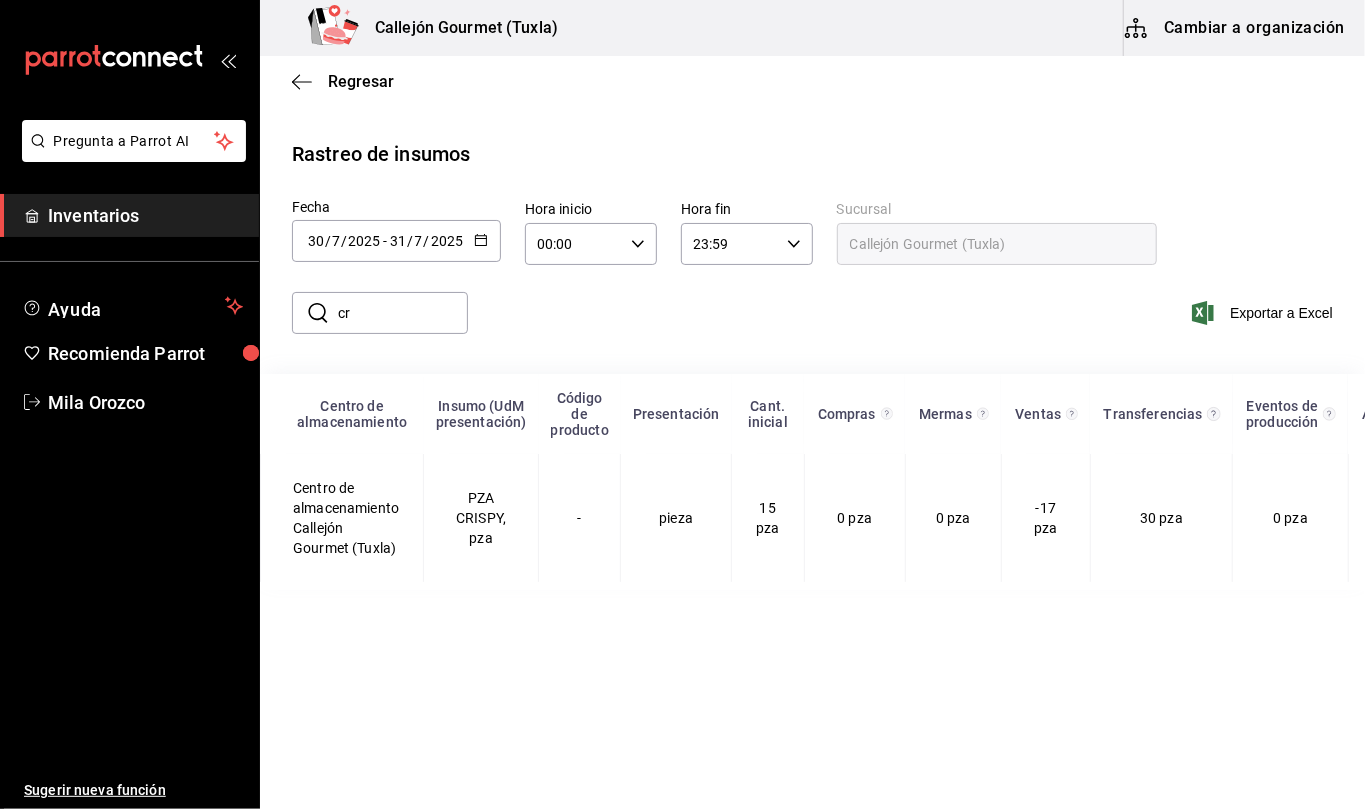 type on "c" 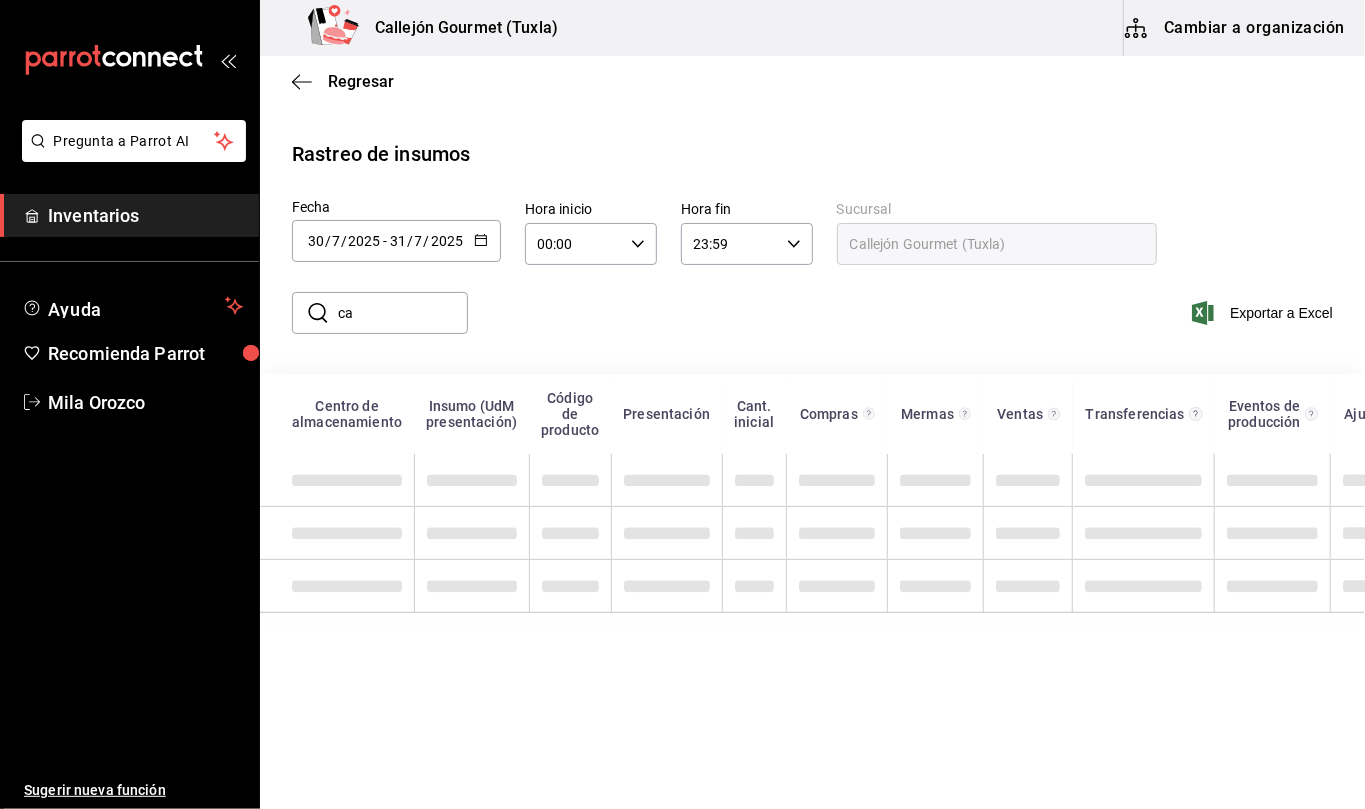 type on "c" 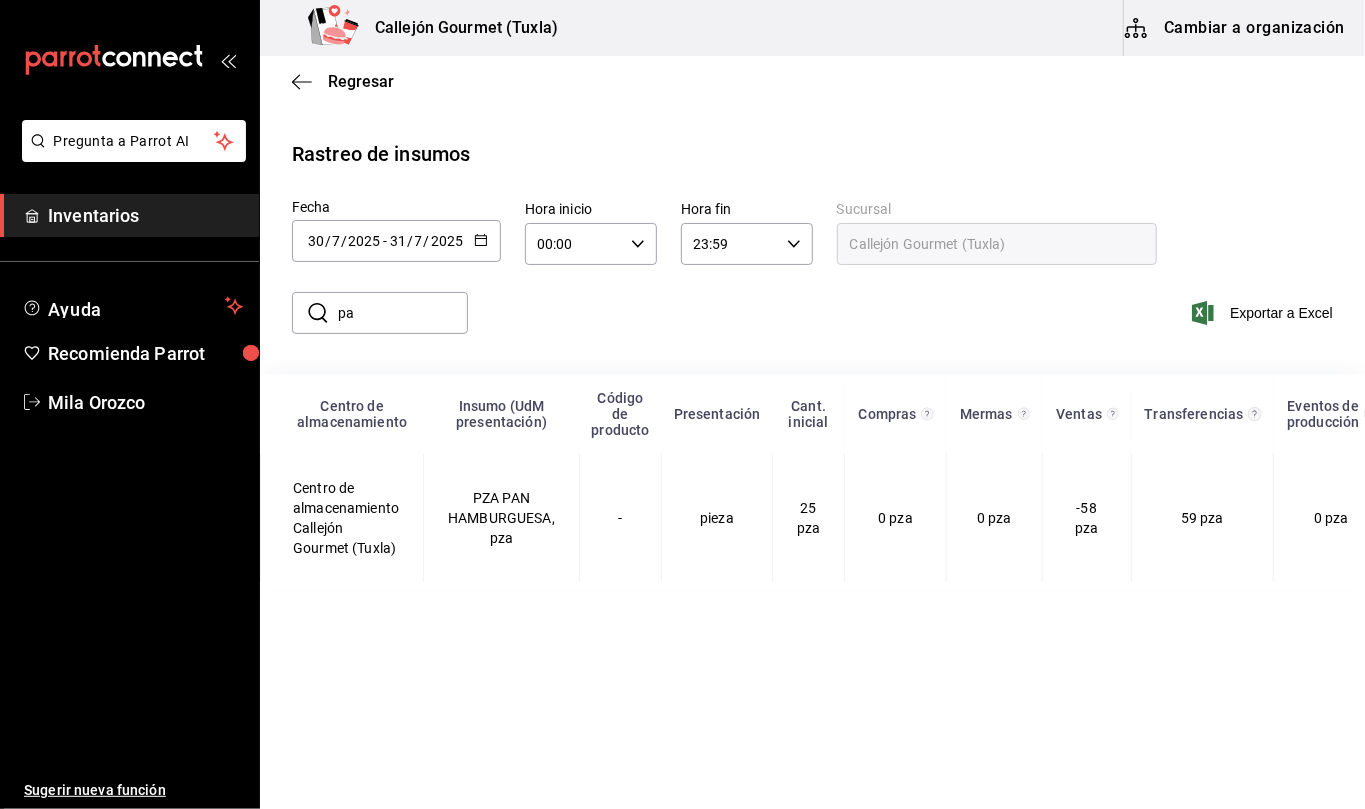 type on "p" 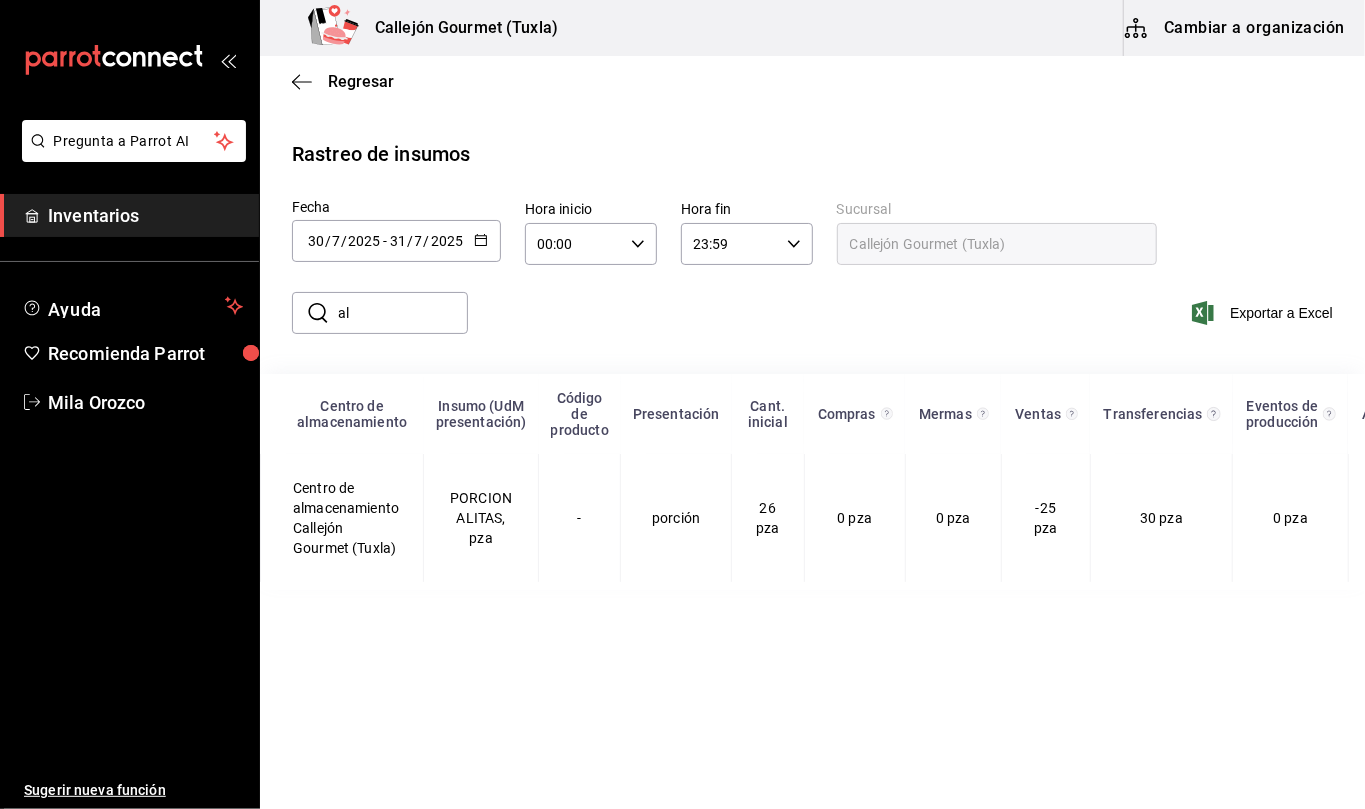 type on "a" 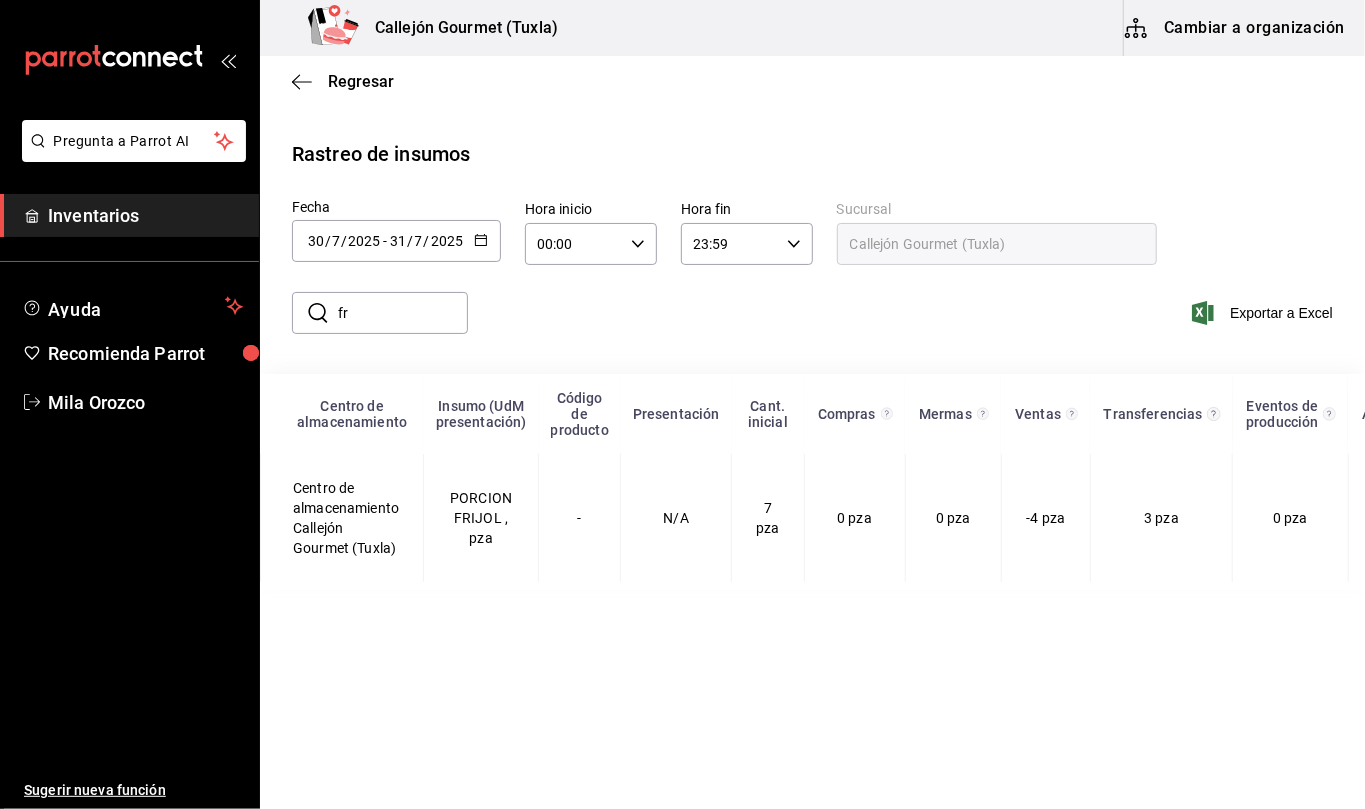 type on "f" 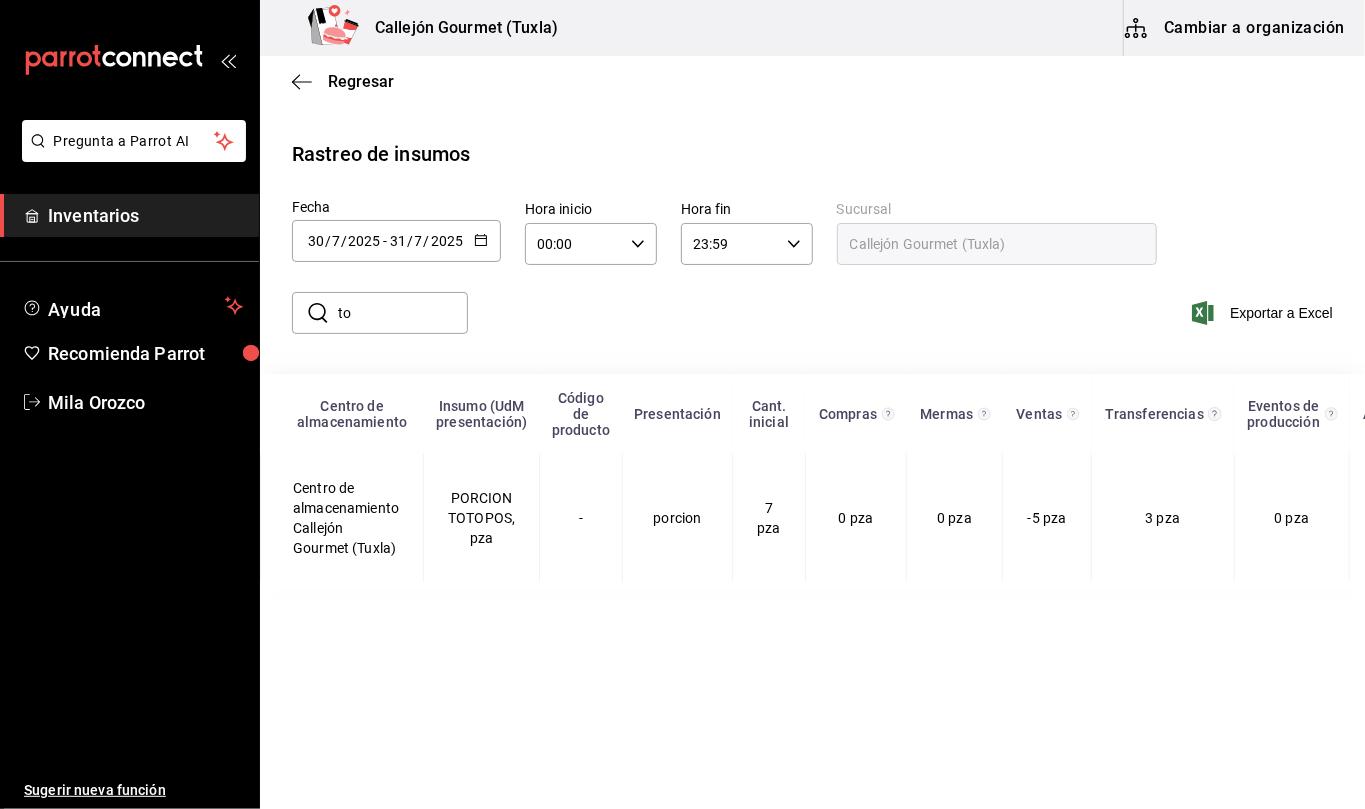 type on "t" 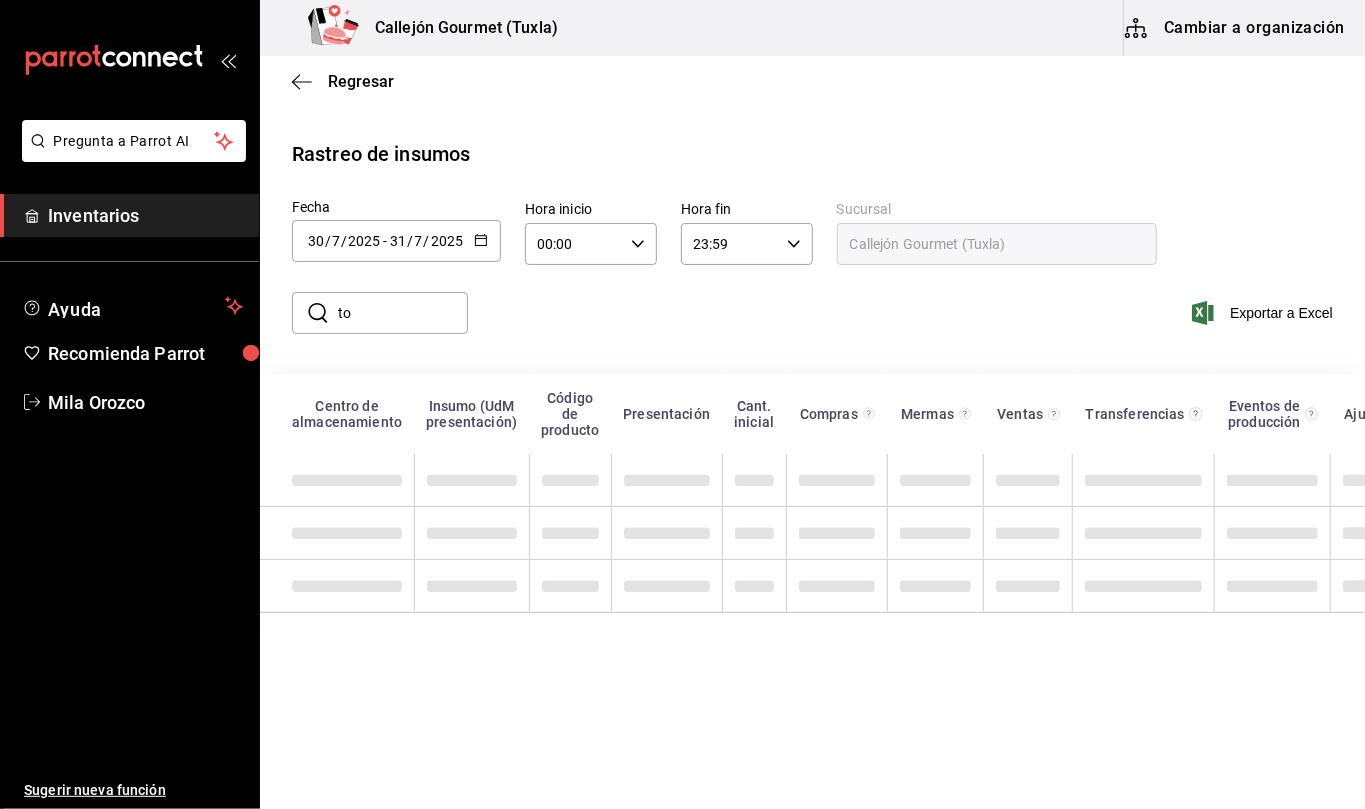 type on "t" 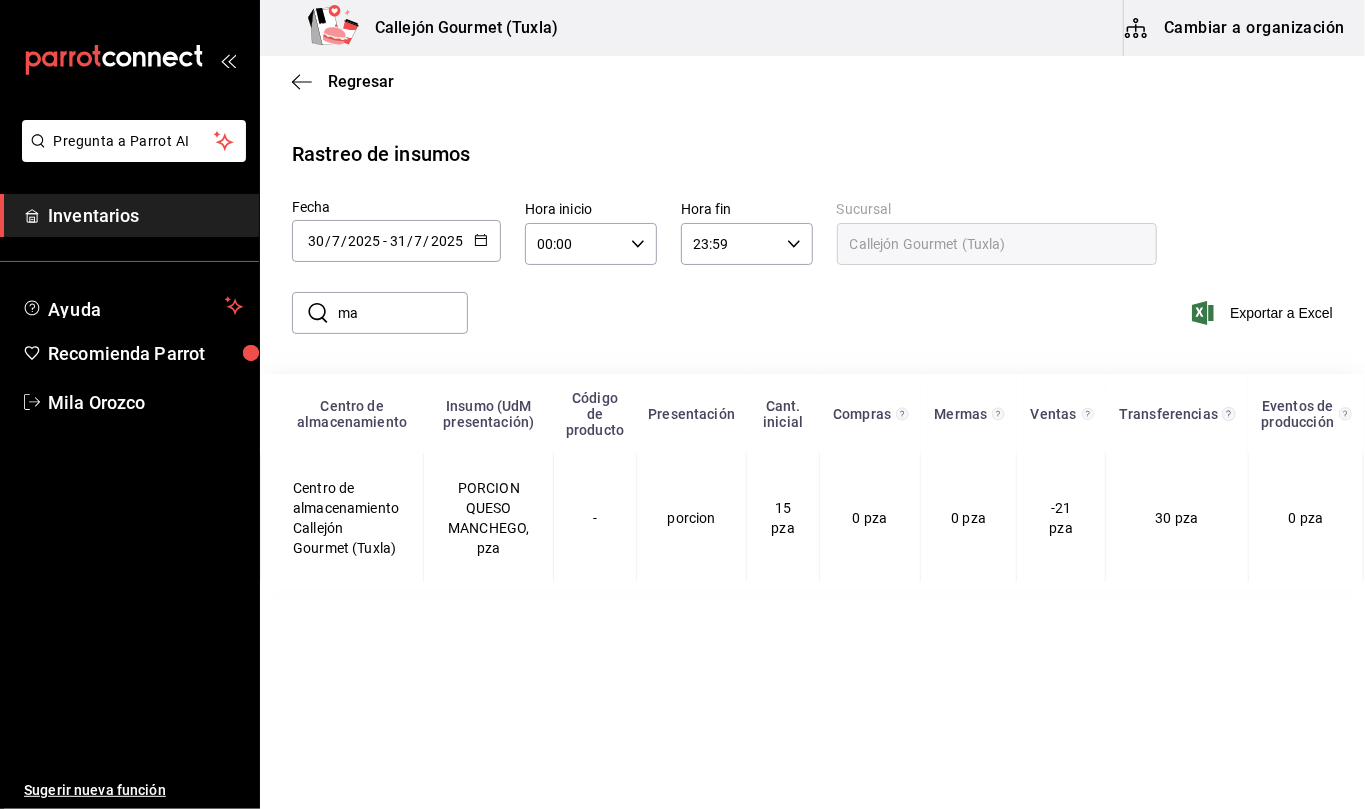 type on "m" 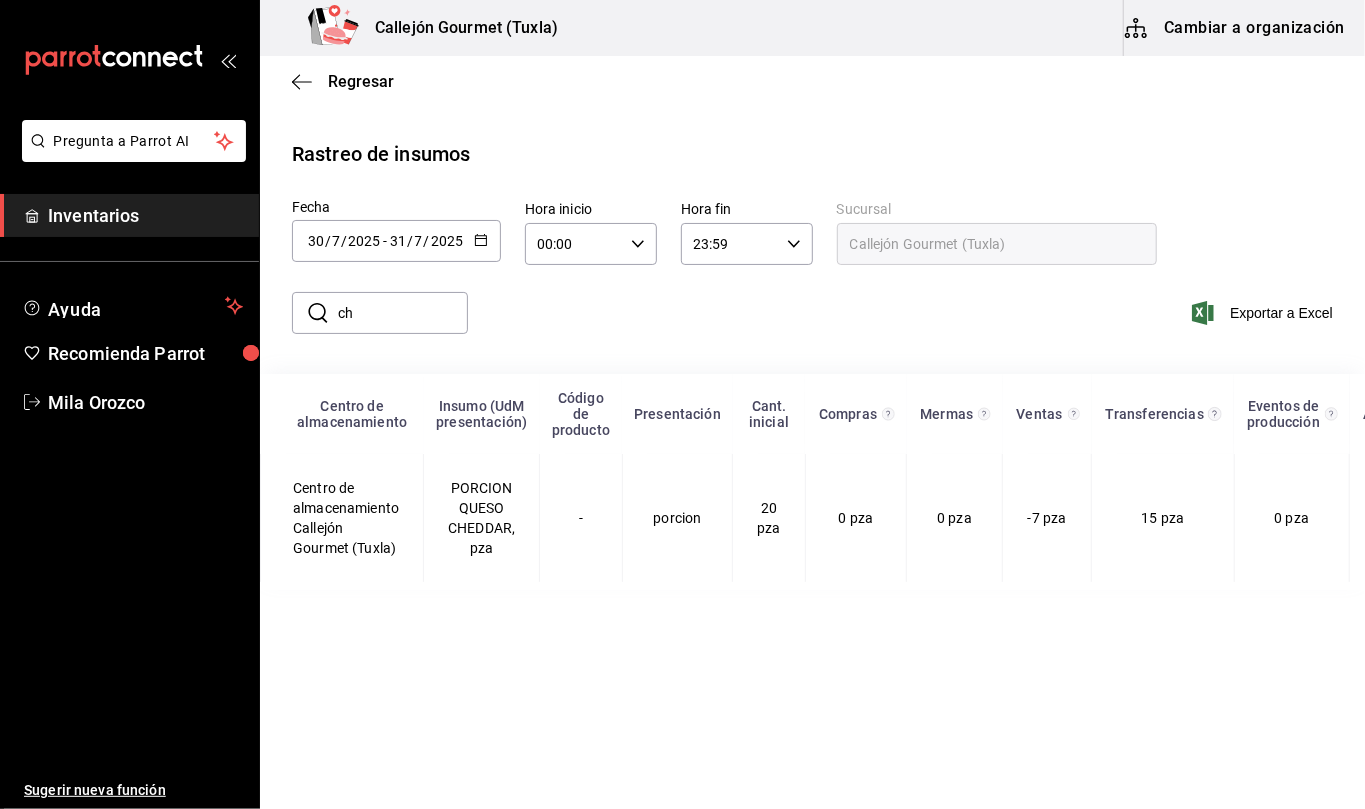 type on "c" 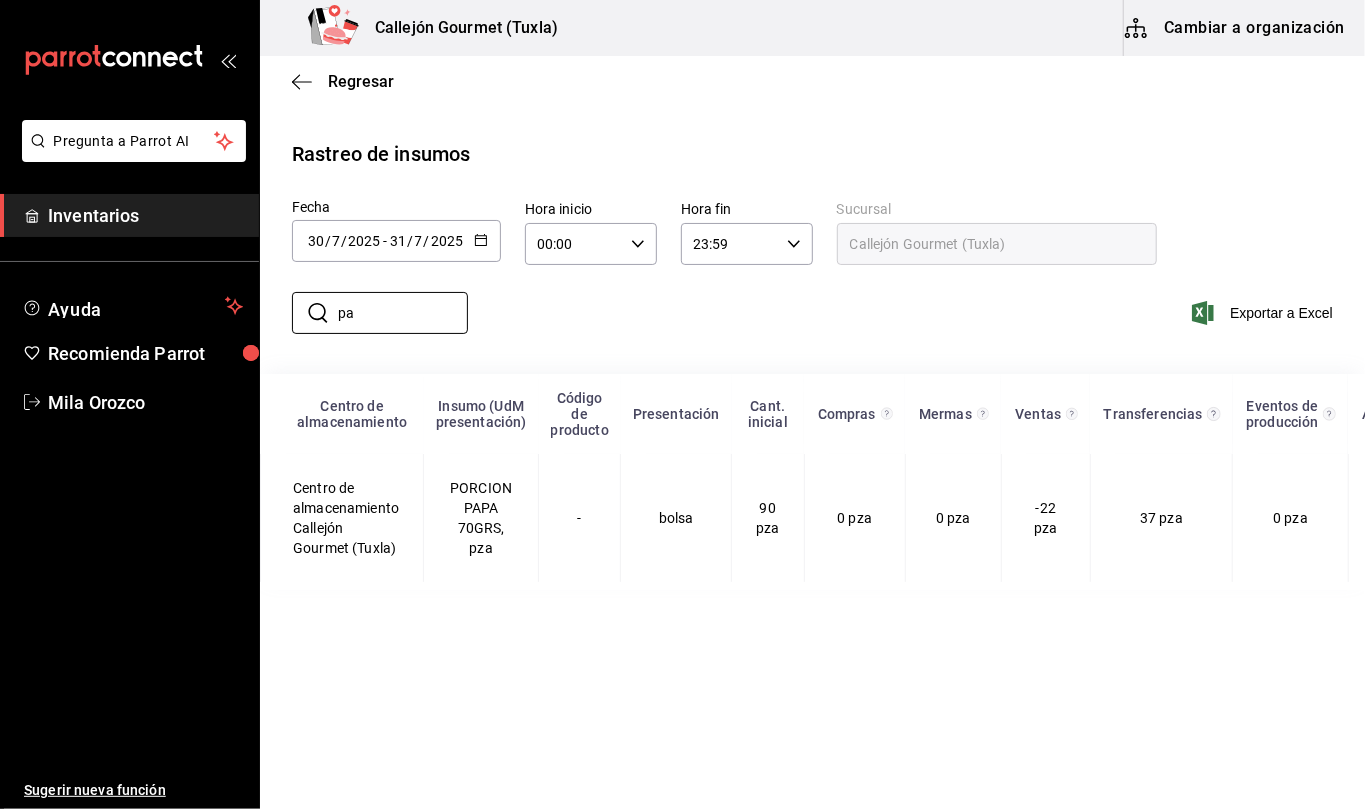 type on "p" 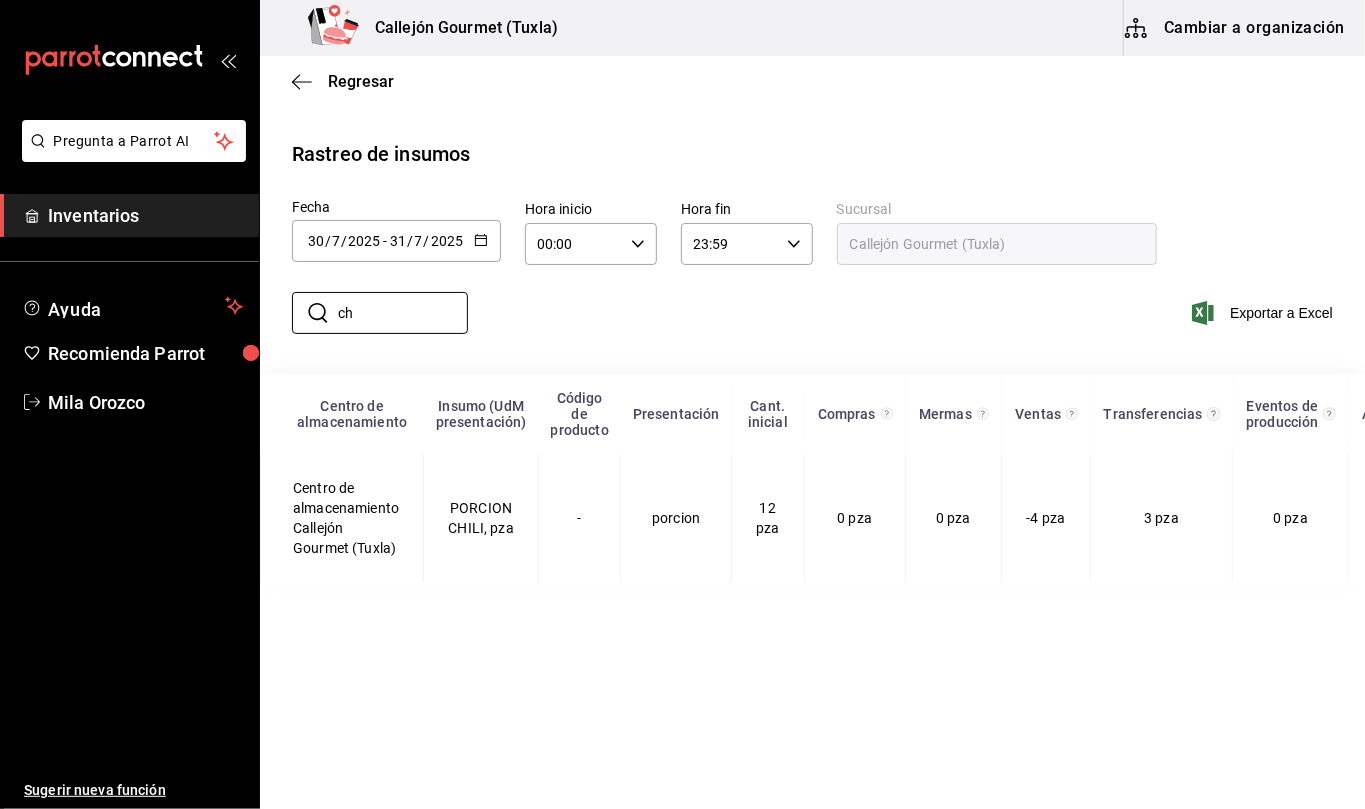 type on "c" 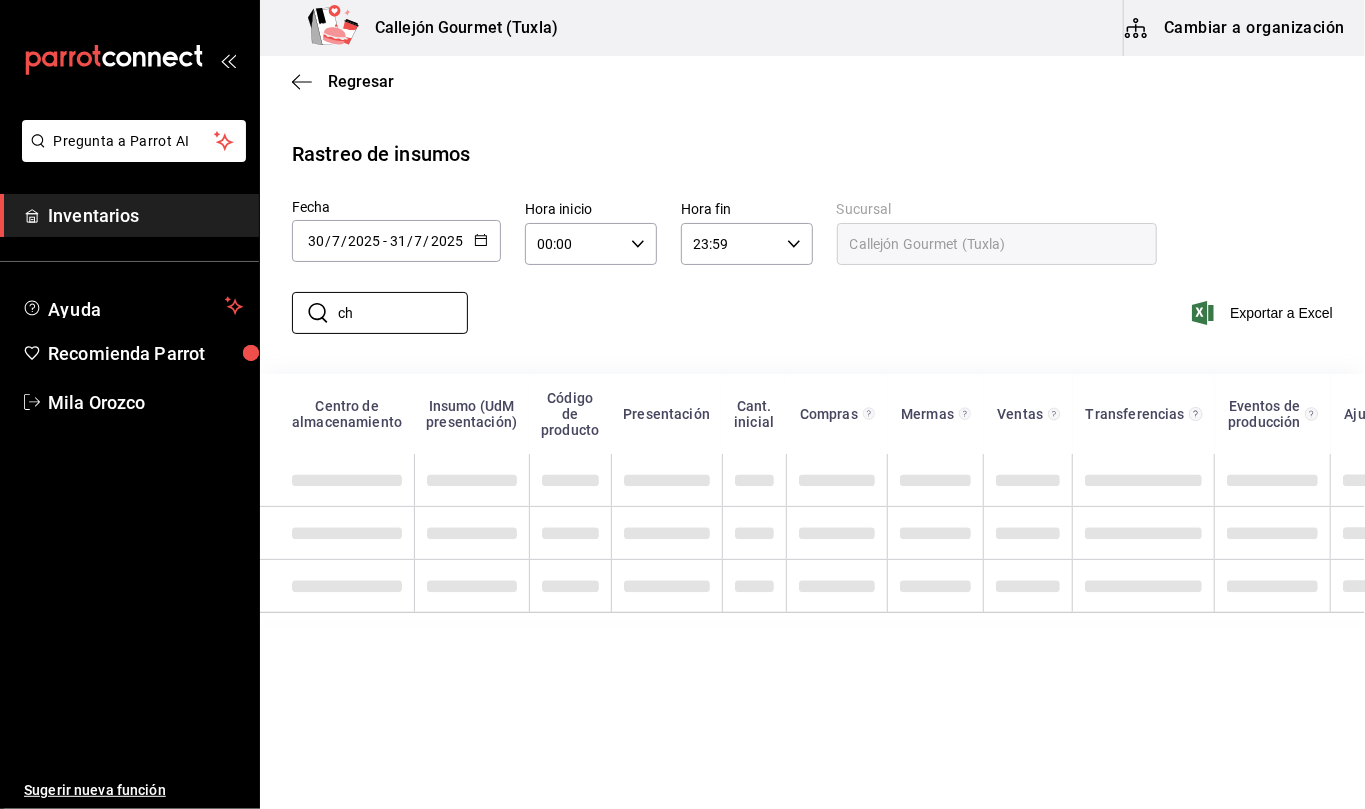 type on "c" 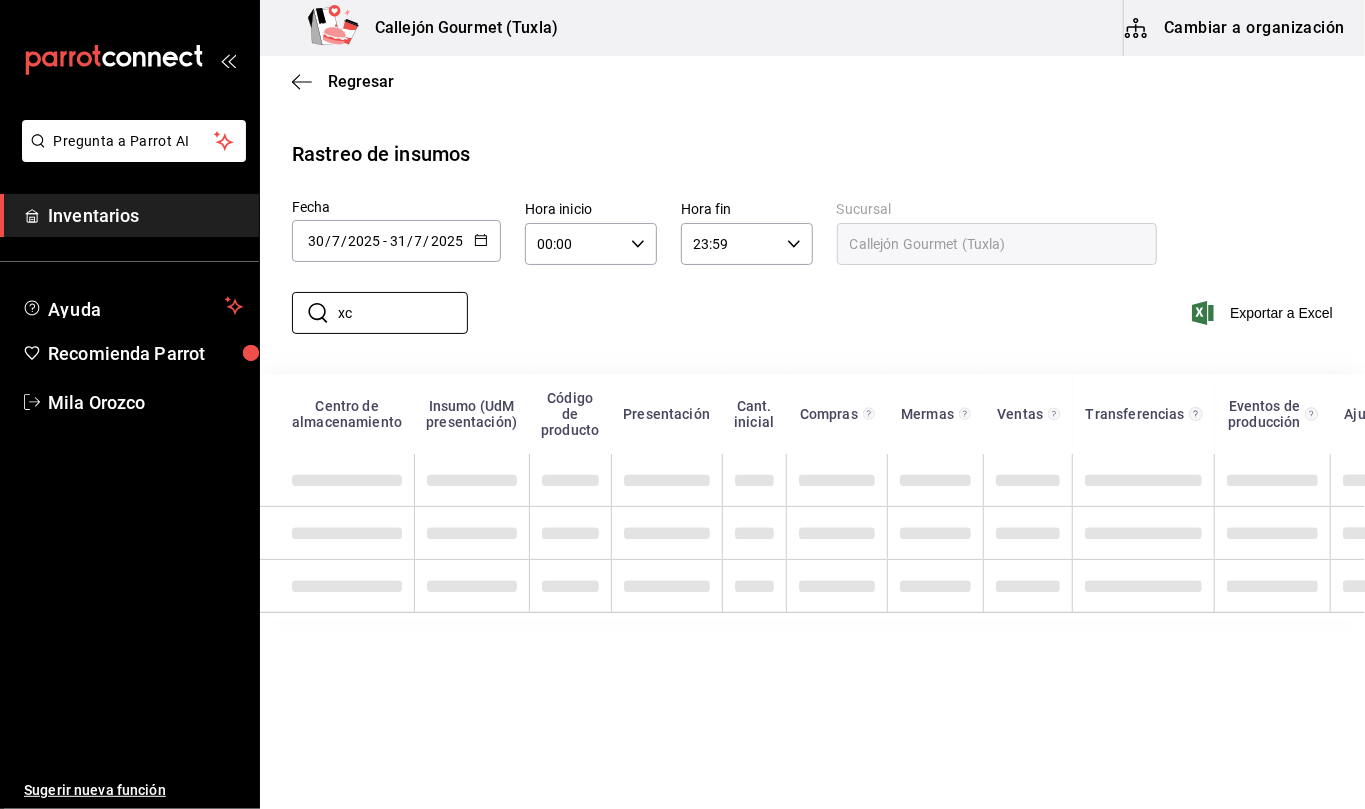 type on "x" 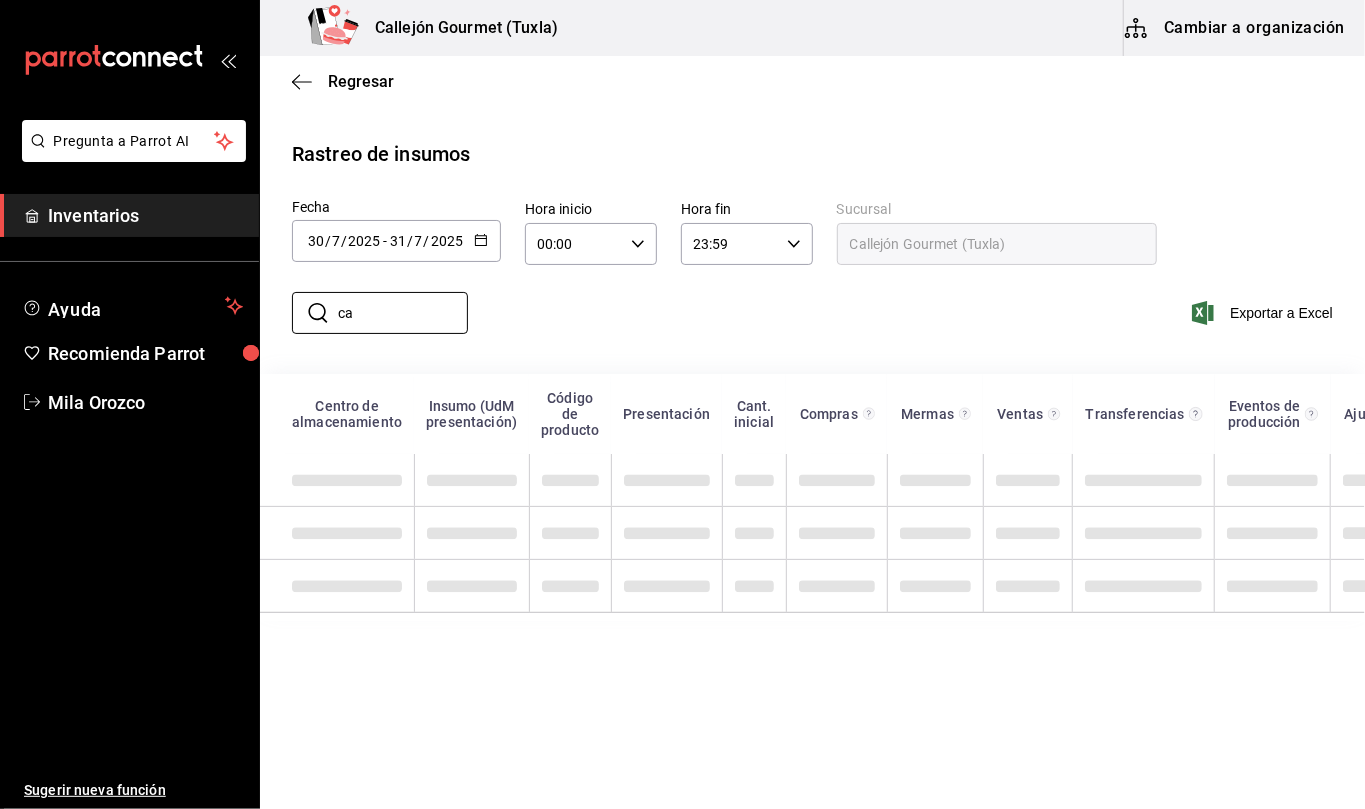 type on "c" 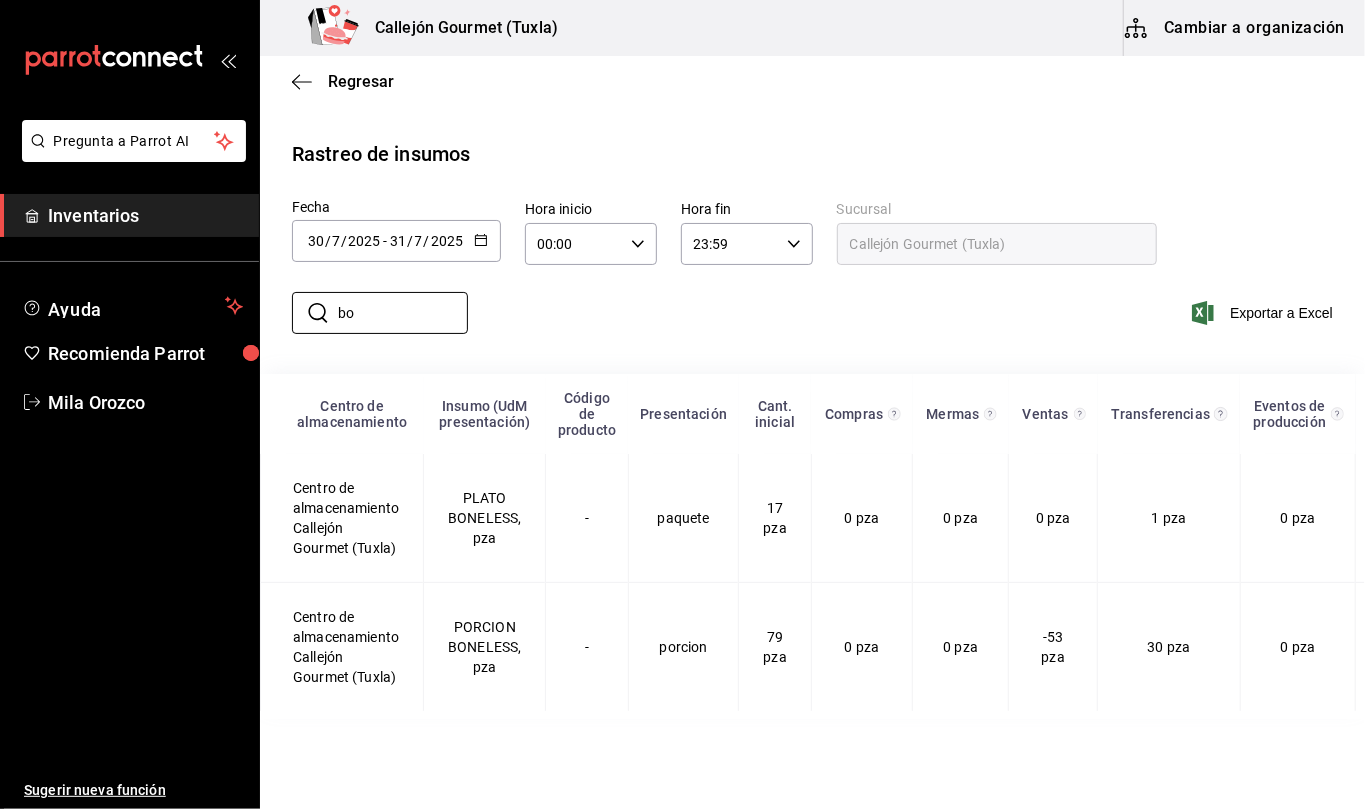 type on "b" 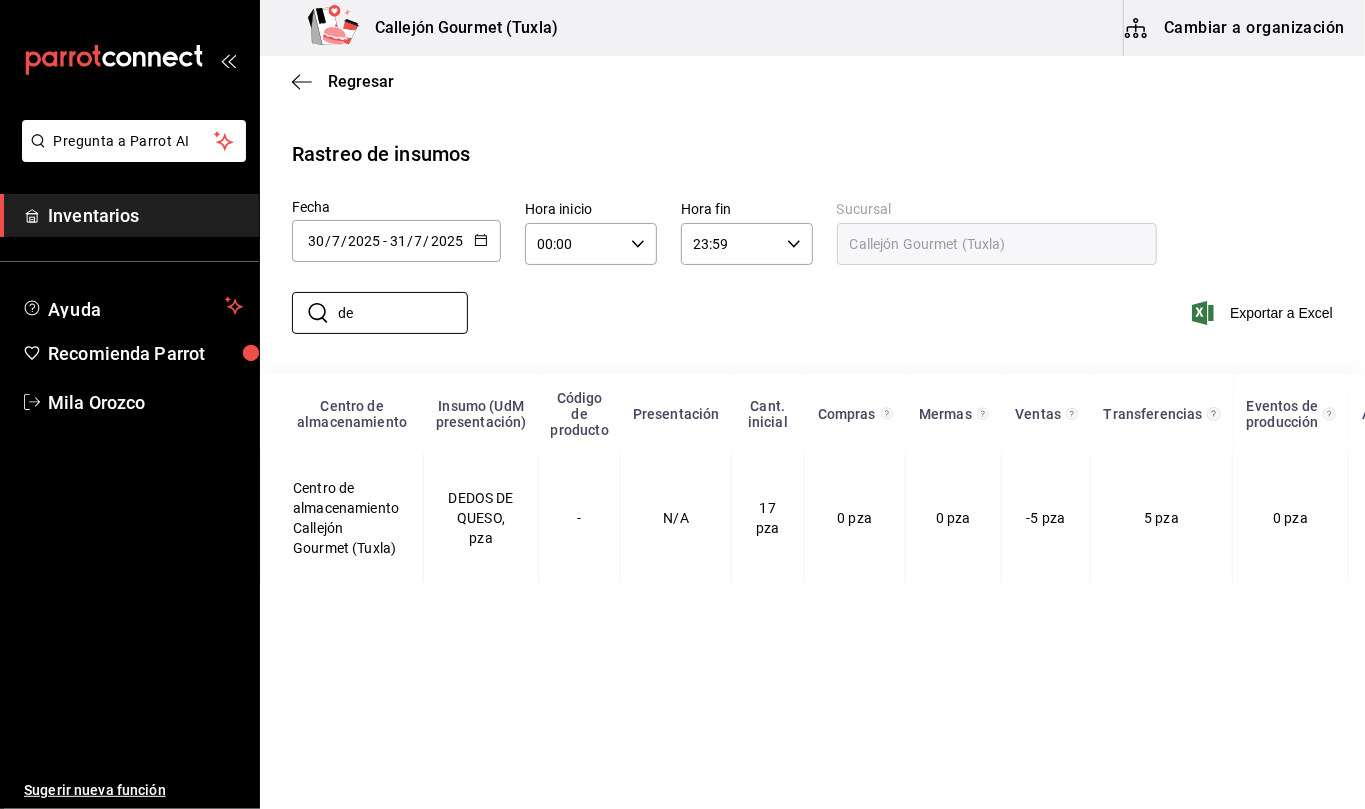 type on "d" 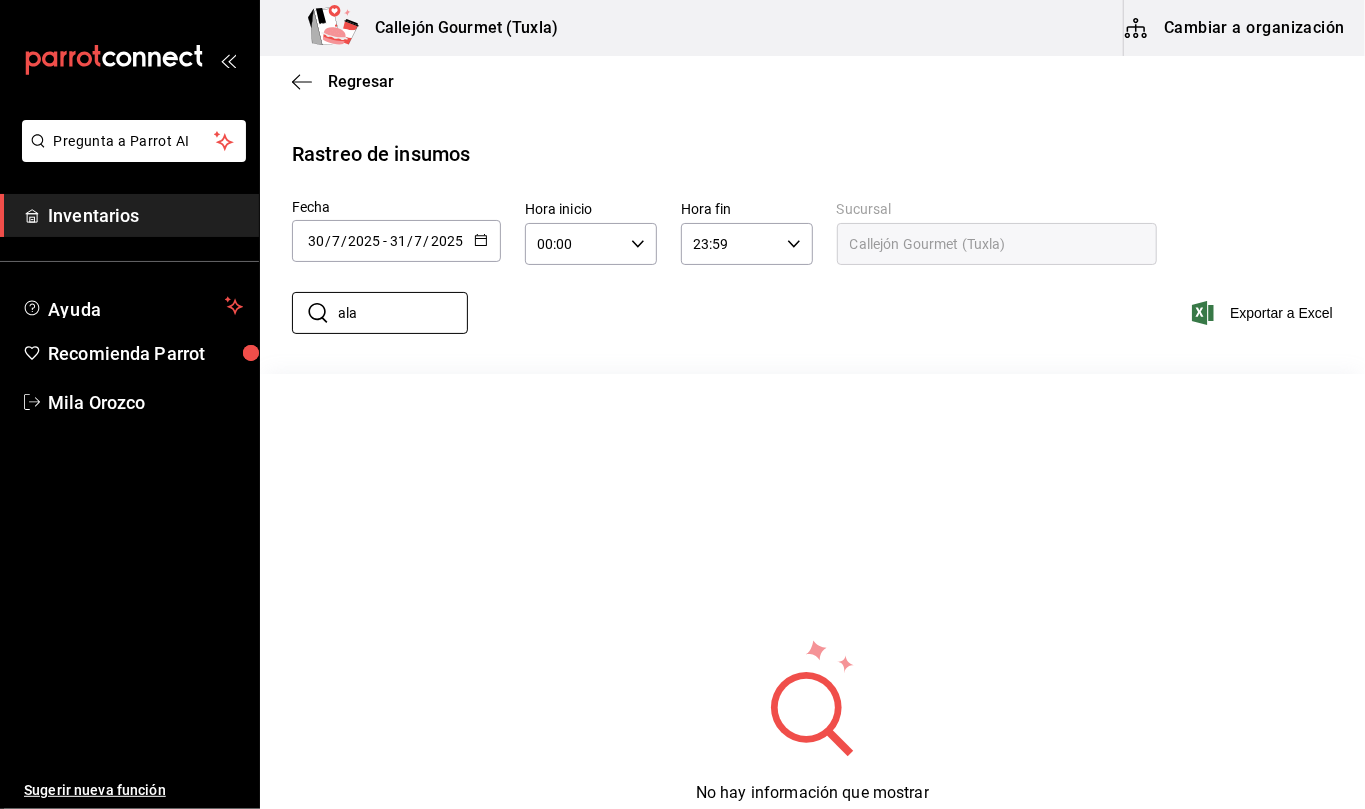 type on "ala" 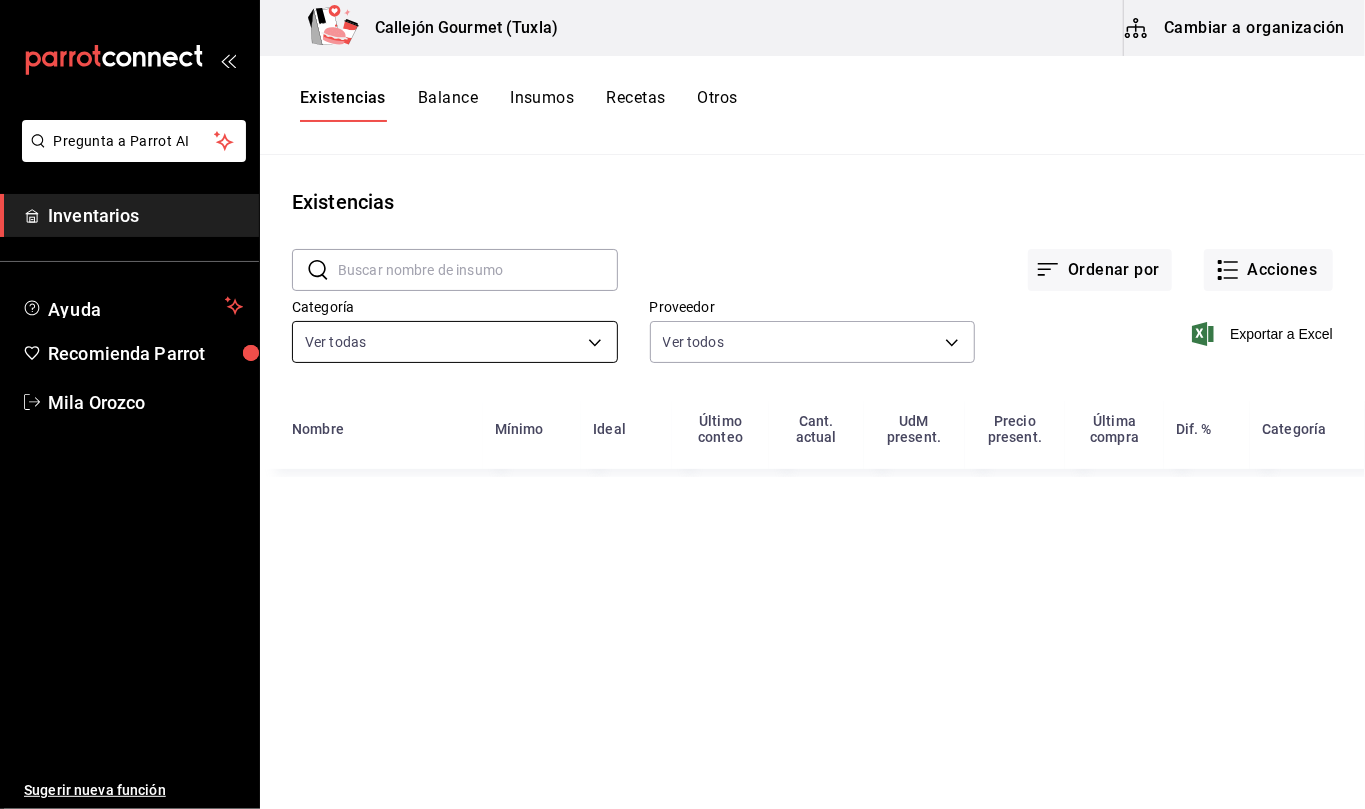 click on "Pregunta a Parrot AI Inventarios   Ayuda Recomienda Parrot   [NAME]   Sugerir nueva función   Callejón Gourmet (Tuxla) Cambiar a organización Existencias Balance Insumos Recetas Otros Existencias ​ ​ Ordenar por Acciones Categoría Ver todas [UUID],[UUID],[UUID],[UUID],[UUID],[UUID],[UUID],[UUID],[UUID],[UUID],[UUID],[UUID],[UUID],[UUID],[UUID],[UUID],[UUID],[UUID] Proveedor Ver todos Exportar a Excel Nombre Mínimo Ideal Último conteo Cant. actual UdM present." at bounding box center [682, 397] 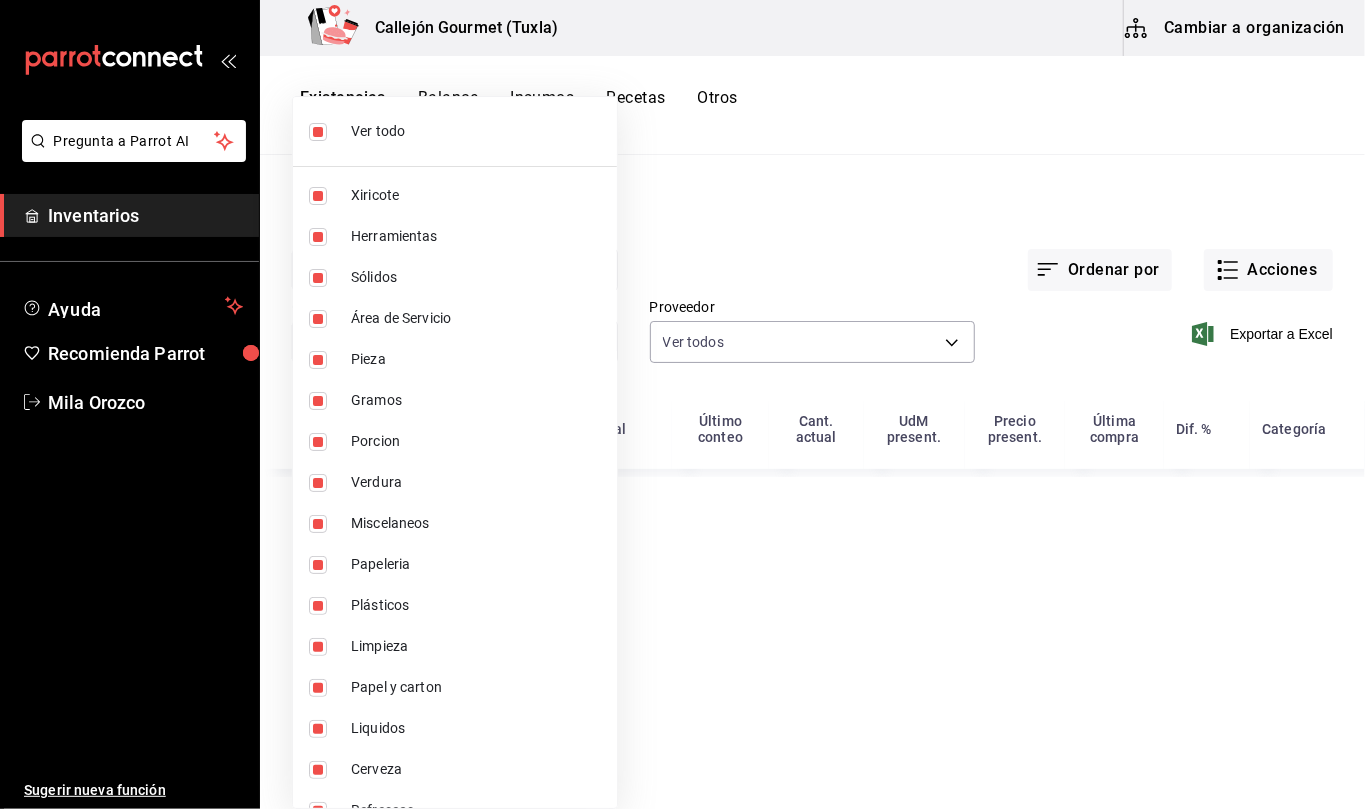 click at bounding box center [322, 132] 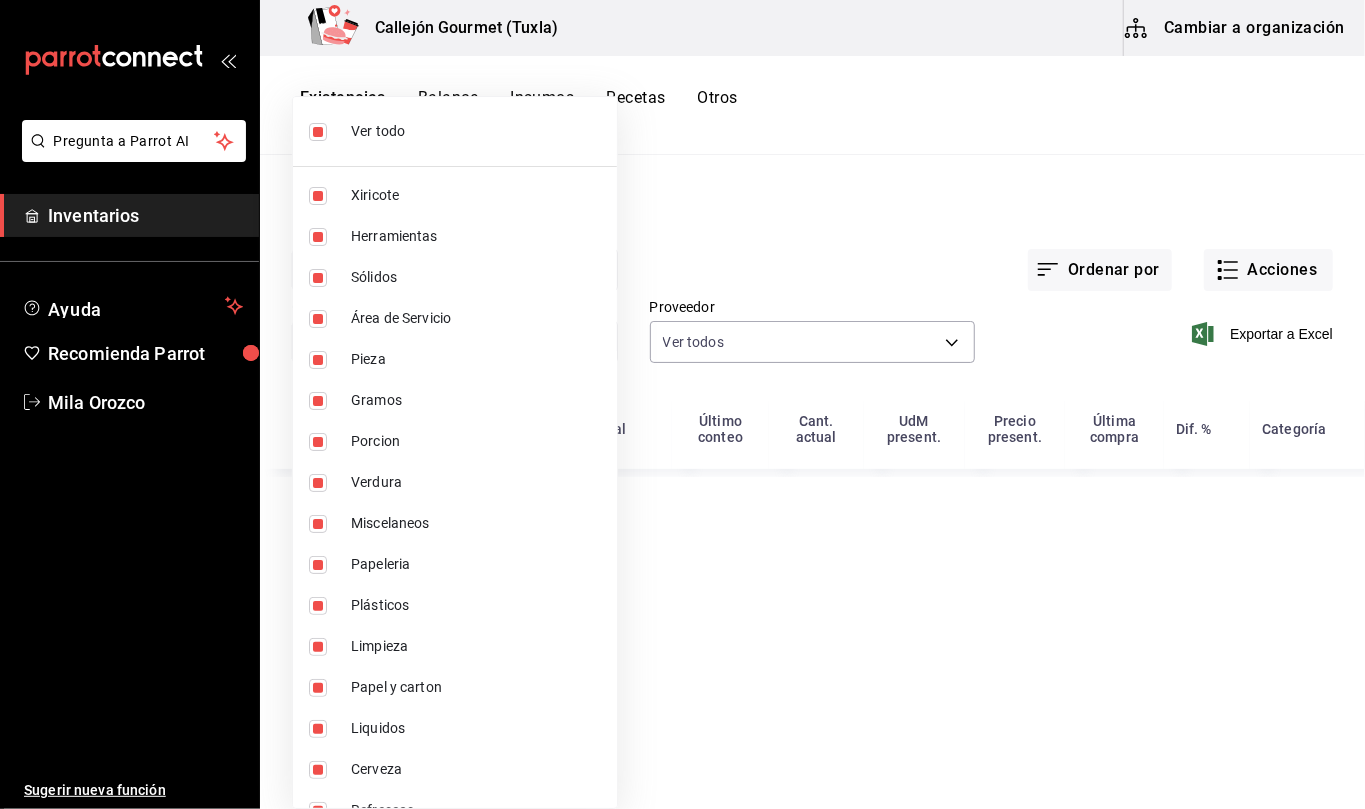 type on "01b487b4-fd07-4e6f-8b10-175f5e71c4b9,6f111127-fd93-48d9-936d-f485c9158c9f,4e268a97-81fc-4806-ac2f-c4086a1a4ced,06d5dd98-66f6-4437-b01c-856d415b6467,0262bcae-ebf1-4bea-842a-a14c846a0f4c,a393e7a2-ec95-4684-b181-72541eac629f,ad61a181-499f-4092-814e-026638fd8a9c,b99d60f2-296e-45b7-9bb4-915ad9a6b617,2d31a445-ef5e-4edd-9d70-95940da693db,52202819-c5a0-4deb-90bc-b1e5ff4c3b1b,ad79ddcd-e421-44e3-af6b-a898abdab5f1,c5f73cdc-eb1e-4505-804a-74be94d02e13,9ee28811-6143-4e70-8180-9134f4a3dbf7,bccd73a7-93c5-4d22-a0fc-a34c0ab4c213,df39f9a2-65d4-423f-a358-d81509c23497,eb6db2b0-05cd-47c7-8415-e8e30ba00f9a,91381853-9501-463d-b3c7-52f5c4a1ed67,29ddbd91-9a1e-475c-af55-fe1fd66463ea" 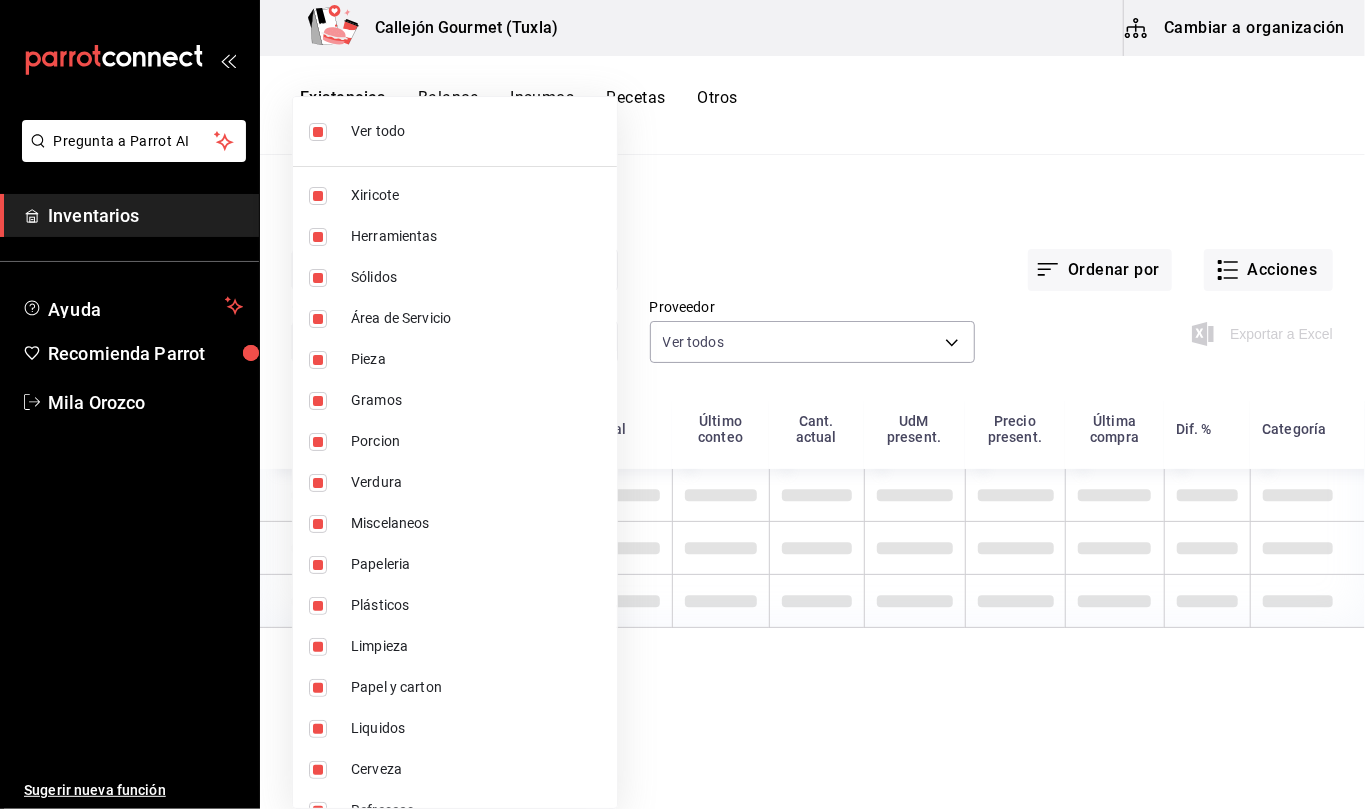 click at bounding box center (318, 132) 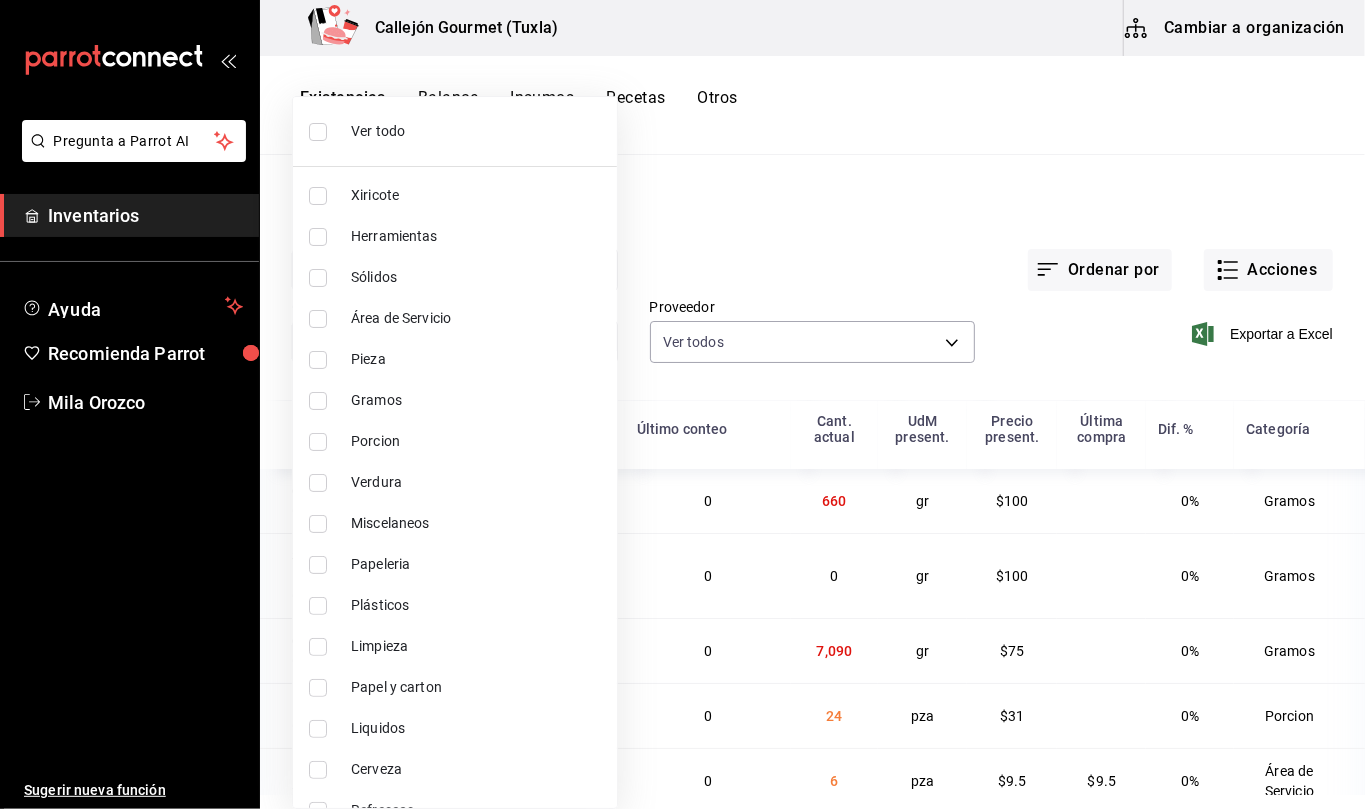 type 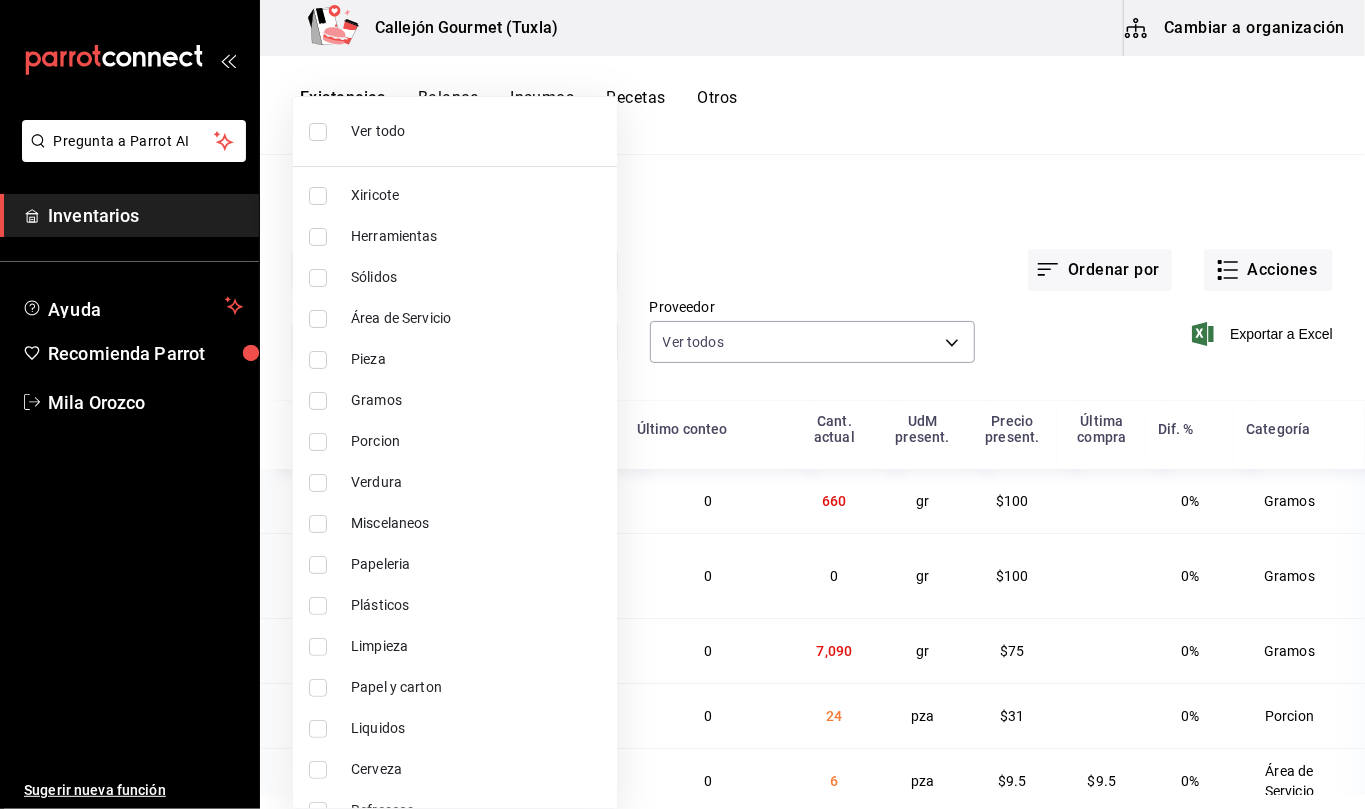 checkbox on "false" 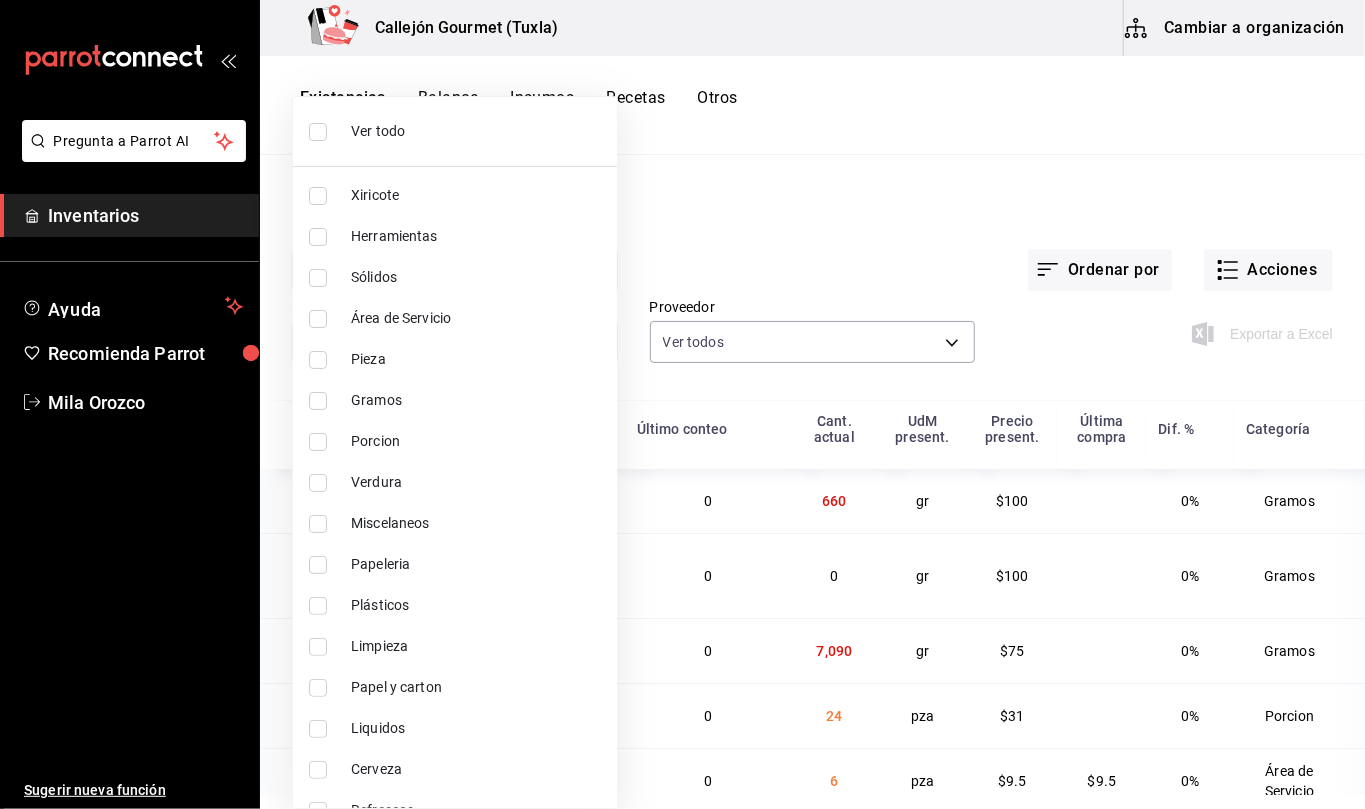 click at bounding box center [318, 852] 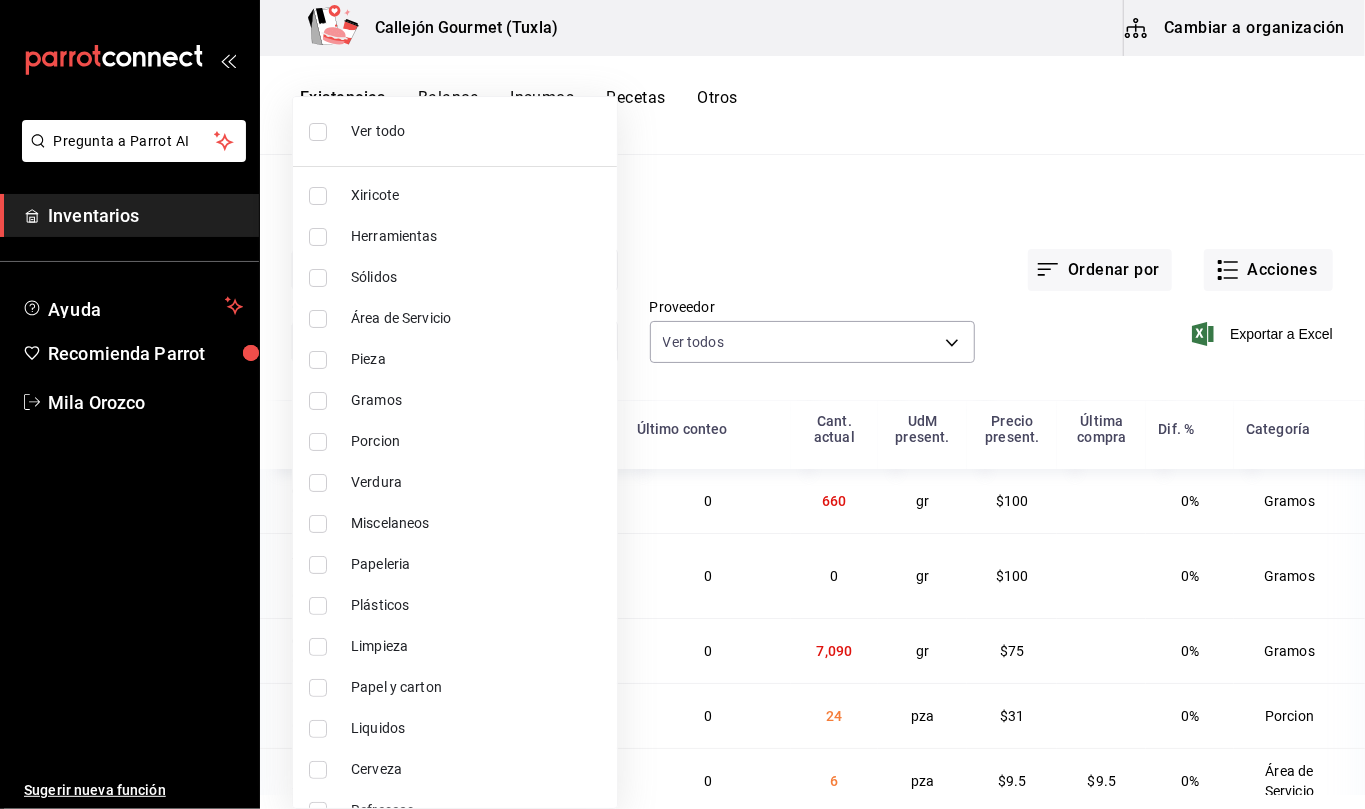 type on "[UUID]" 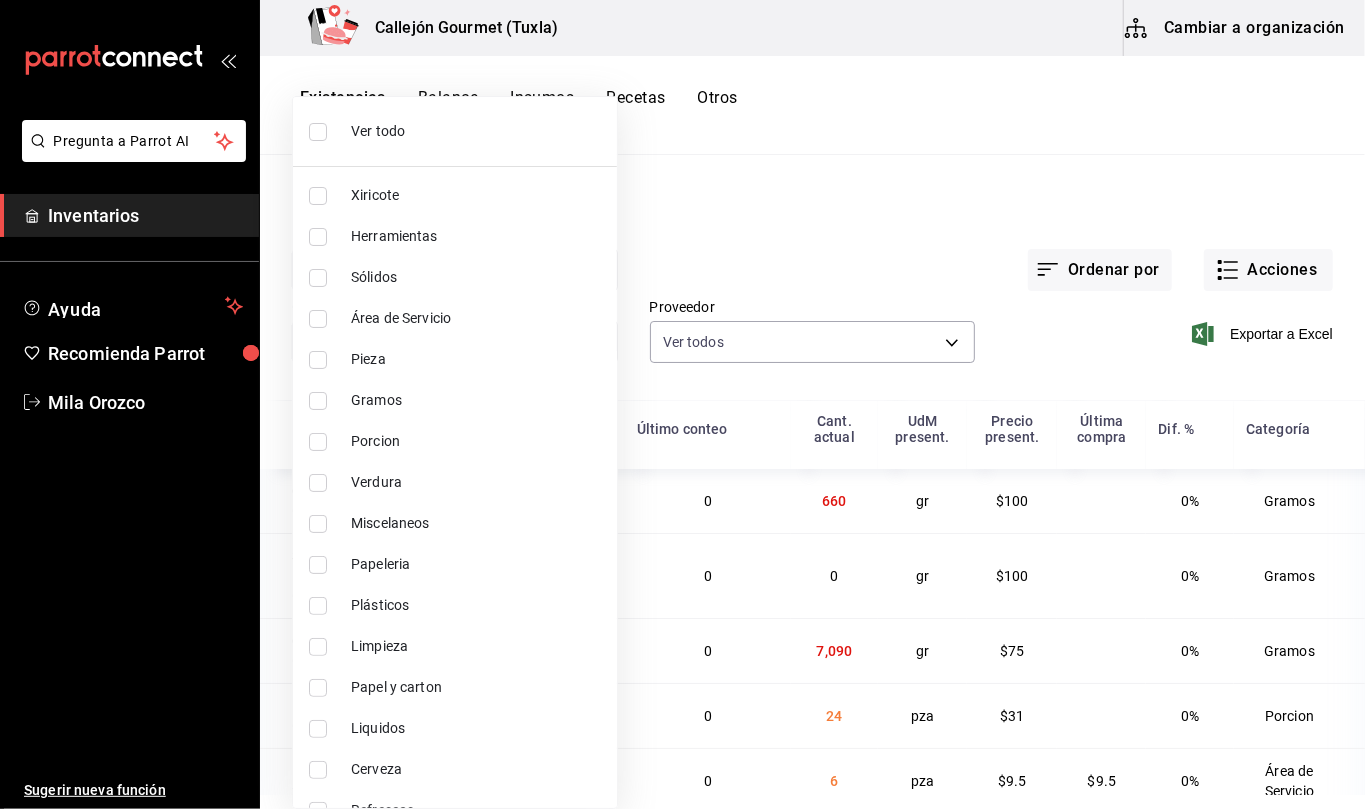 scroll, scrollTop: 113, scrollLeft: 0, axis: vertical 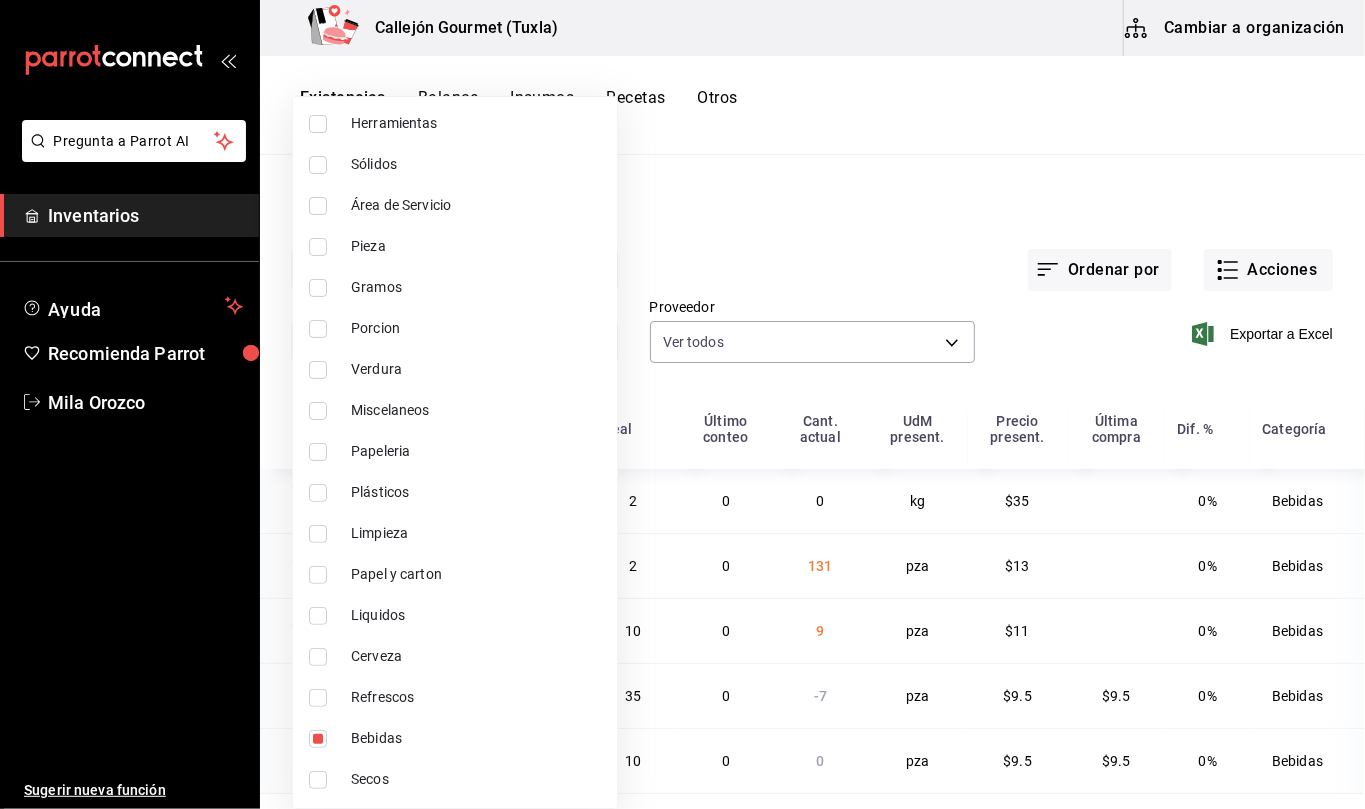 click at bounding box center [682, 404] 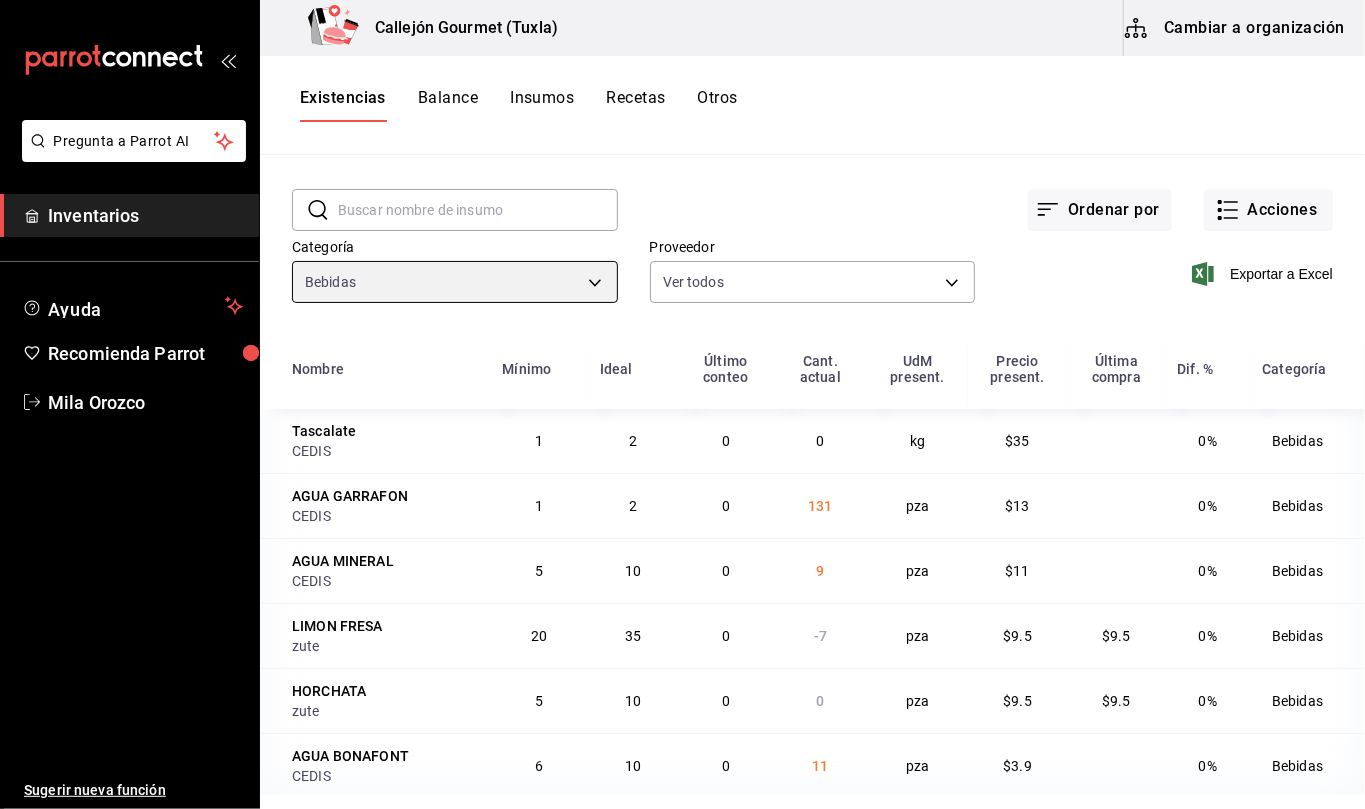 scroll, scrollTop: 74, scrollLeft: 0, axis: vertical 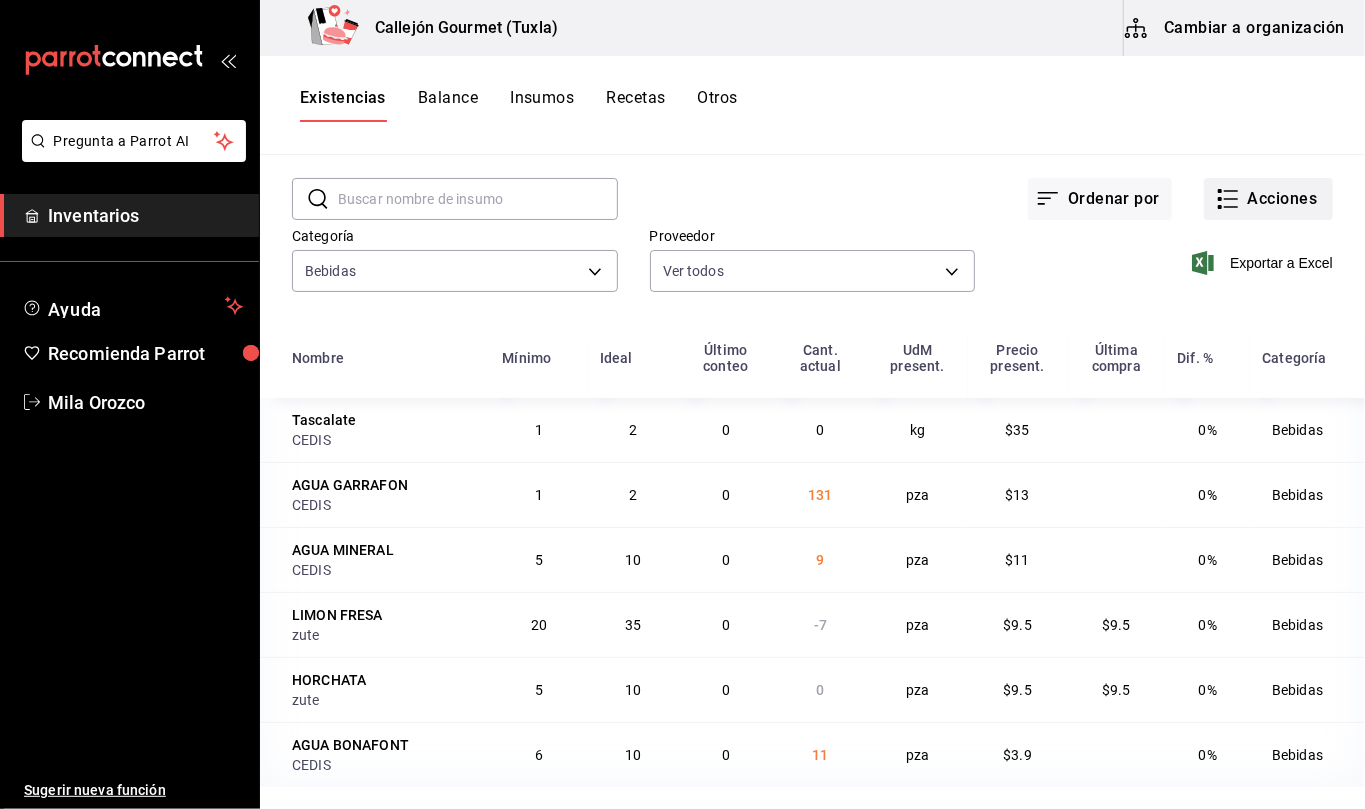 click on "Acciones" at bounding box center (1268, 199) 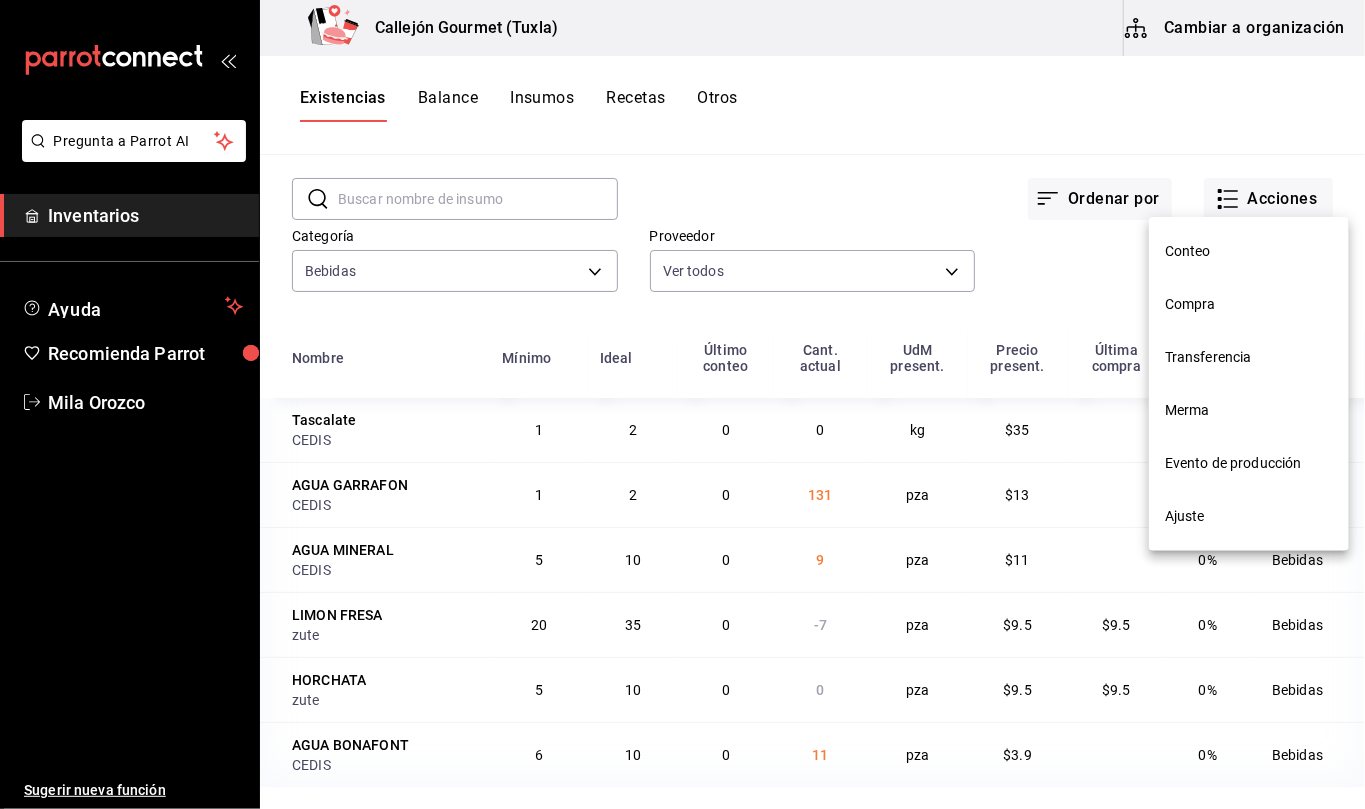 click on "Compra" at bounding box center [1249, 304] 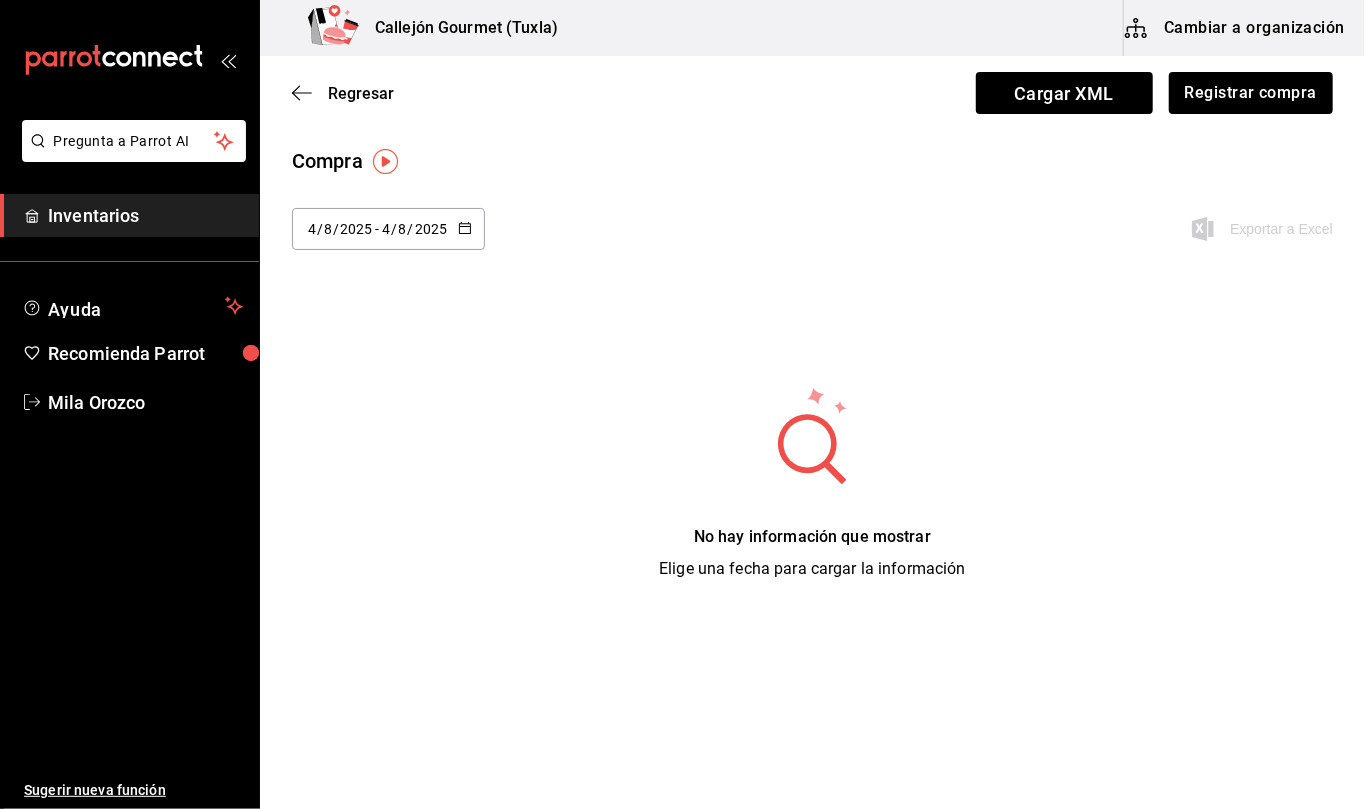 click 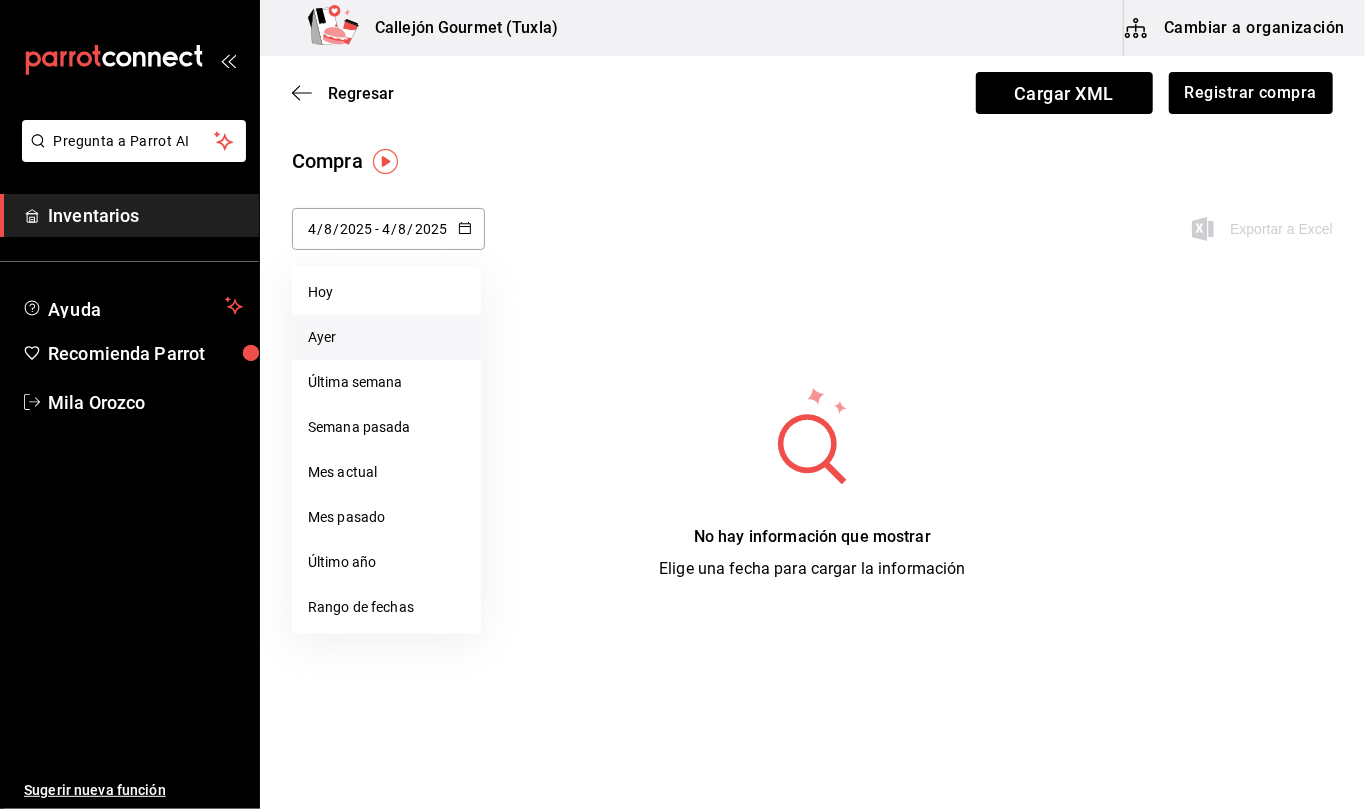 click on "Ayer" at bounding box center (386, 337) 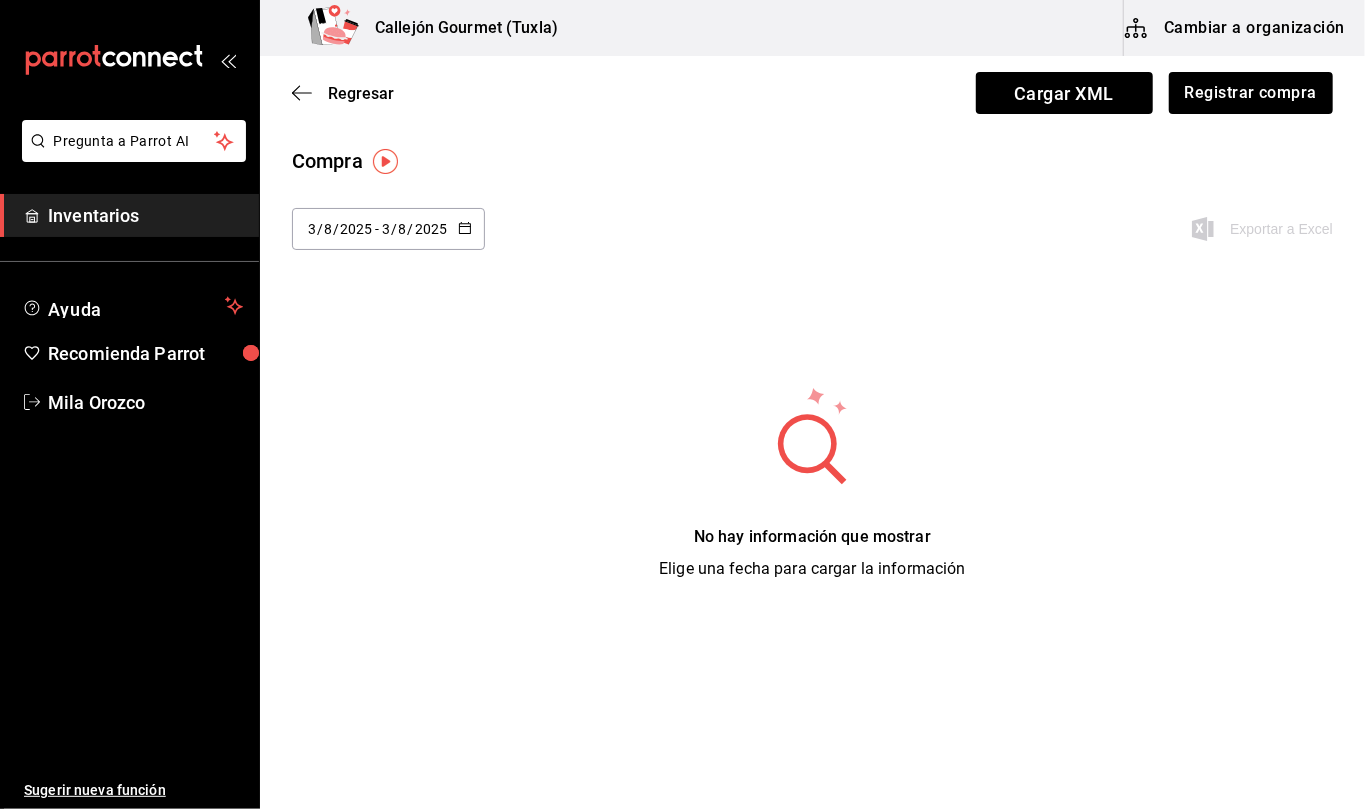 click 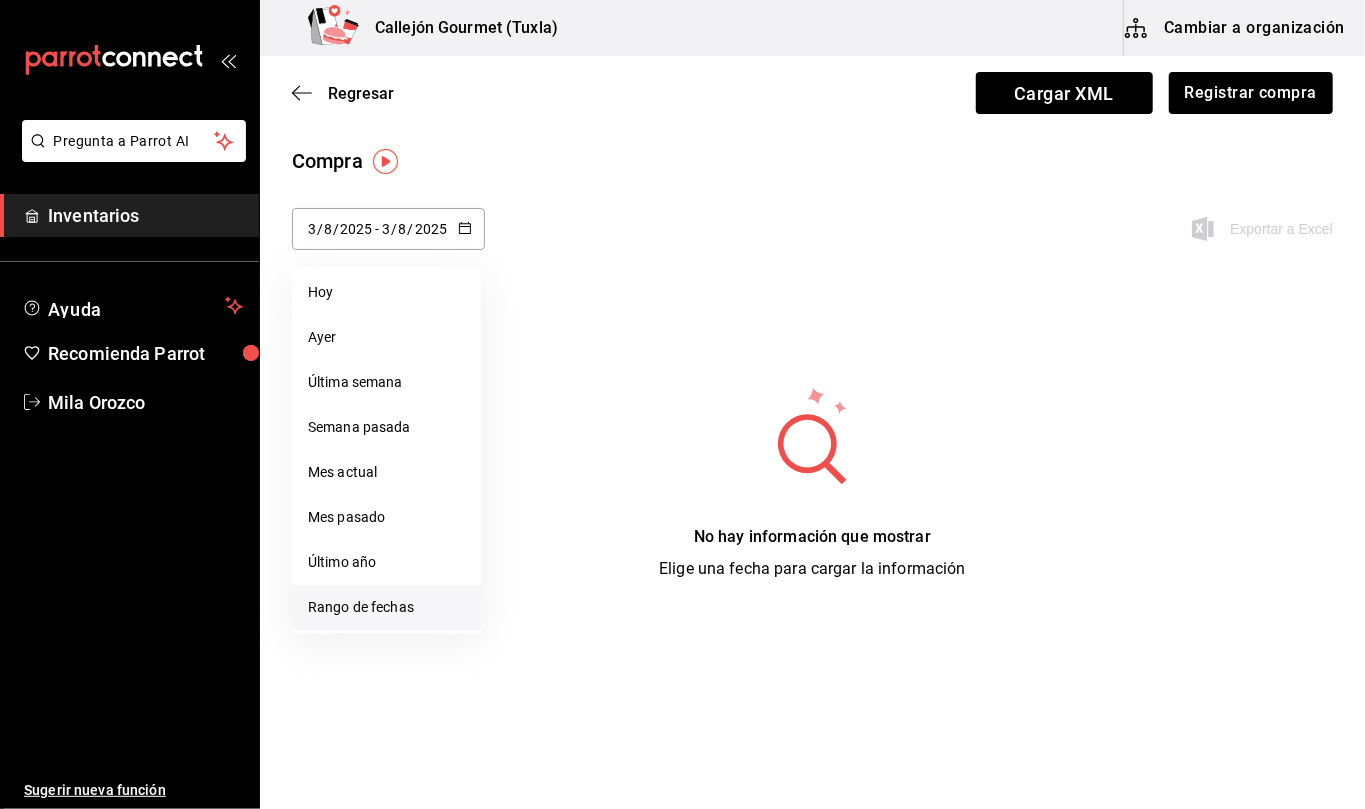 click on "Rango de fechas" at bounding box center [386, 607] 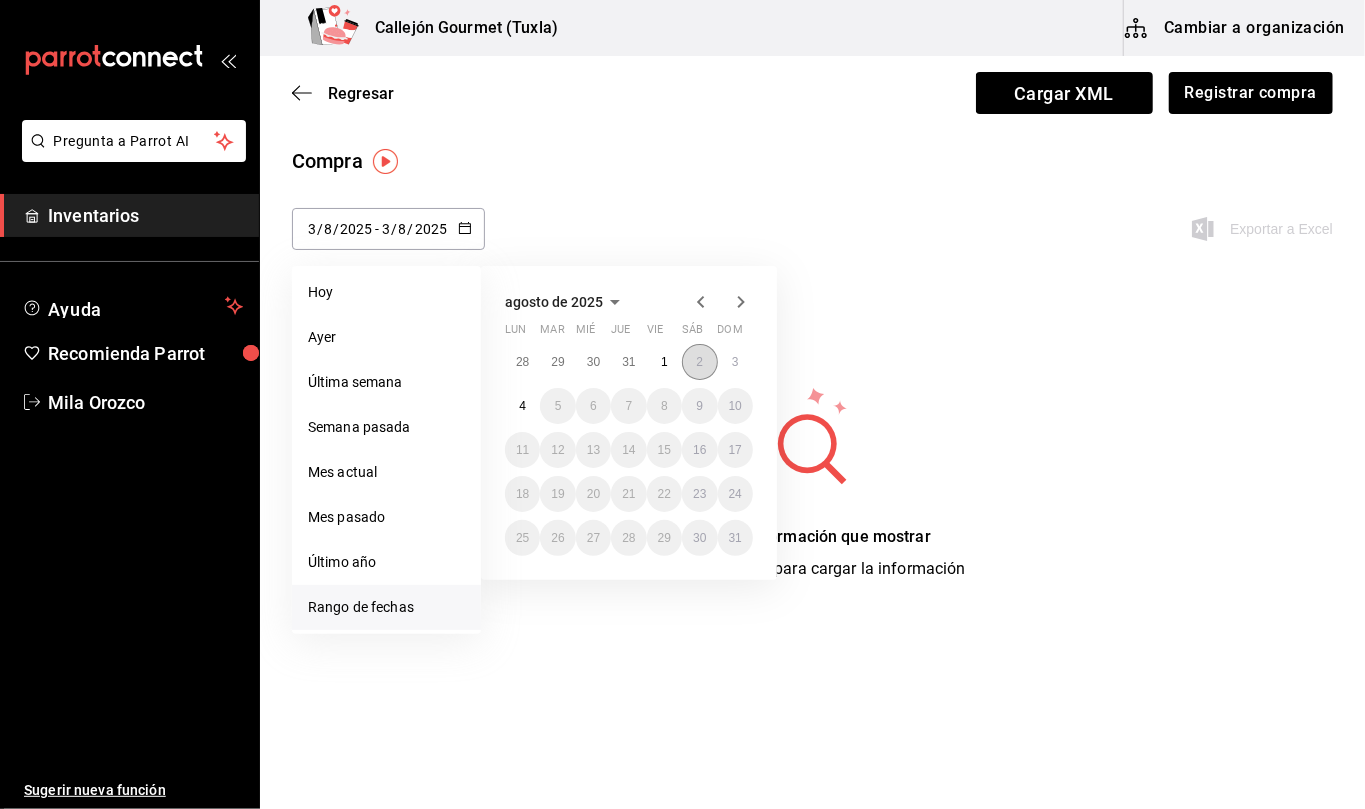 click on "2" at bounding box center [699, 362] 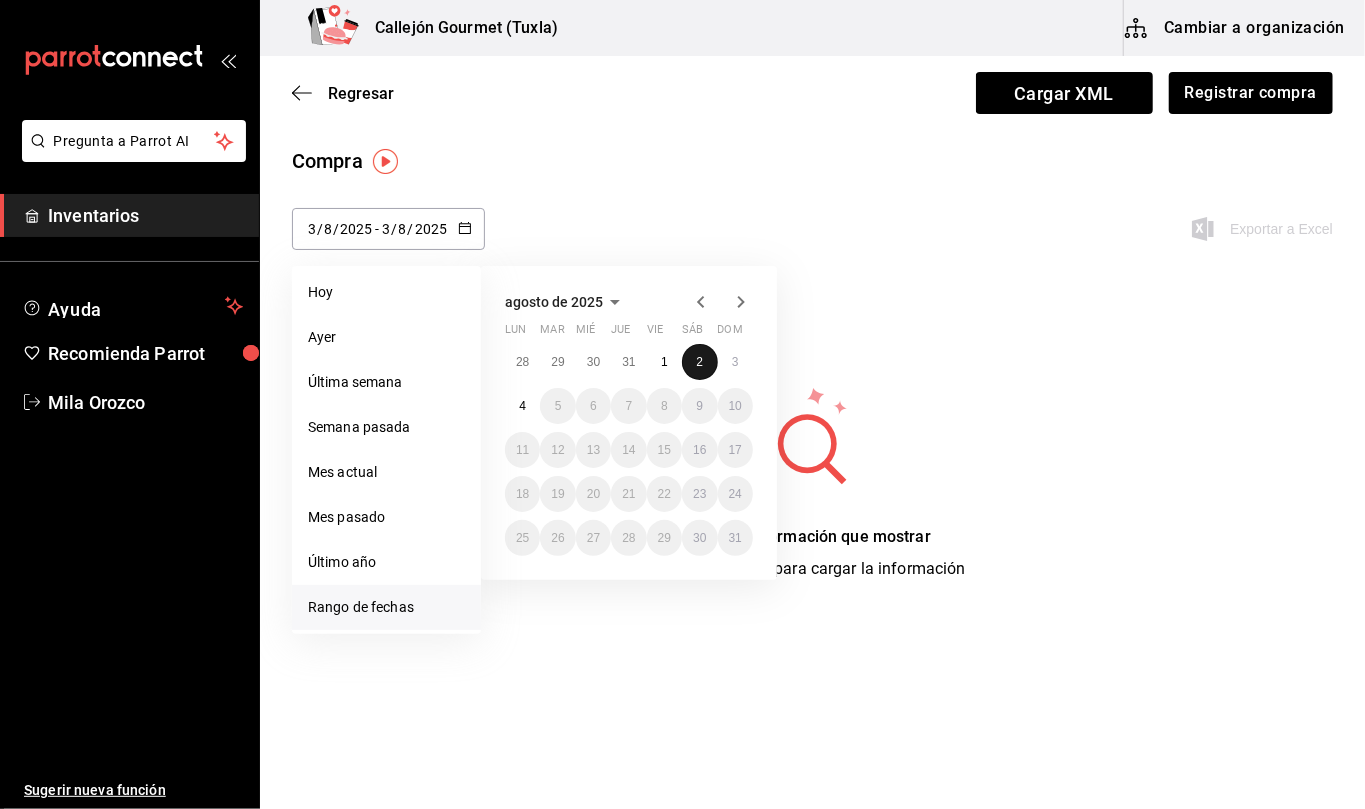 click on "2" at bounding box center [699, 362] 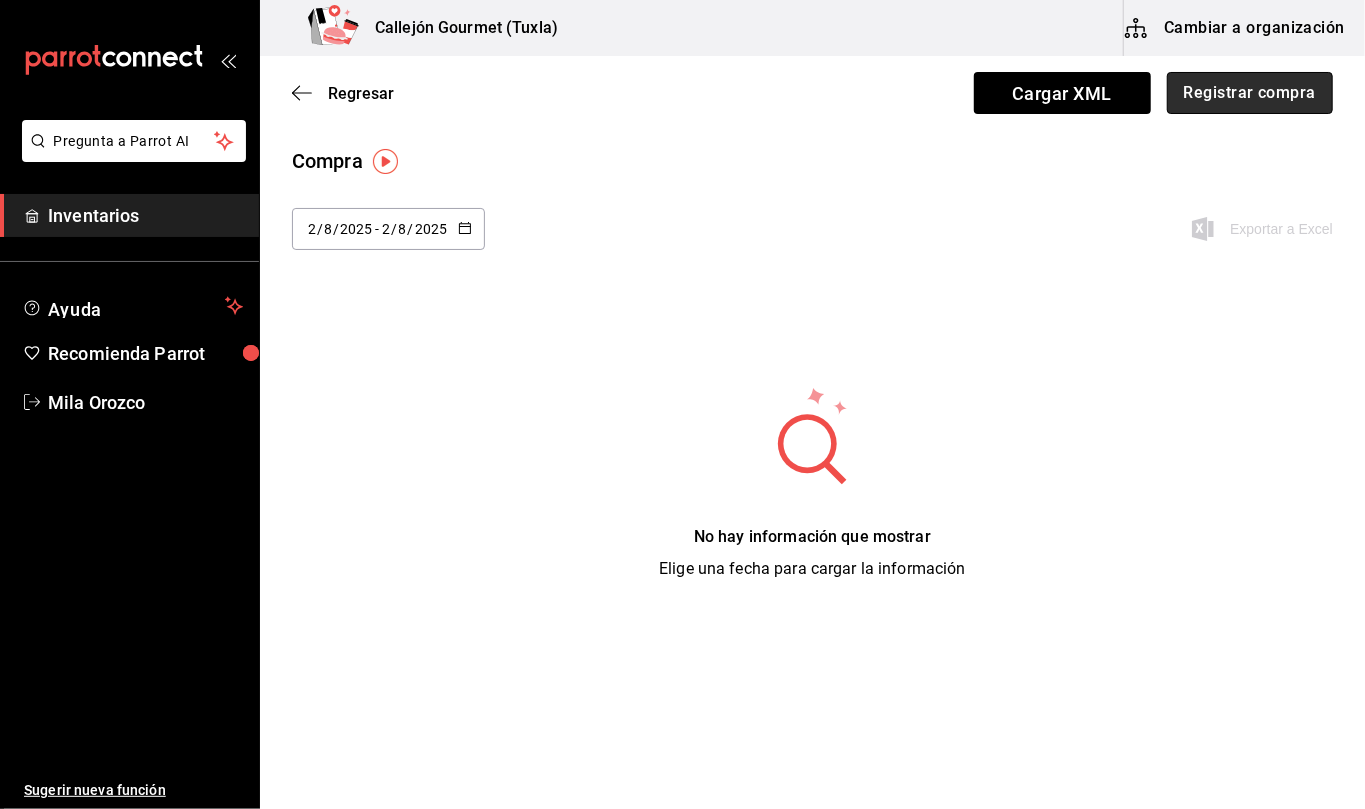click on "Registrar compra" at bounding box center (1250, 93) 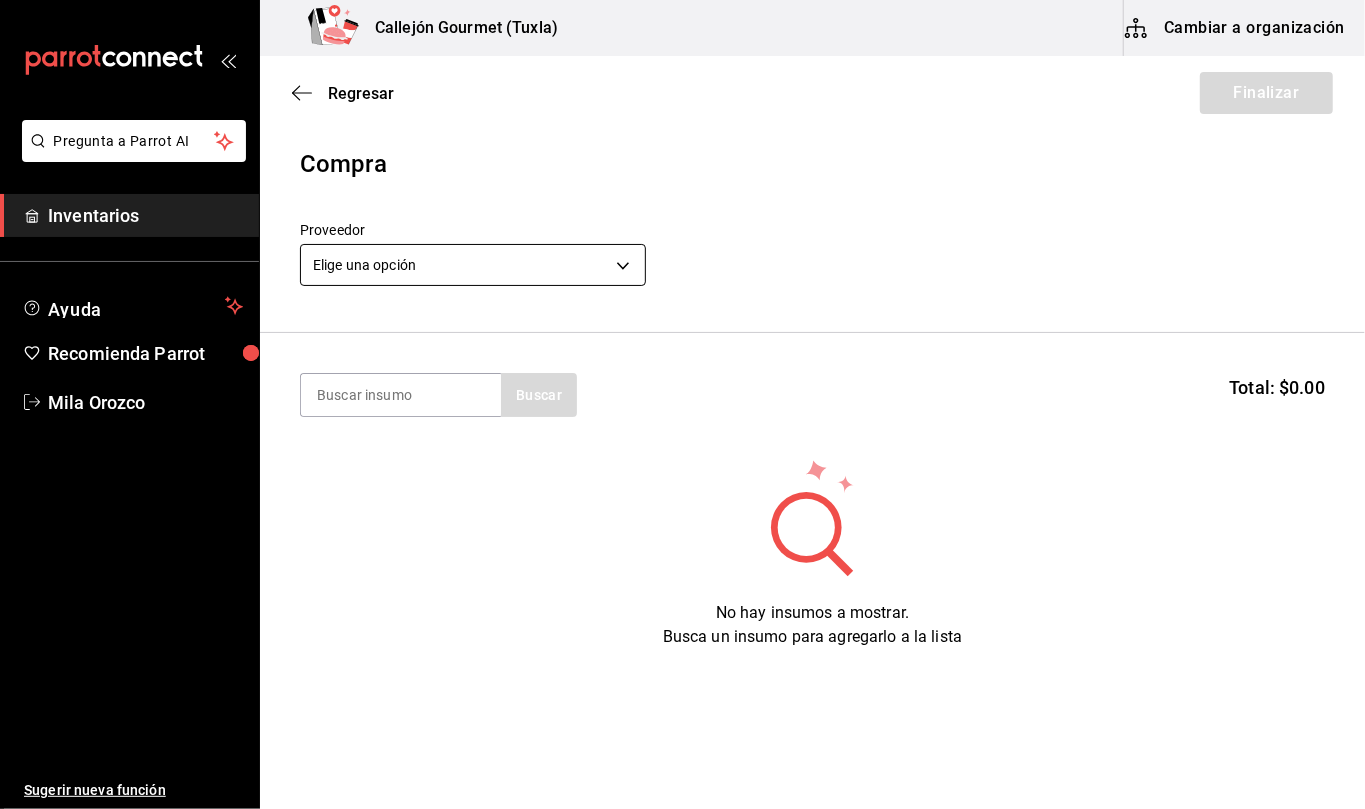 click on "Pregunta a Parrot AI Inventarios   Ayuda Recomienda Parrot   [FIRST] [LAST]   Sugerir nueva función   Editar Eliminar Visitar centro de ayuda ([PHONE]) [EMAIL] Visitar centro de ayuda ([PHONE]) [EMAIL]" at bounding box center [682, 348] 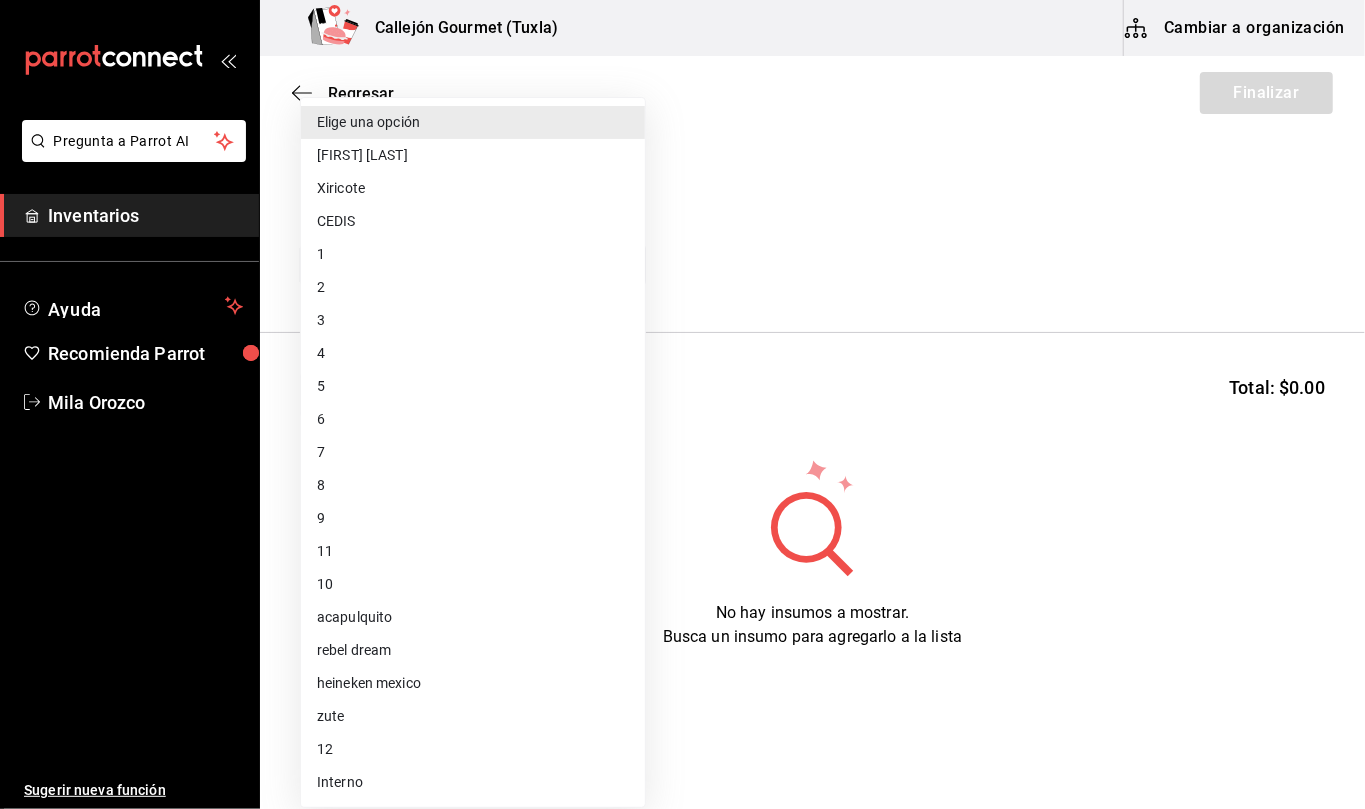 click on "zute" at bounding box center [473, 716] 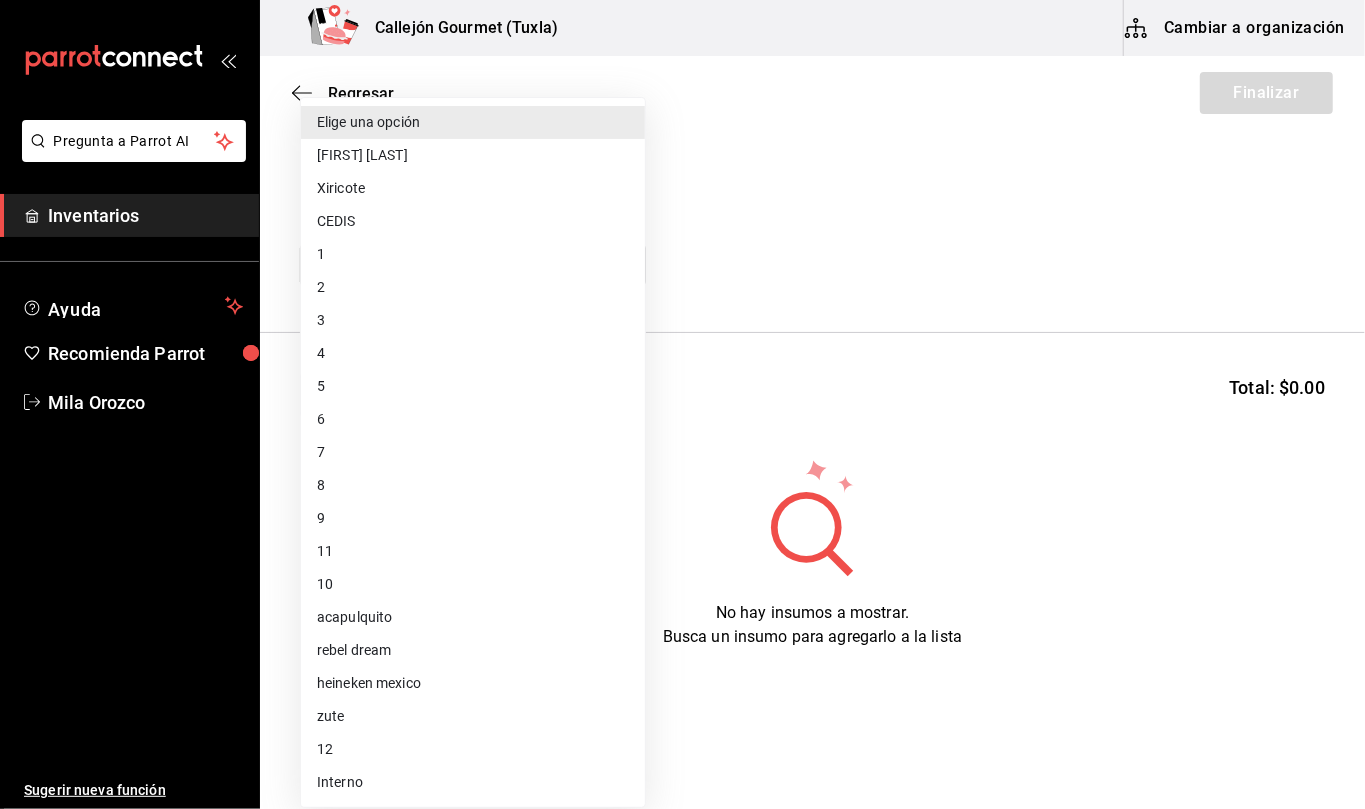 type on "bb9d8bb6-2744-445e-b96d-320bb2bc8aea" 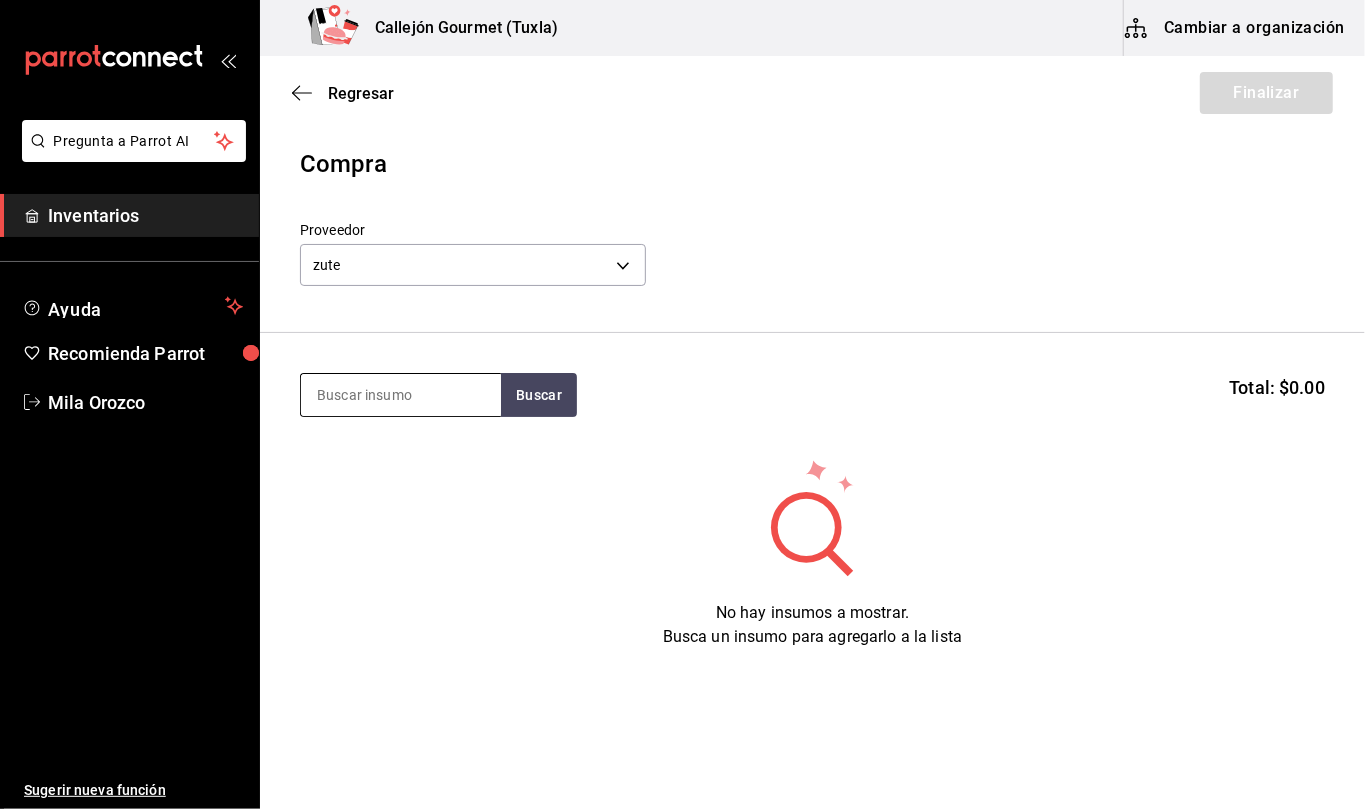 click at bounding box center (401, 395) 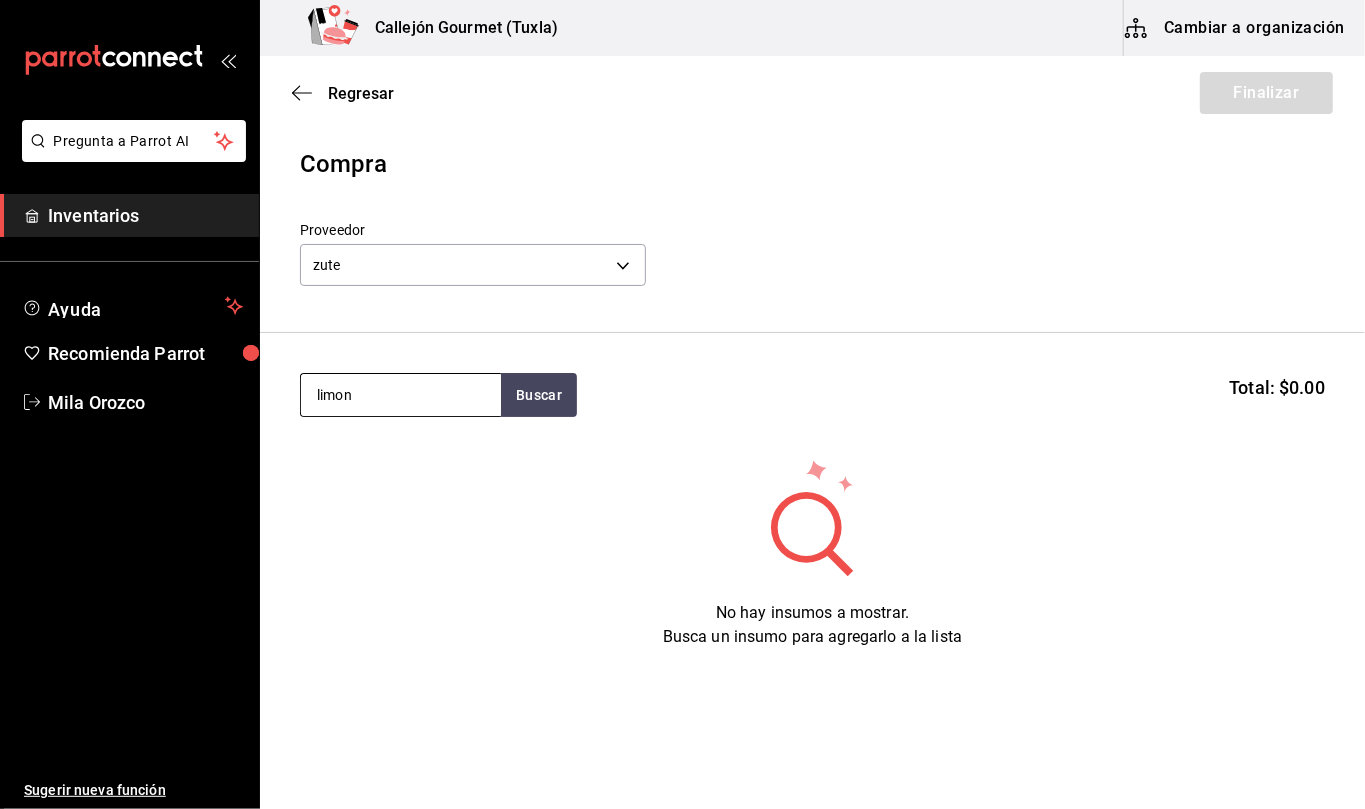 type on "limon" 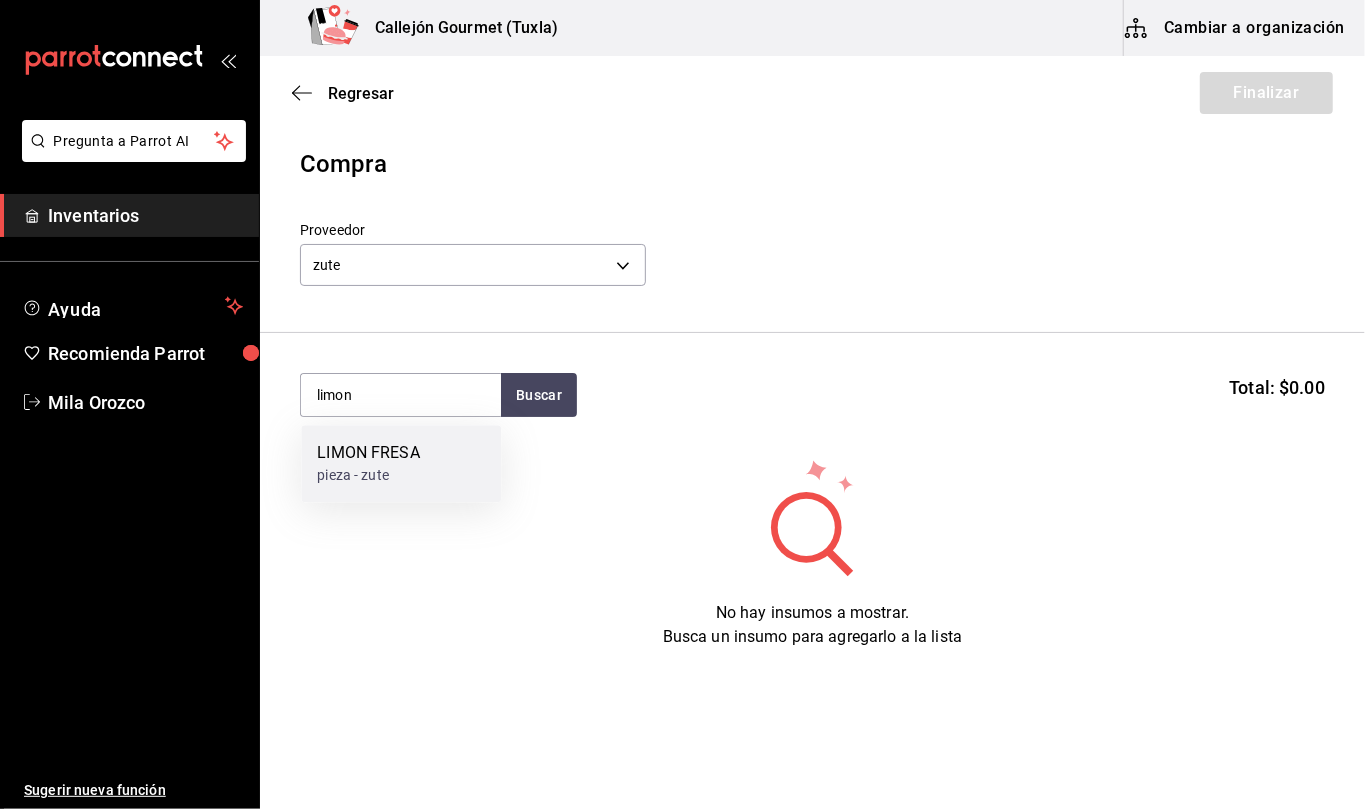 click on "LIMON FRESA pieza - zute" at bounding box center (401, 463) 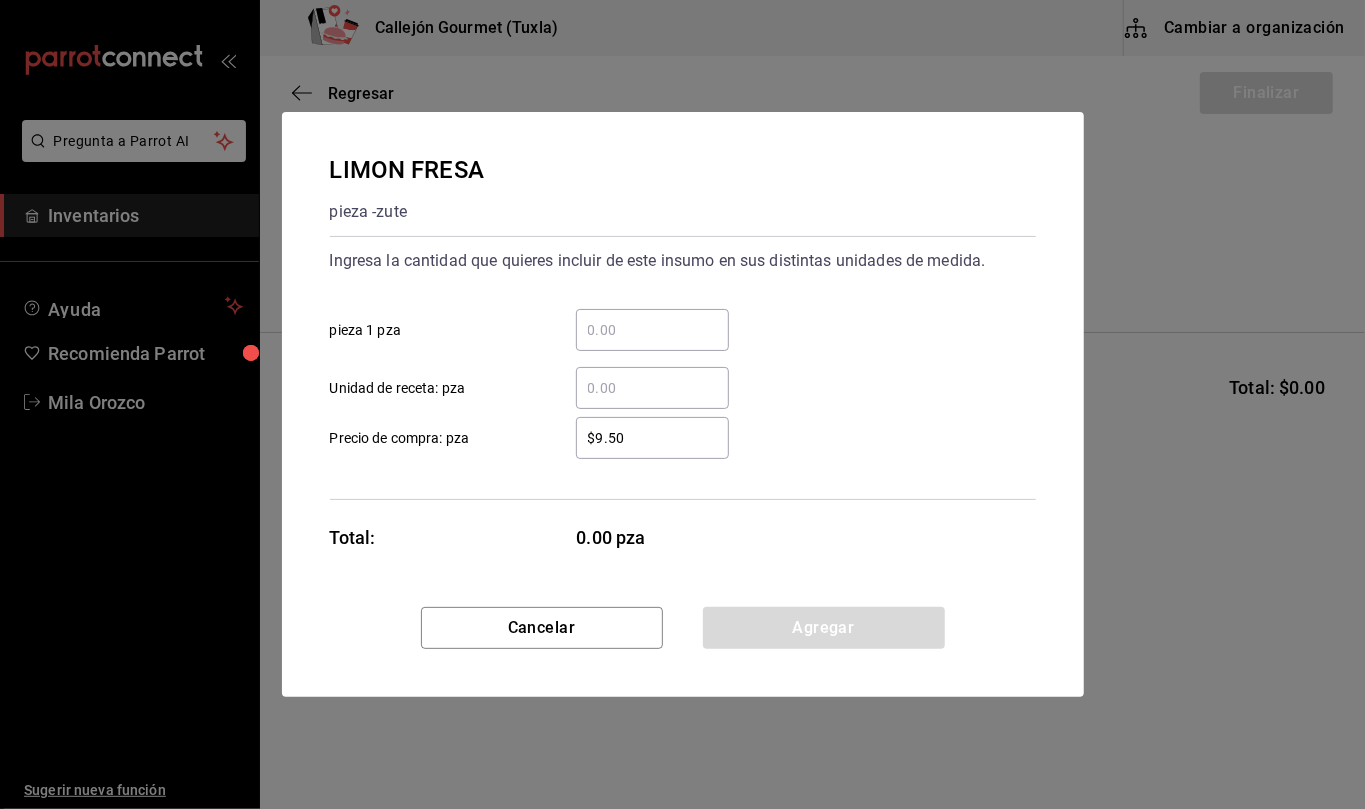 click on "​ Unidad de receta: pza" at bounding box center (652, 388) 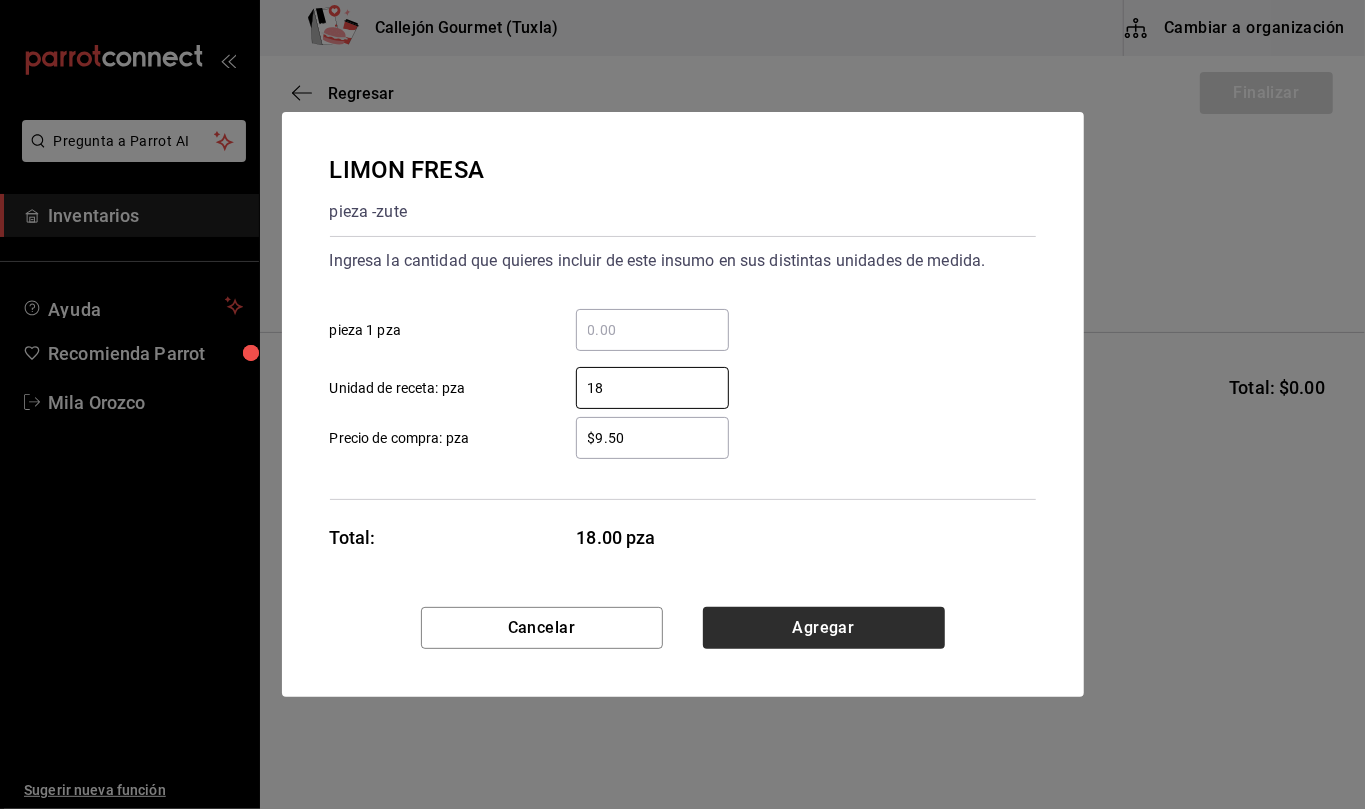 type on "18" 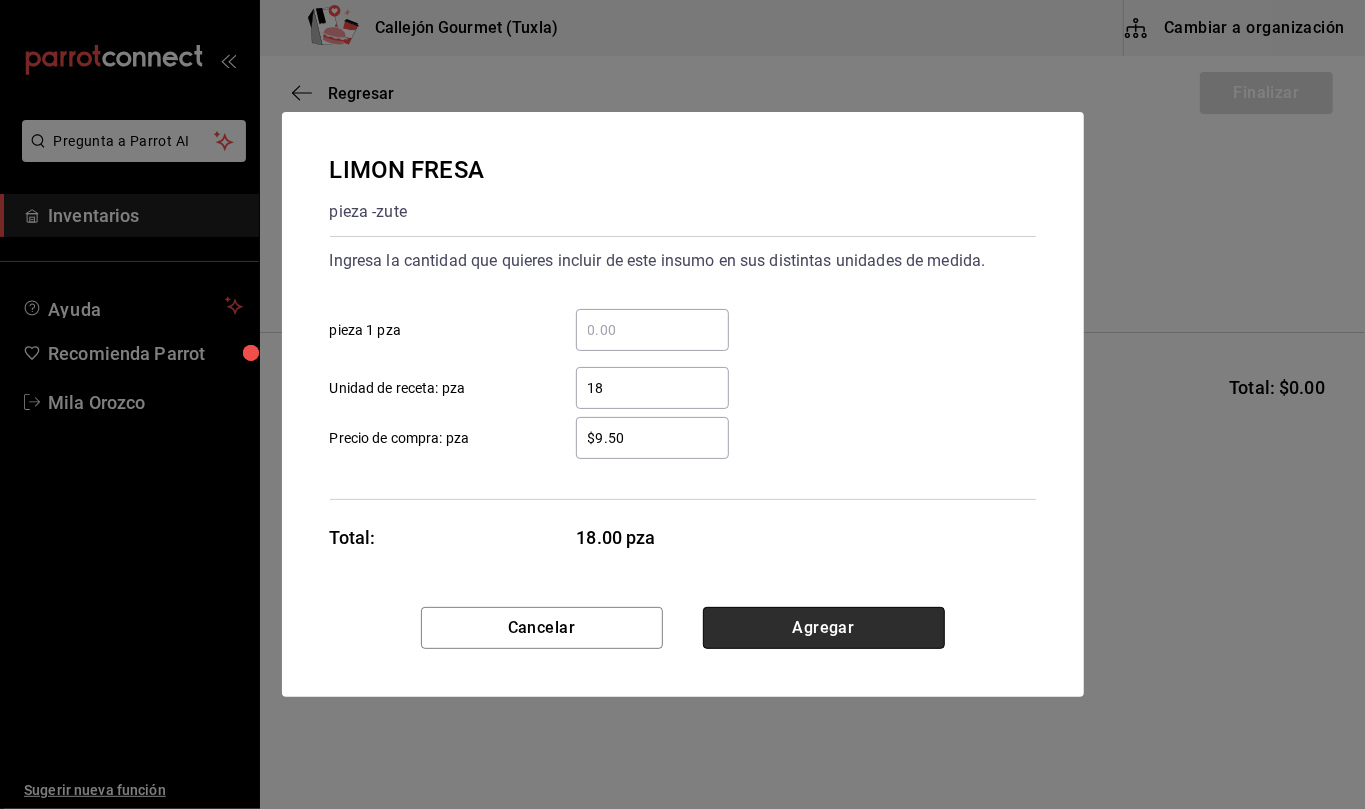 click on "Agregar" at bounding box center [824, 628] 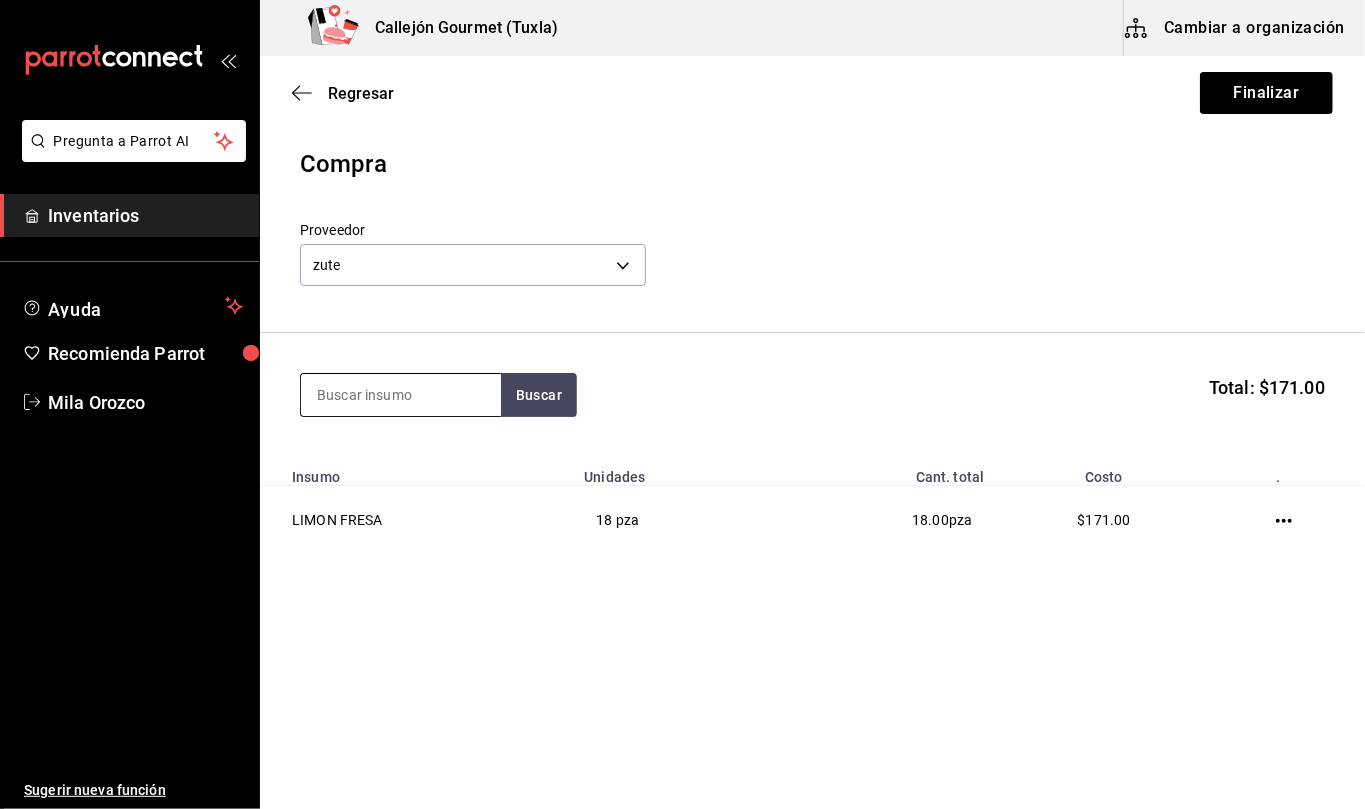 click at bounding box center [401, 395] 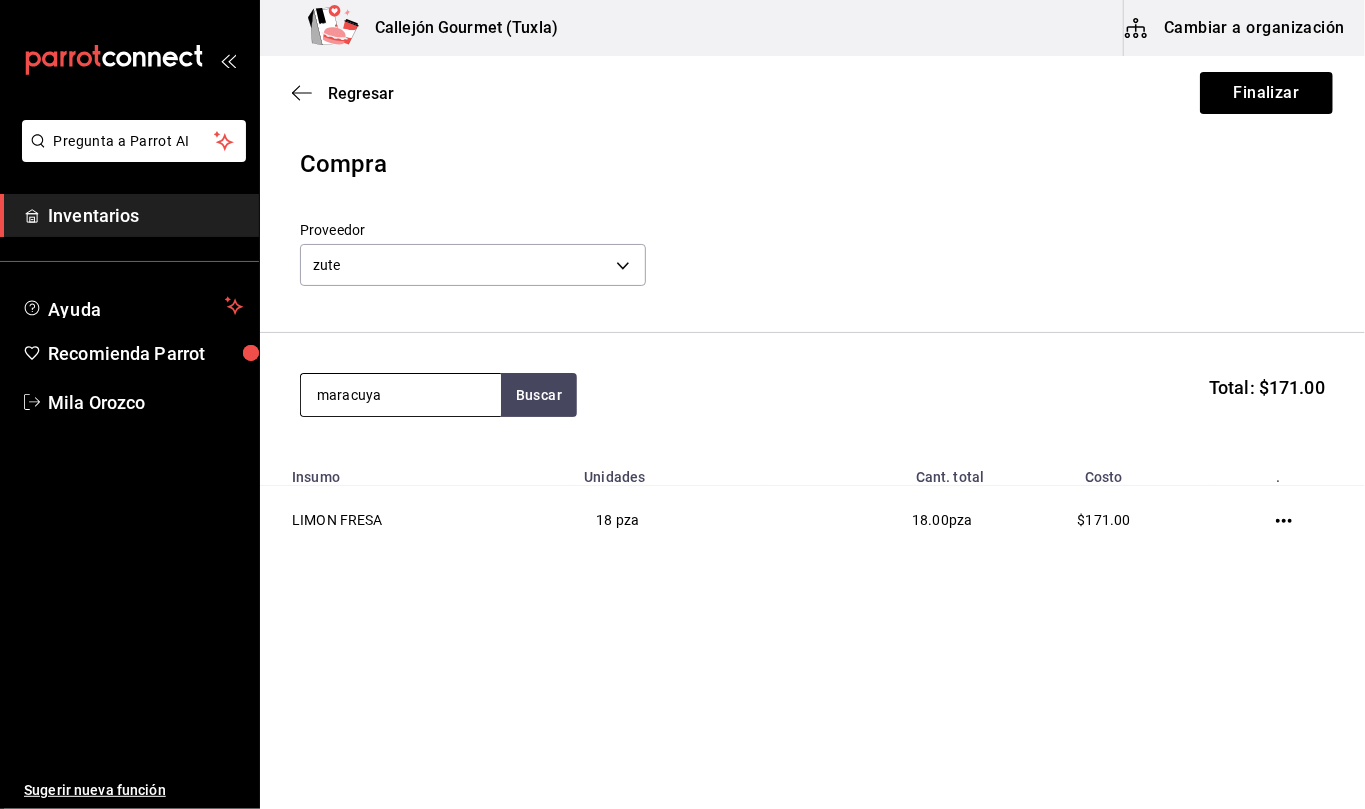 type on "maracuya" 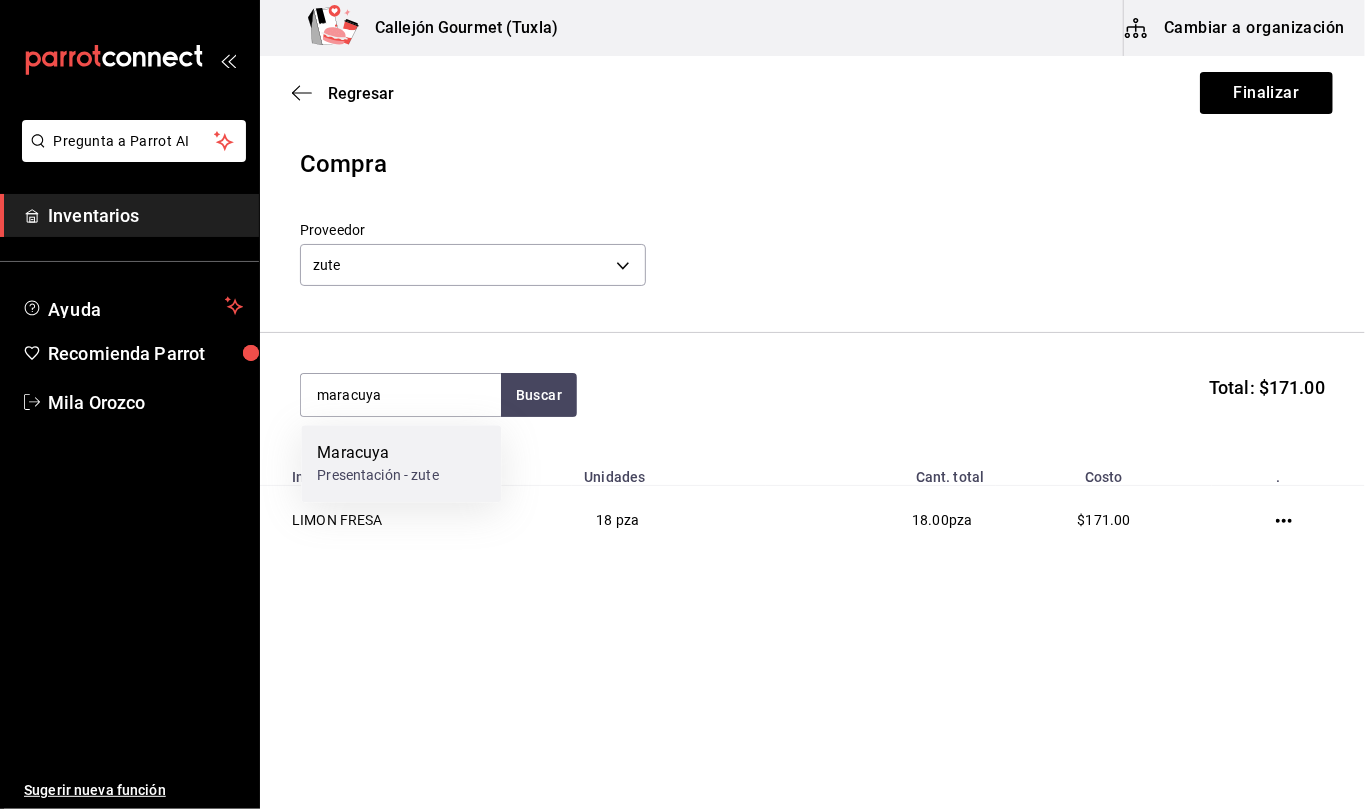 click on "Maracuya" at bounding box center (378, 453) 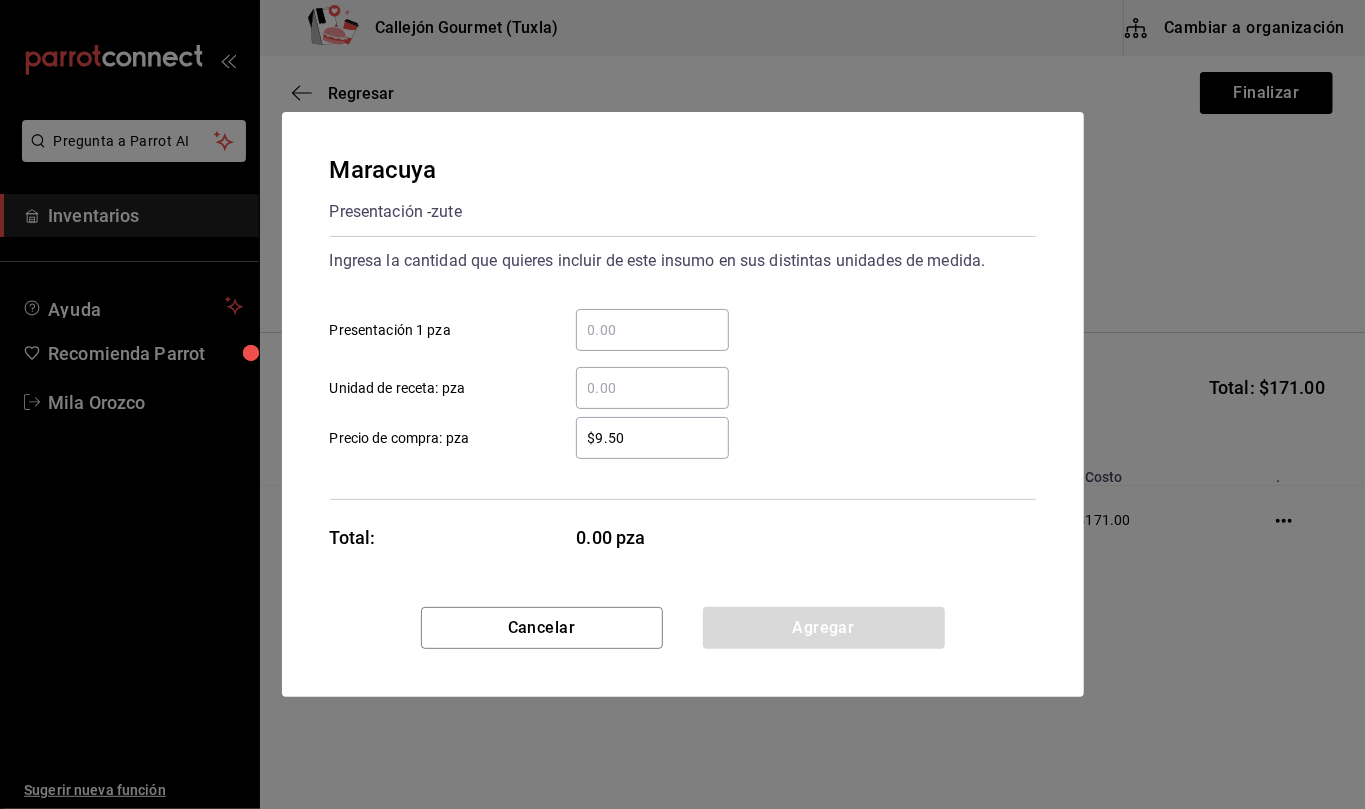 click on "​ Unidad de receta: pza" at bounding box center (652, 388) 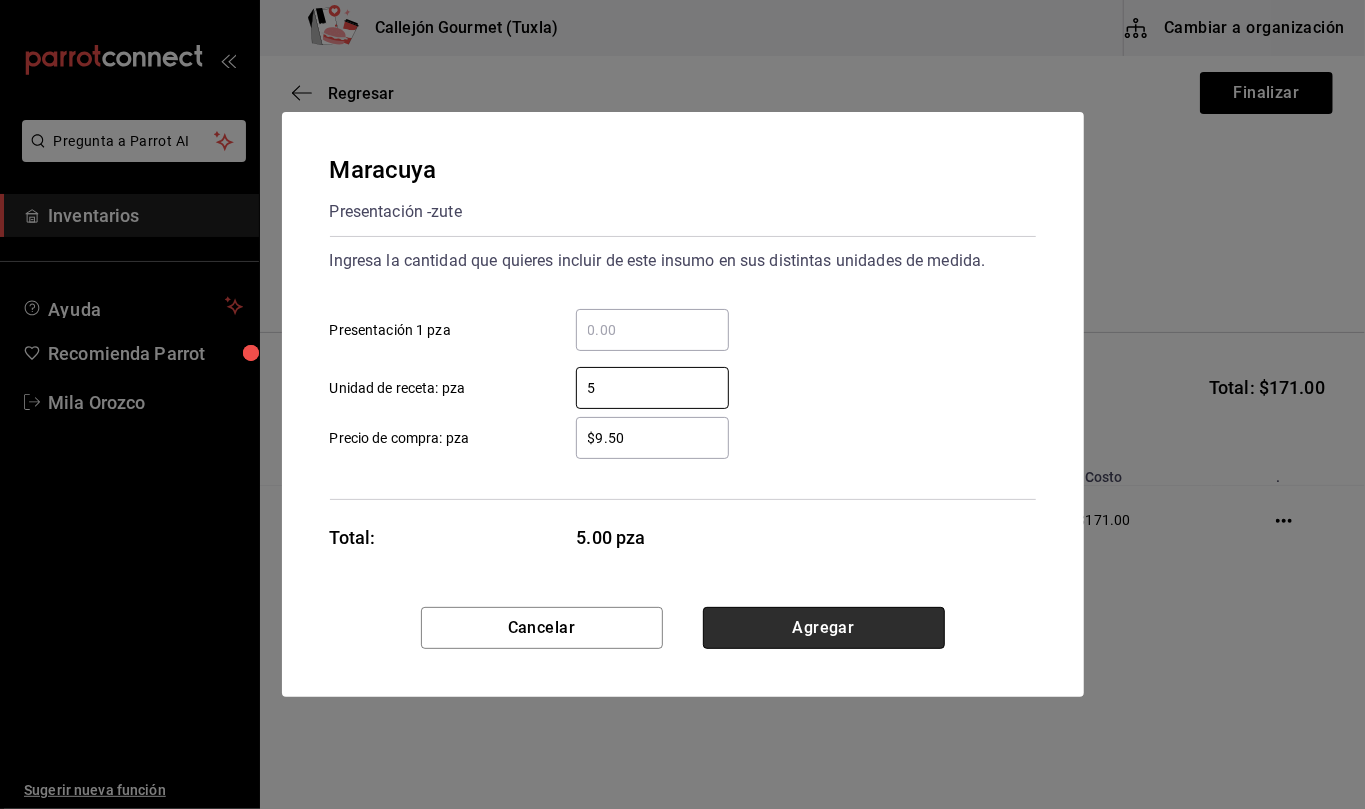 click on "Agregar" at bounding box center [824, 628] 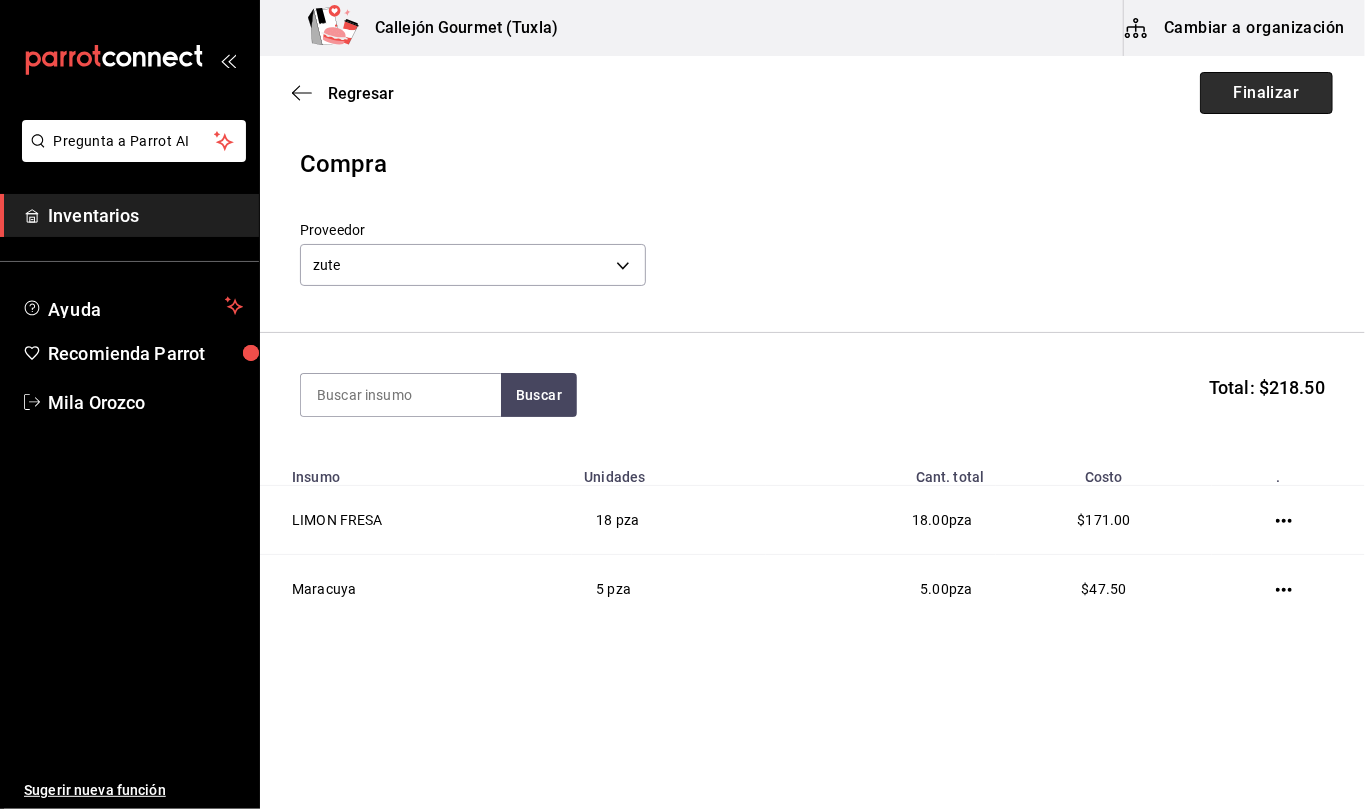 click on "Finalizar" at bounding box center [1266, 93] 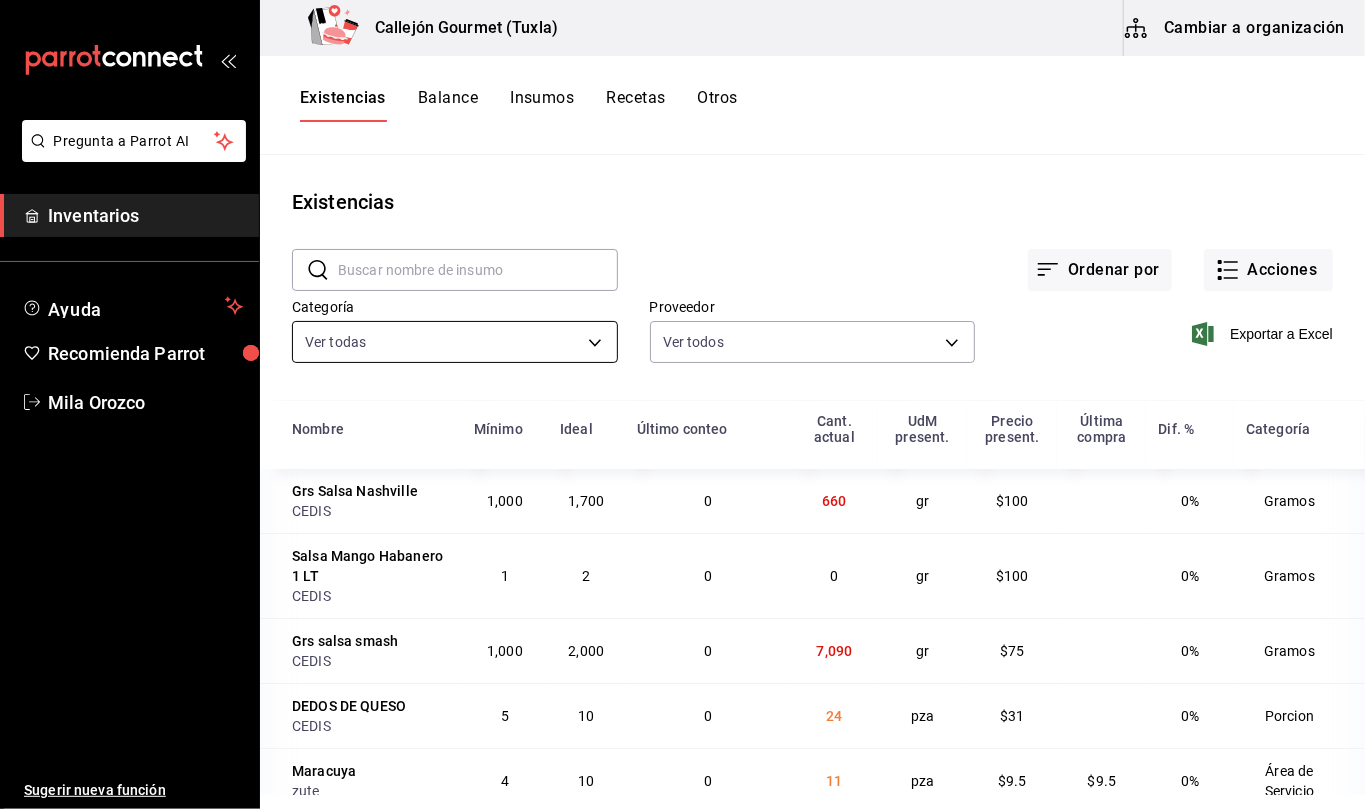 click on "Pregunta a Parrot AI Inventarios   Ayuda Recomienda Parrot   [FIRST] [LAST]   Sugerir nueva función   Callejón Gourmet (Tuxla) Cambiar a organización Existencias Balance Insumos Recetas Otros Existencias ​ ​ Ordenar por Acciones Categoría Ver todas [UUID],[UUID],[UUID],[UUID],[UUID],[UUID],[UUID],[UUID],[UUID],[UUID],[UUID],[UUID],[UUID],[UUID],[UUID],[UUID],[UUID],[UUID] Proveedor Ver todos Exportar a Excel Nombre Mínimo Ideal Último conteo Cant. actual UdM present. CEDIS" at bounding box center (682, 397) 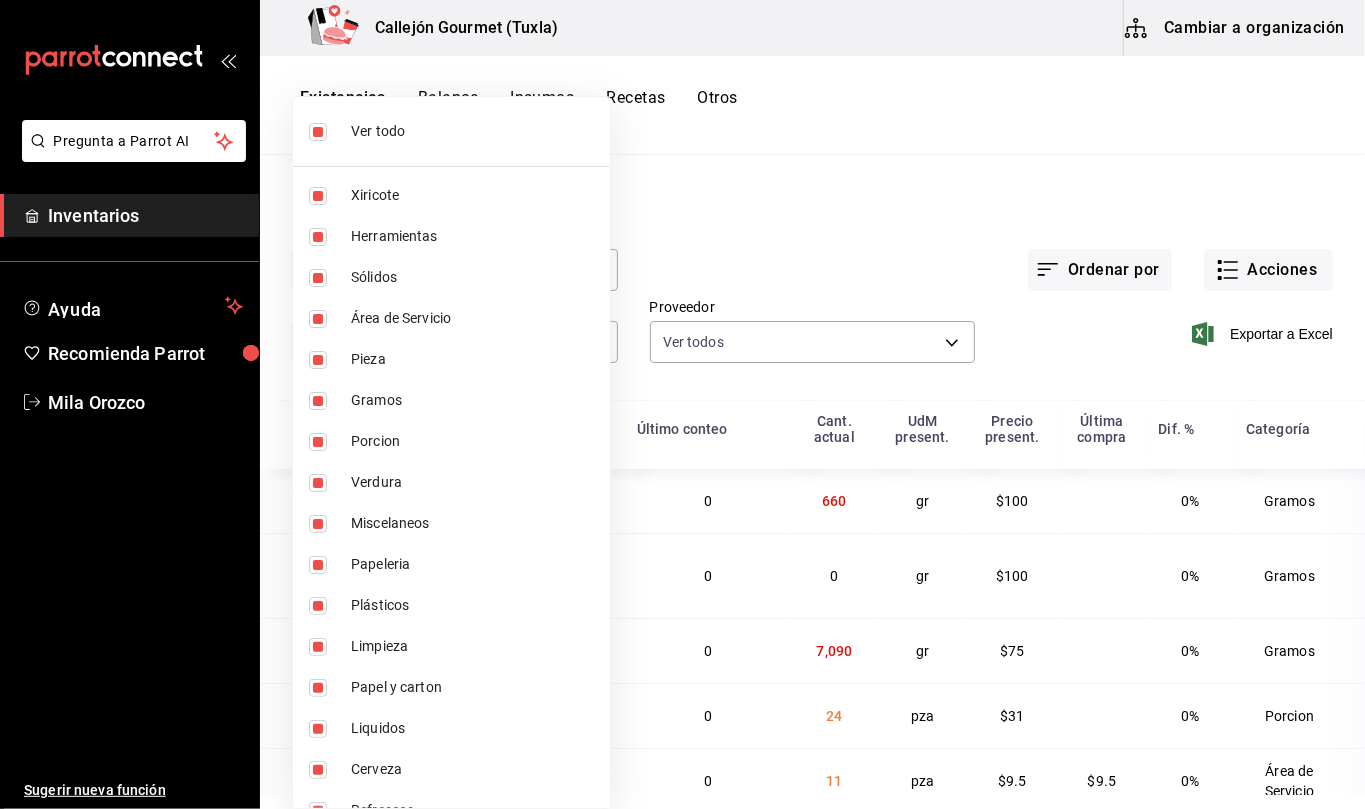 click at bounding box center (318, 132) 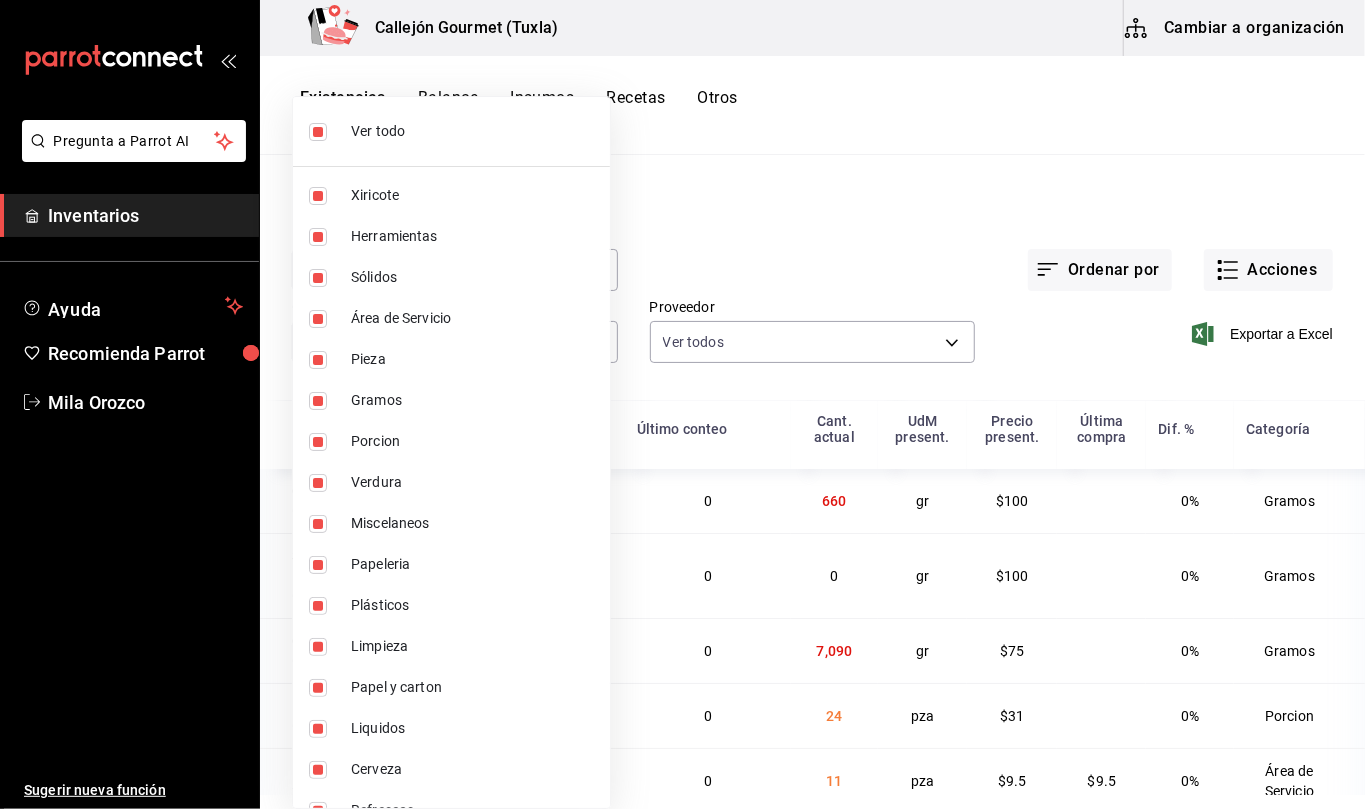 checkbox on "false" 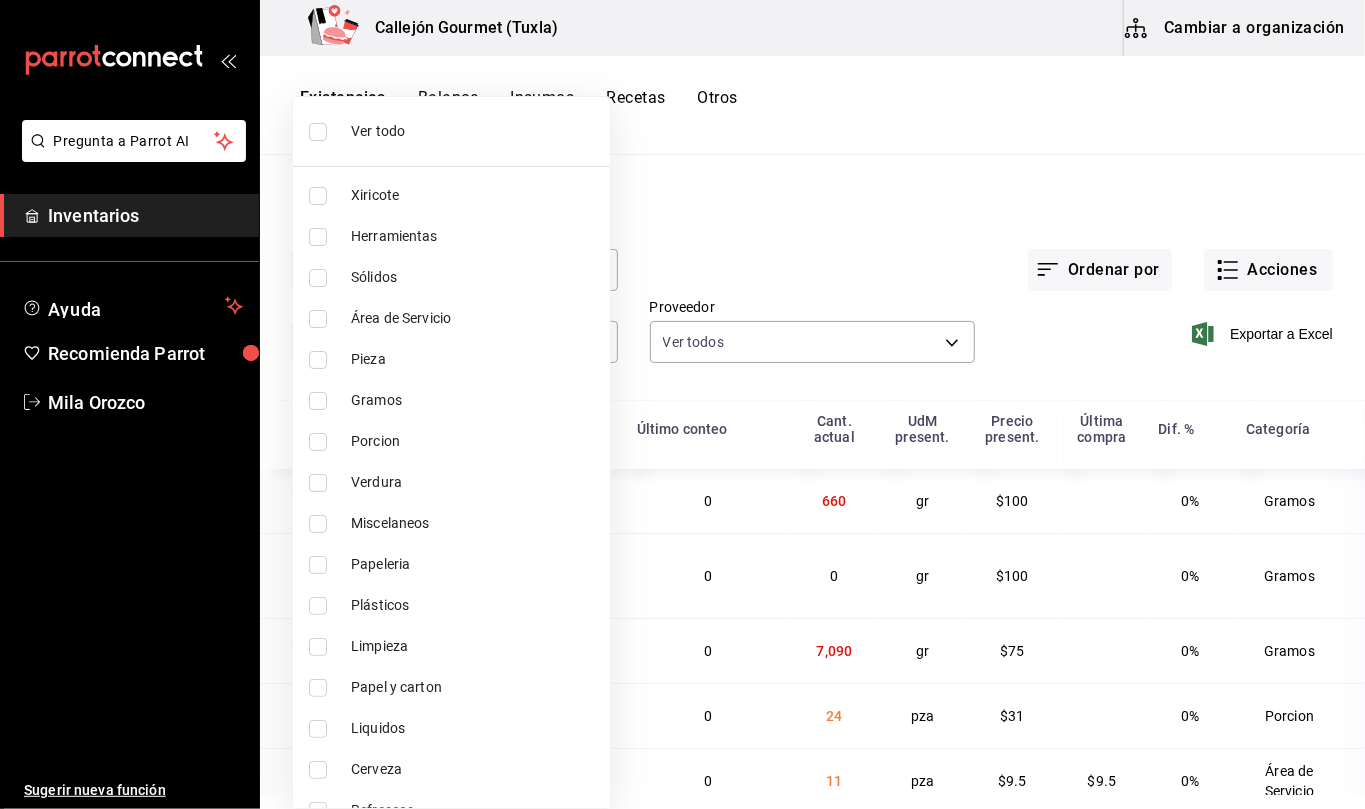 scroll, scrollTop: 113, scrollLeft: 0, axis: vertical 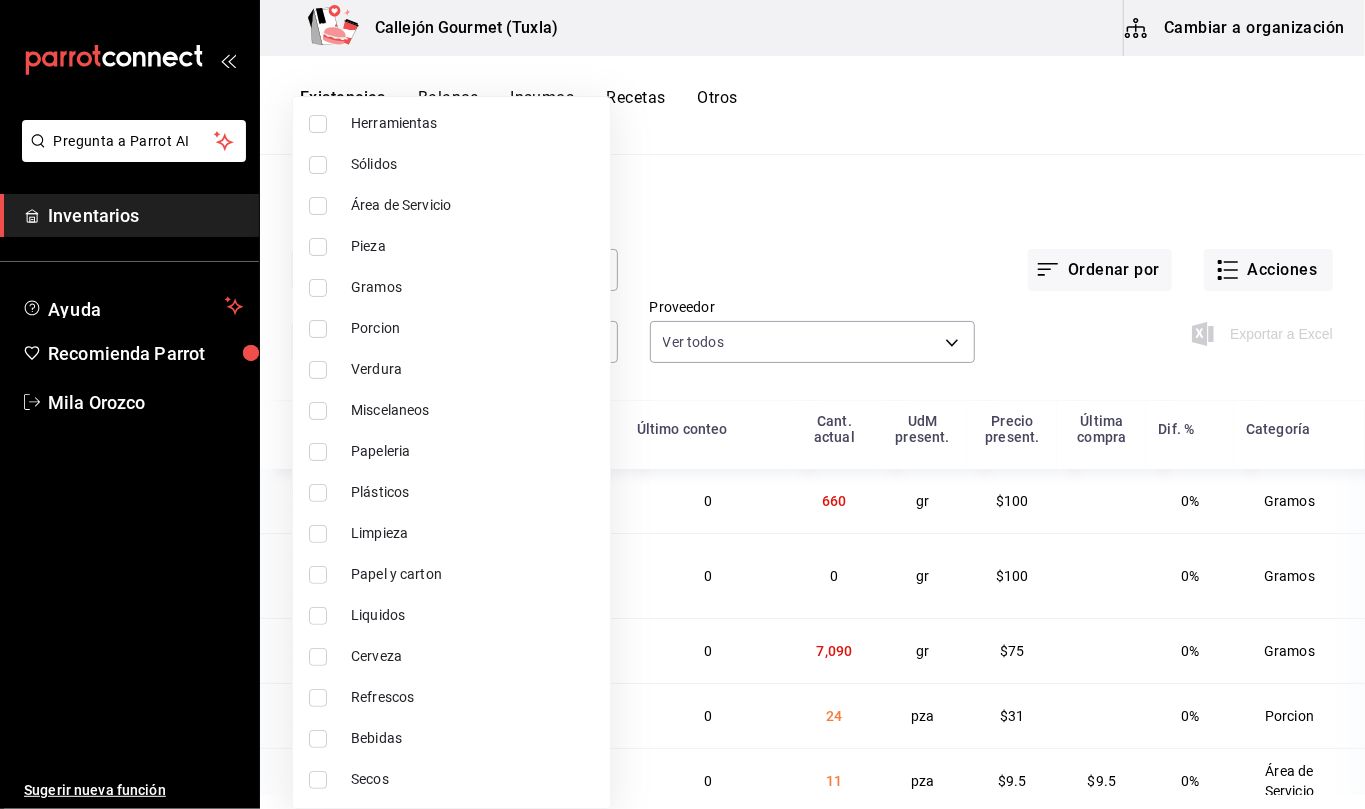 click at bounding box center [318, 739] 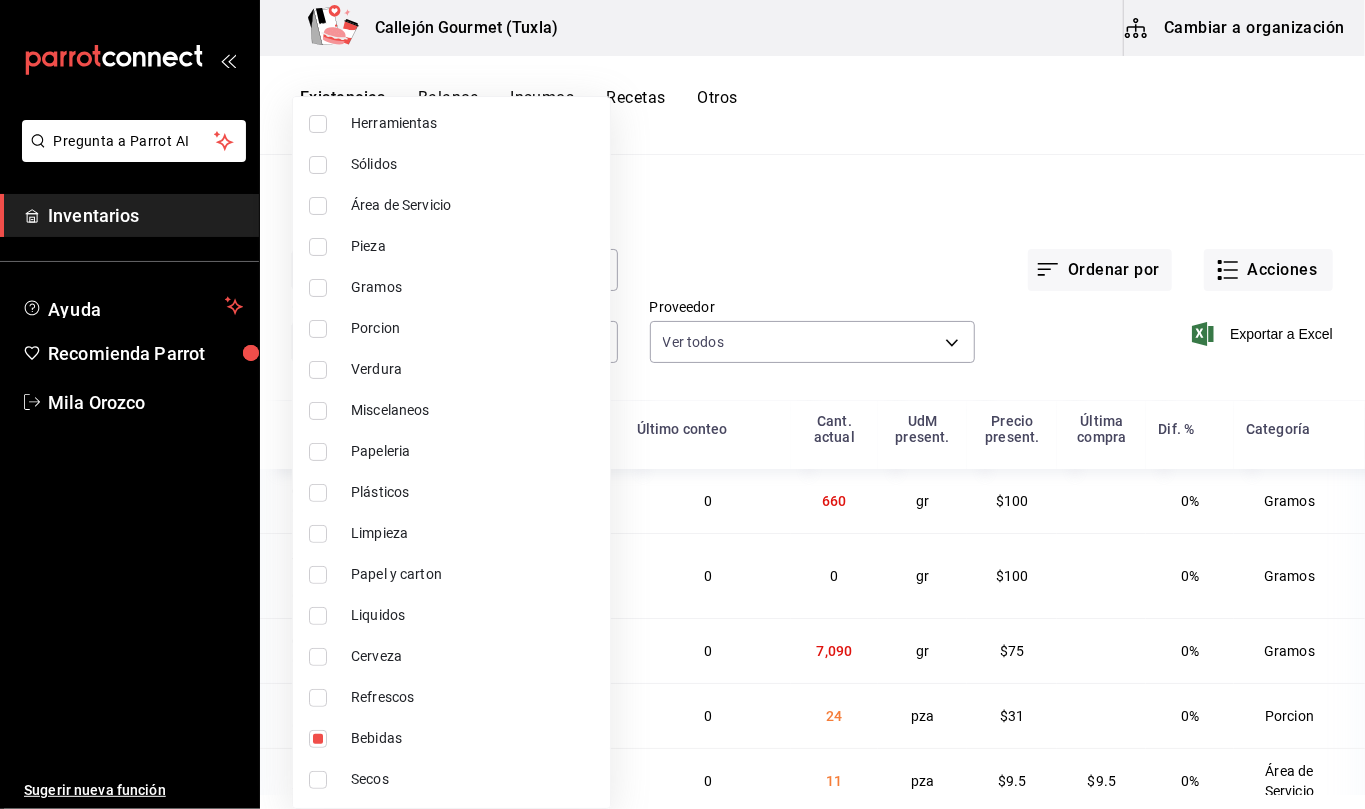 type on "[UUID]" 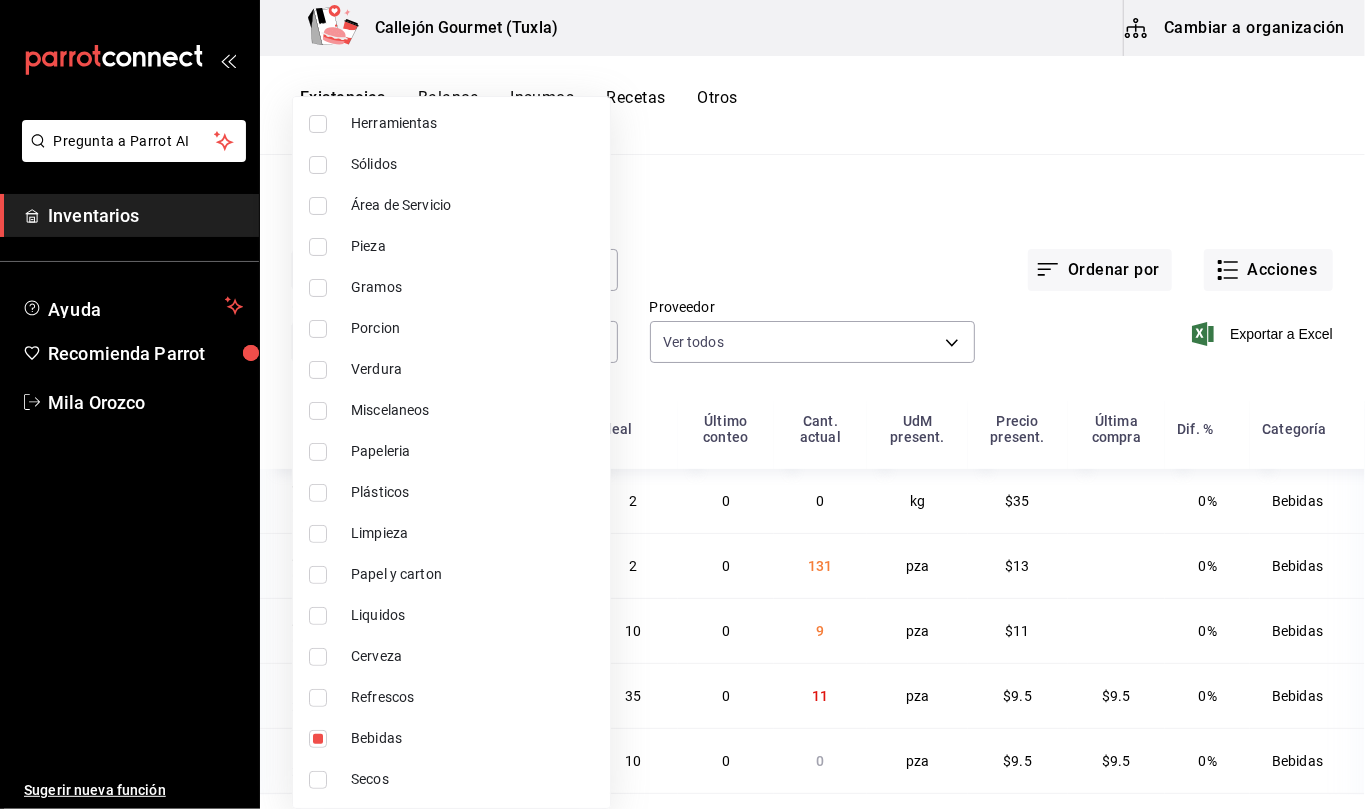 click at bounding box center [682, 404] 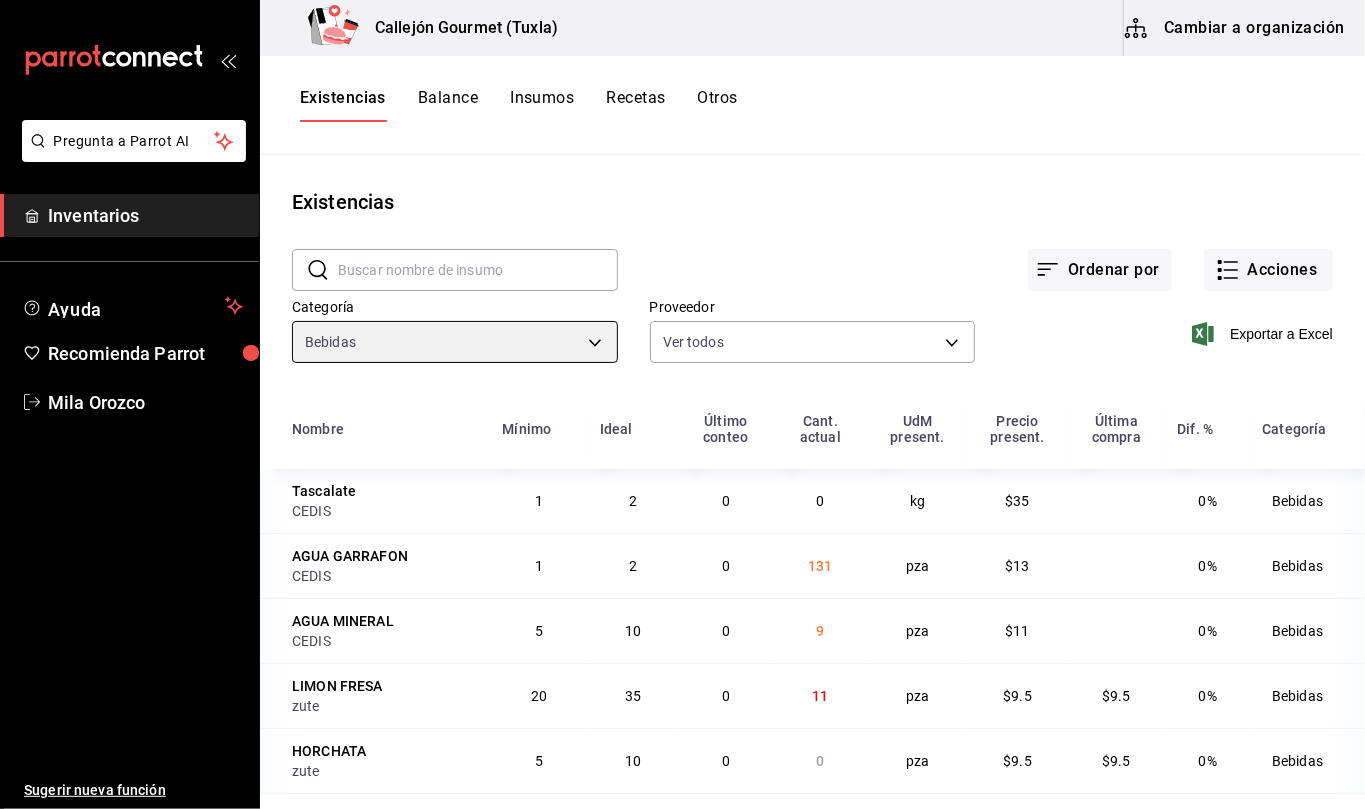 scroll, scrollTop: 74, scrollLeft: 0, axis: vertical 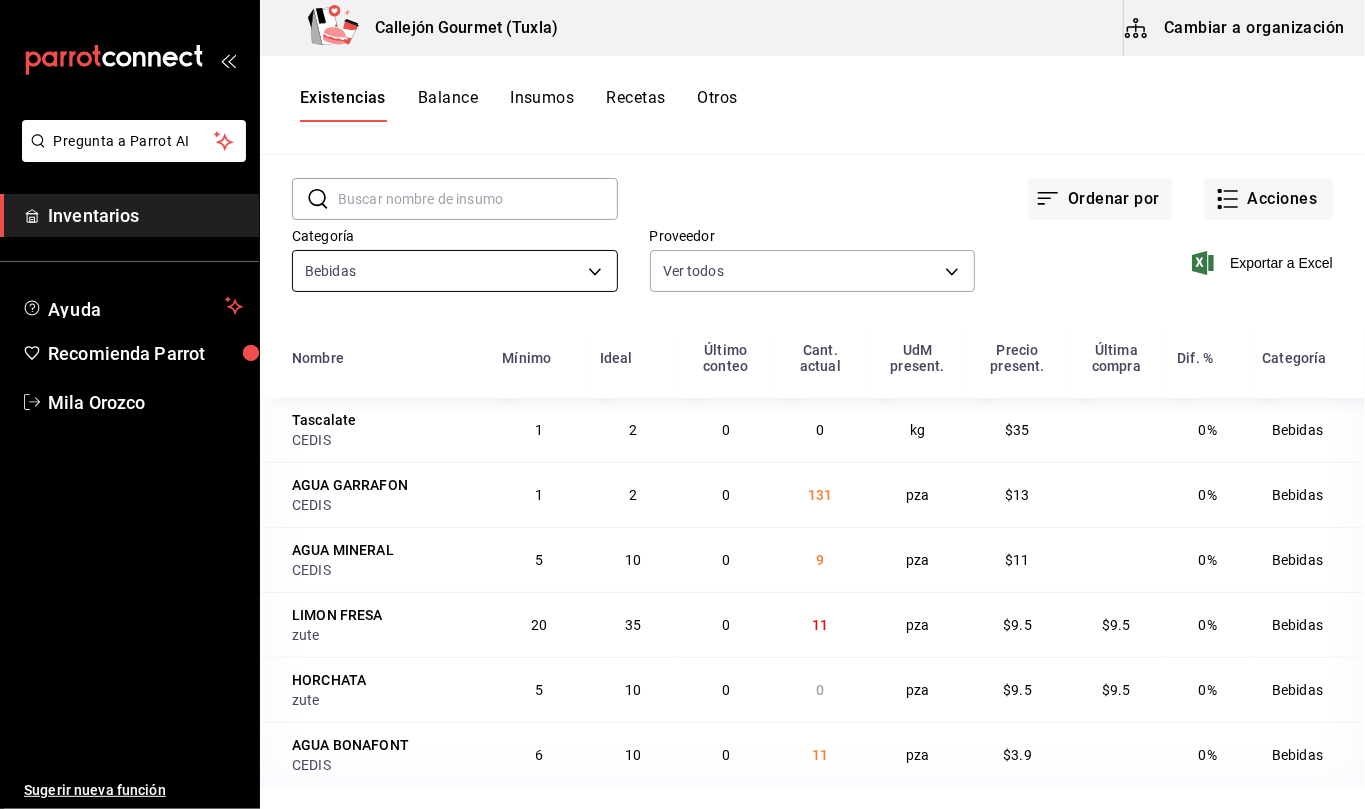 click on "Pregunta a Parrot AI Inventarios   Ayuda Recomienda Parrot   [FIRST] [LAST]   Sugerir nueva función   Callejón Gourmet (Tuxla) Cambiar a organización Existencias Balance Insumos Recetas Otros Existencias ​ ​ Ordenar por Acciones Categoría Bebidas [UUID] Proveedor Ver todos Exportar a Excel Nombre Mínimo Ideal Último conteo Cant. actual UdM present. Precio present. Última compra Dif. % Categoría Tascalate CEDIS 1 2 0 0 kg $35 0% Bebidas AGUA GARRAFON CEDIS 1 2 0 131 pza $13 0% Bebidas AGUA MINERAL CEDIS 5 10 0 9 pza $11 0% Bebidas LIMON FRESA zute 20 35 0 11 pza $9.5 $9.5 0% Bebidas HORCHATA zute 5 10 0 0 pza $9.5 $9.5 0% Bebidas AGUA BONAFONT CEDIS 6 10 0 11 pza $3.9 0% Bebidas GANA 1 MES GRATIS EN TU SUSCRIPCIÓN AQUÍ Pregunta a Parrot AI Inventarios   Ayuda Recomienda Parrot   [FIRST] [LAST]   Sugerir nueva función   Visitar centro de ayuda ([PHONE]) [EMAIL] Visitar centro de ayuda ([PHONE]) [EMAIL]" at bounding box center [682, 397] 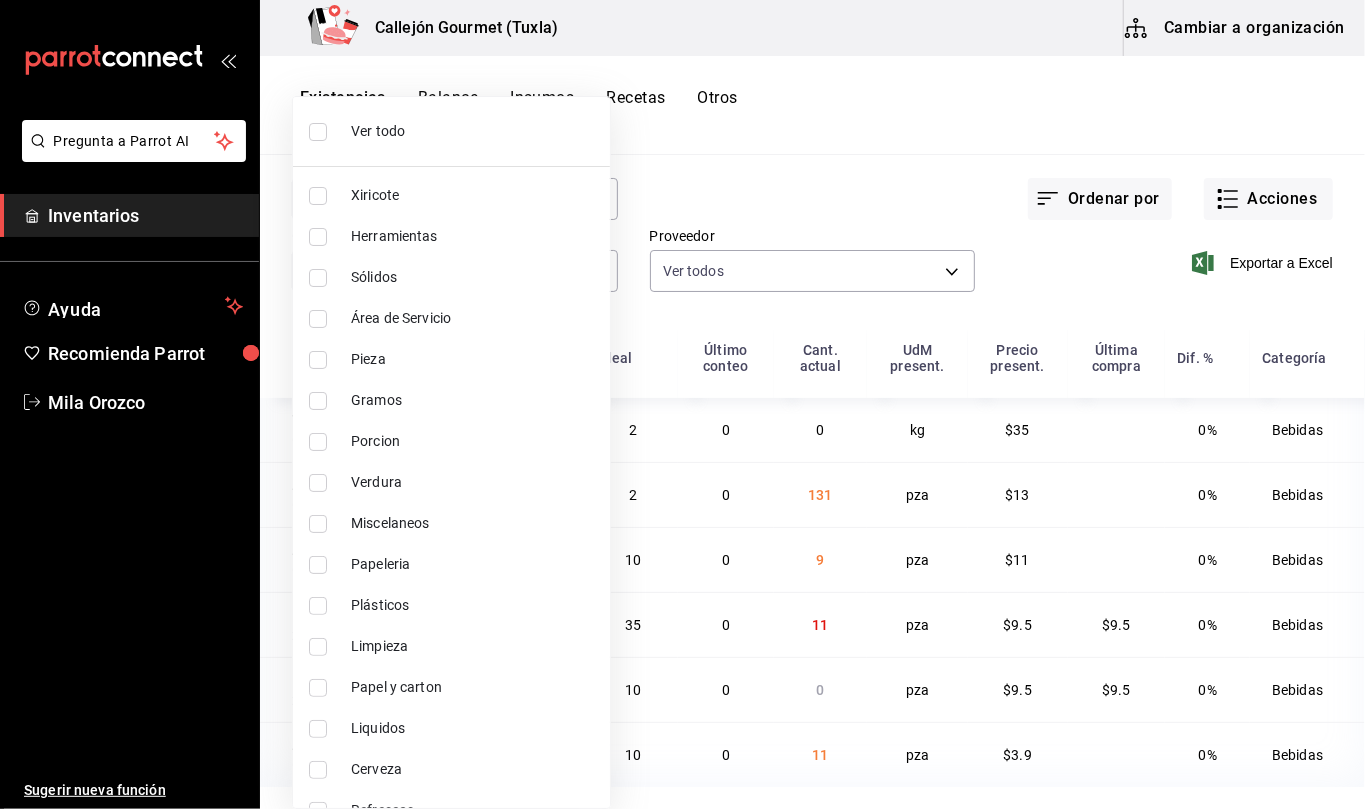 click at bounding box center (318, 132) 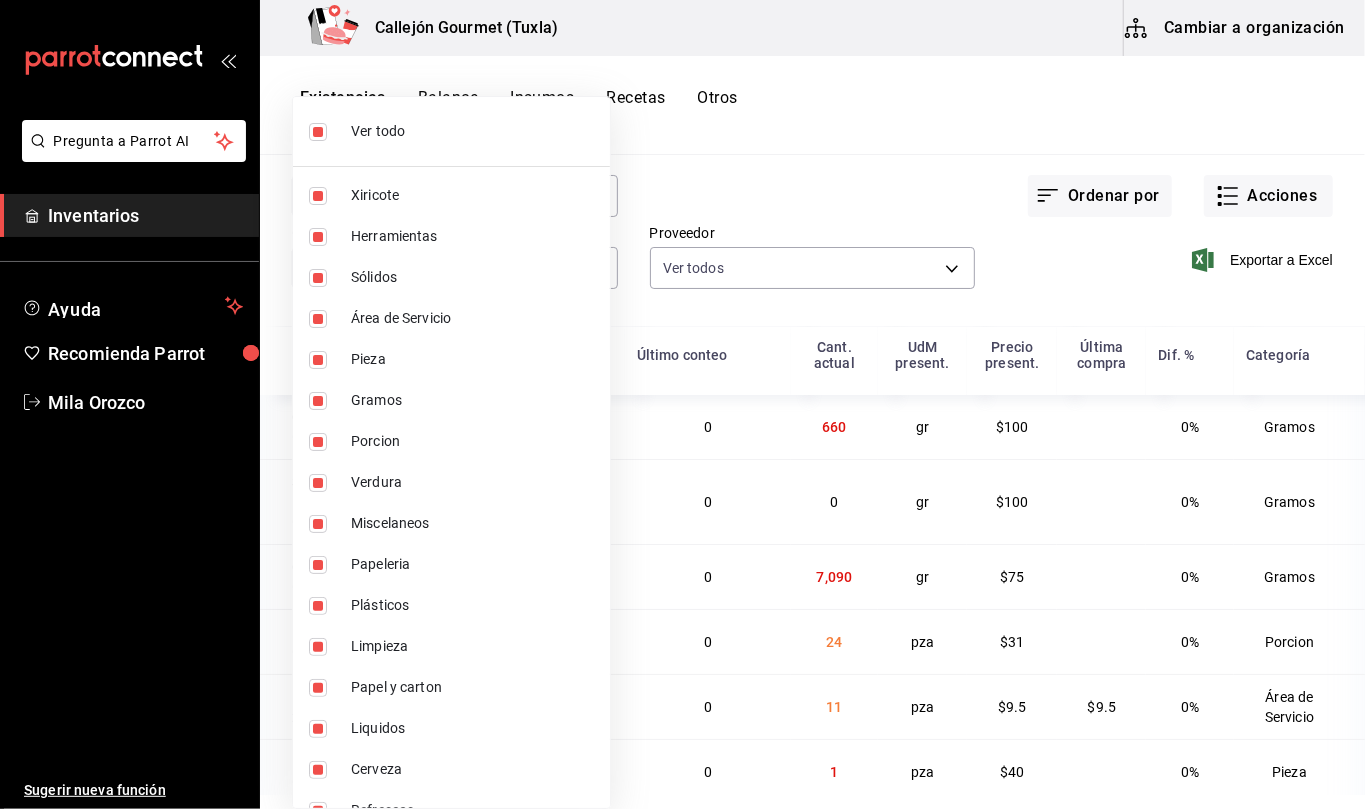 click at bounding box center [682, 404] 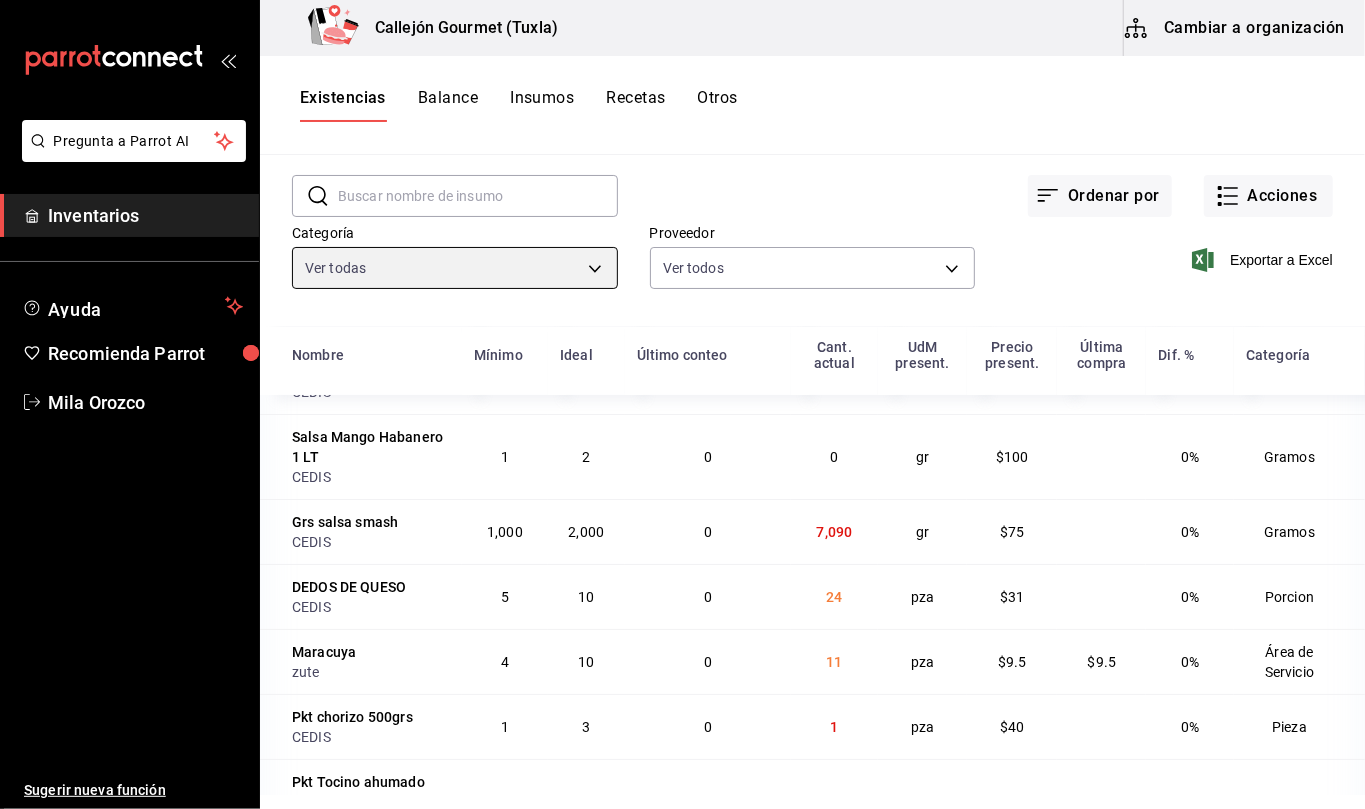 scroll, scrollTop: 0, scrollLeft: 0, axis: both 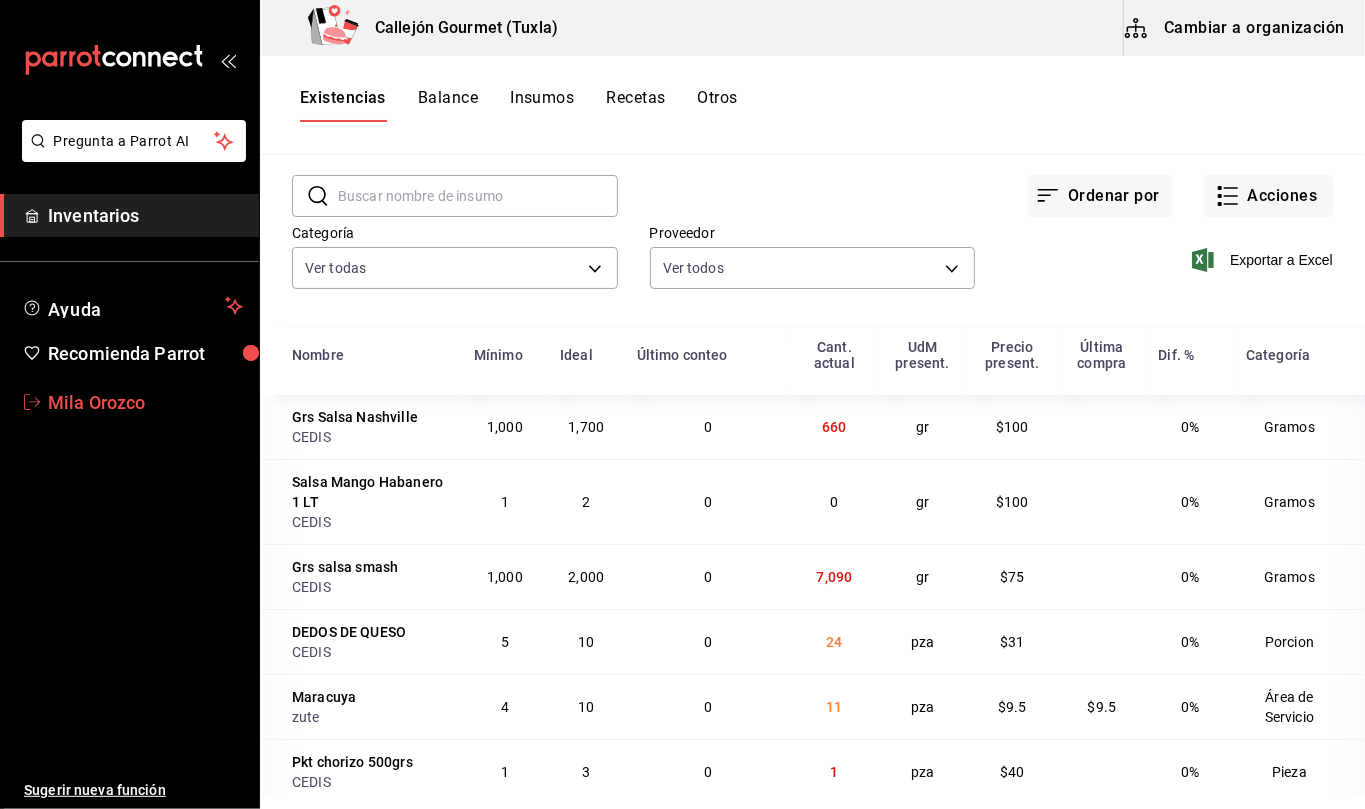 click on "Mila Orozco" at bounding box center (145, 402) 